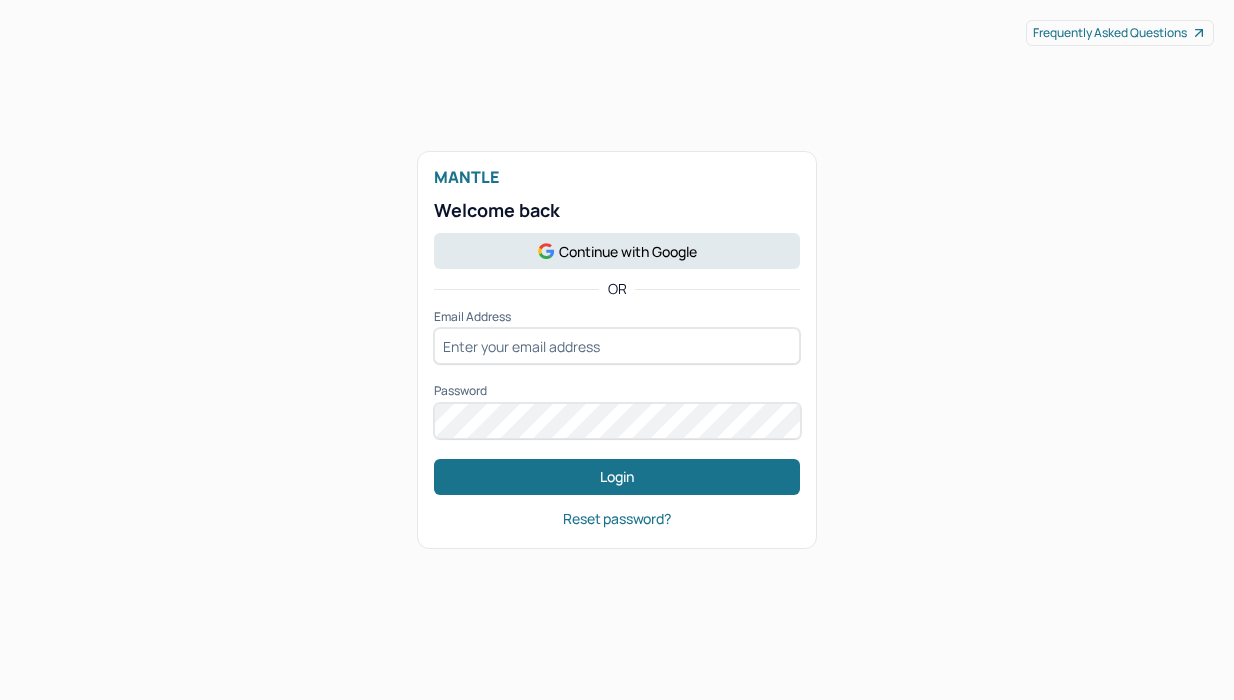 scroll, scrollTop: 0, scrollLeft: 0, axis: both 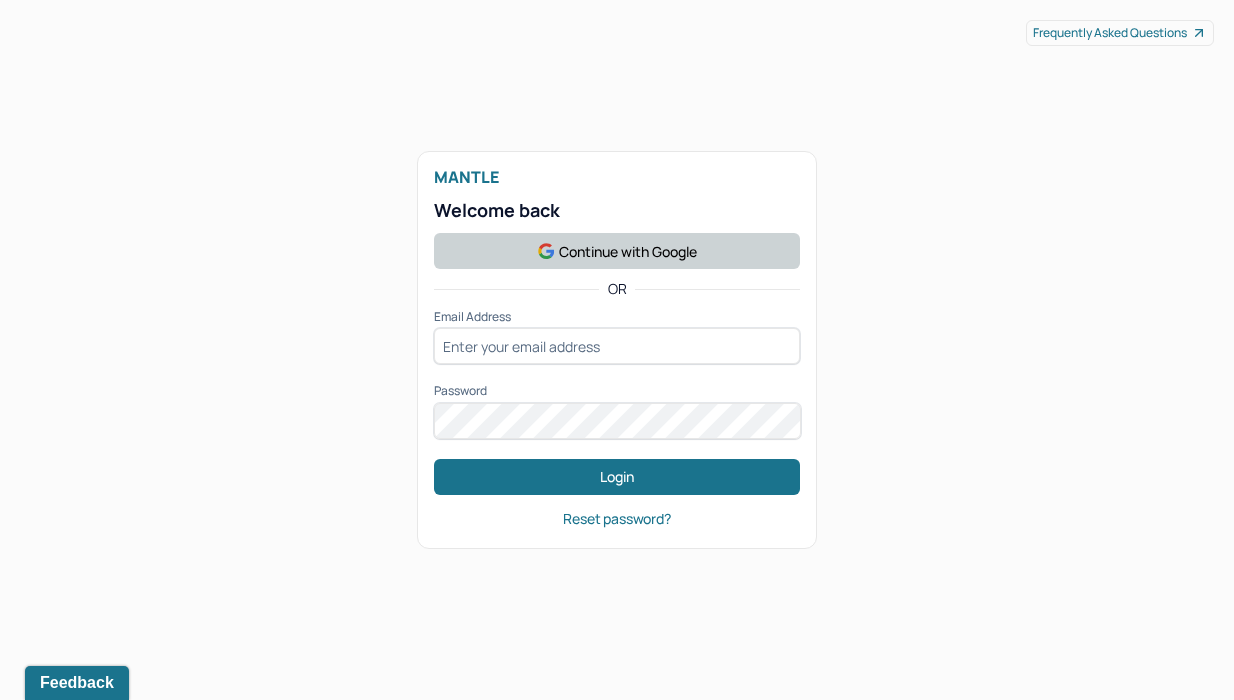 click on "Continue with Google" at bounding box center (617, 251) 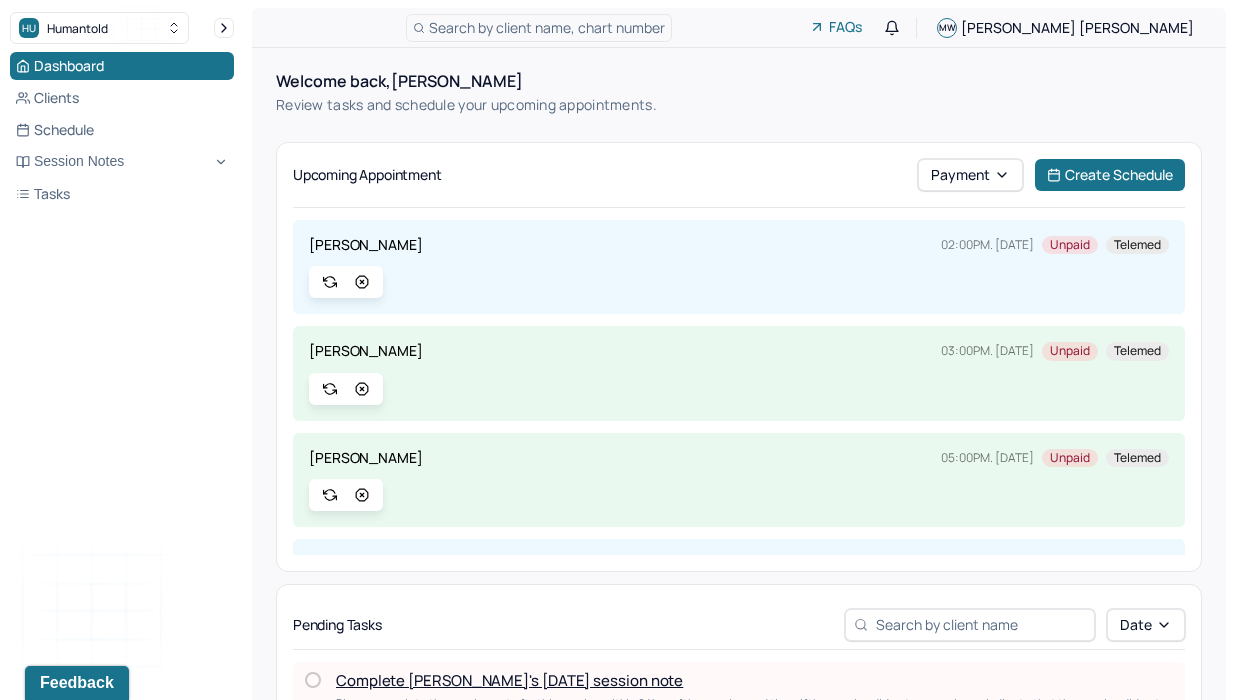 scroll, scrollTop: 89, scrollLeft: 0, axis: vertical 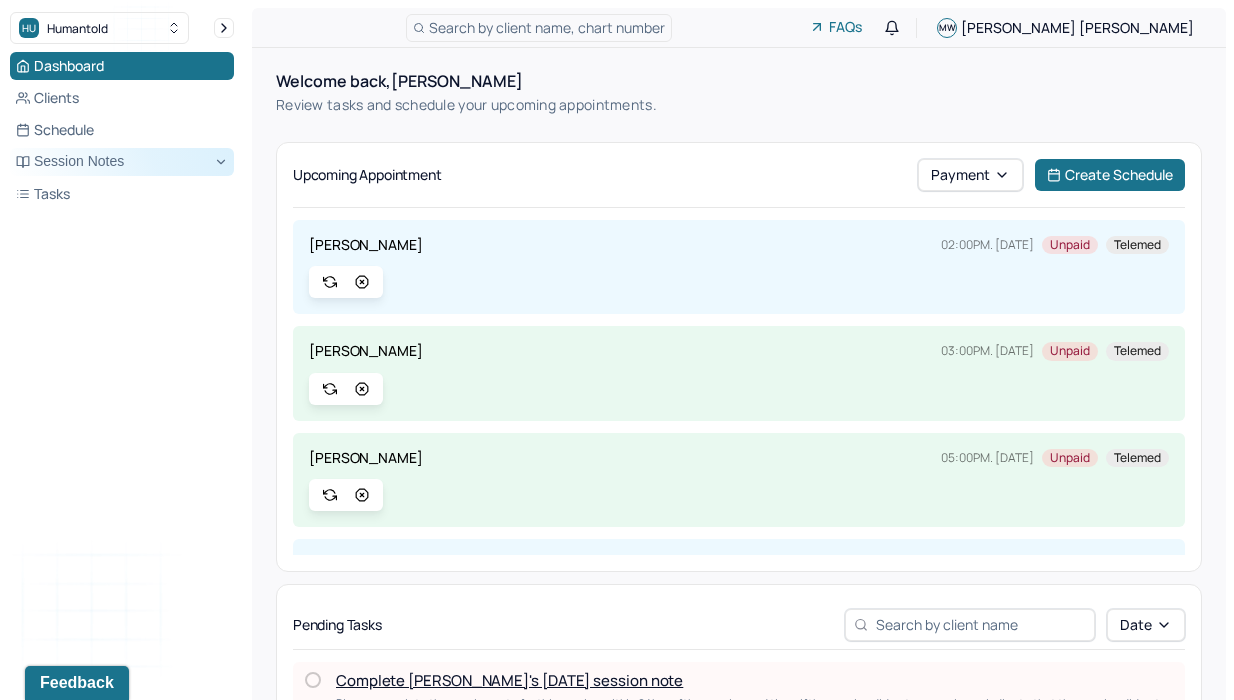 click on "Session Notes" at bounding box center [122, 162] 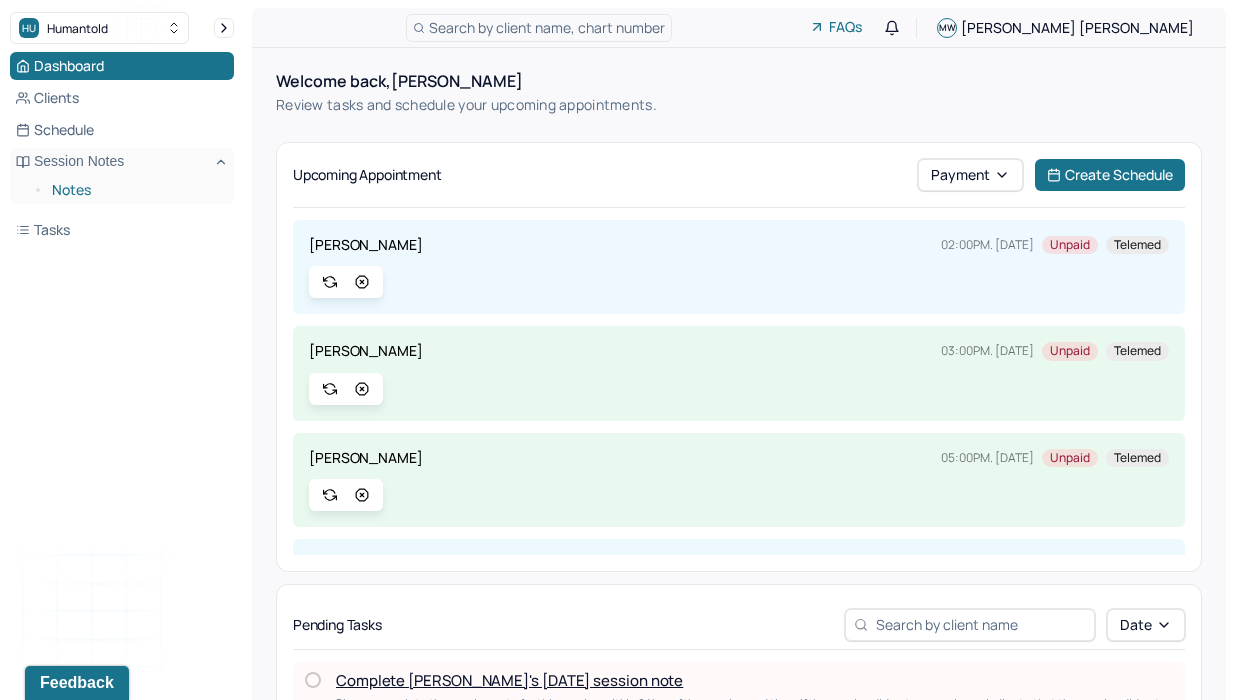 click on "Notes" at bounding box center [135, 190] 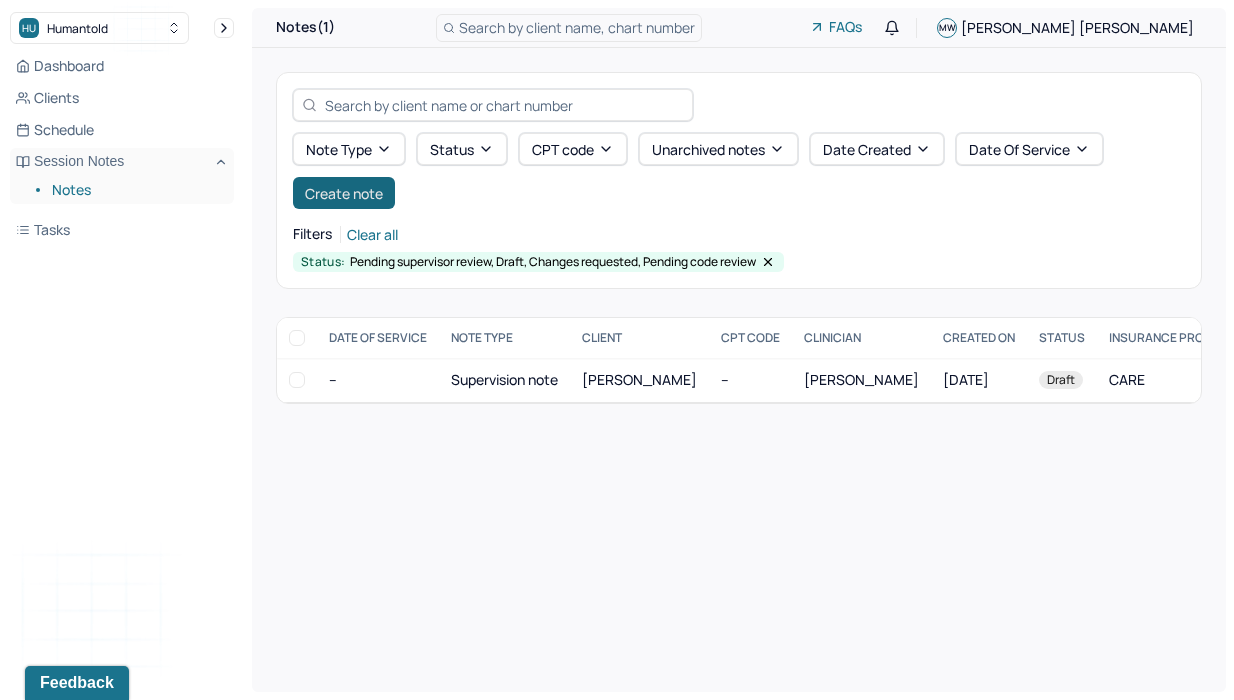 click on "Create note" at bounding box center (344, 193) 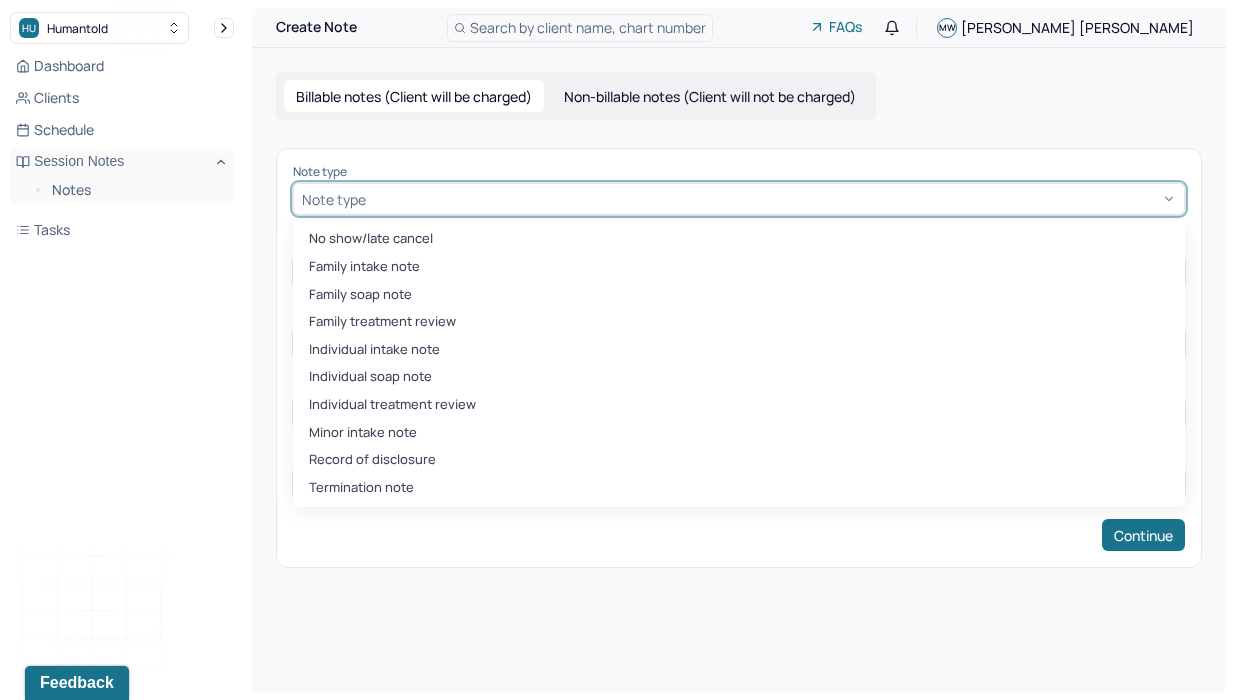 click on "Note type" at bounding box center (739, 199) 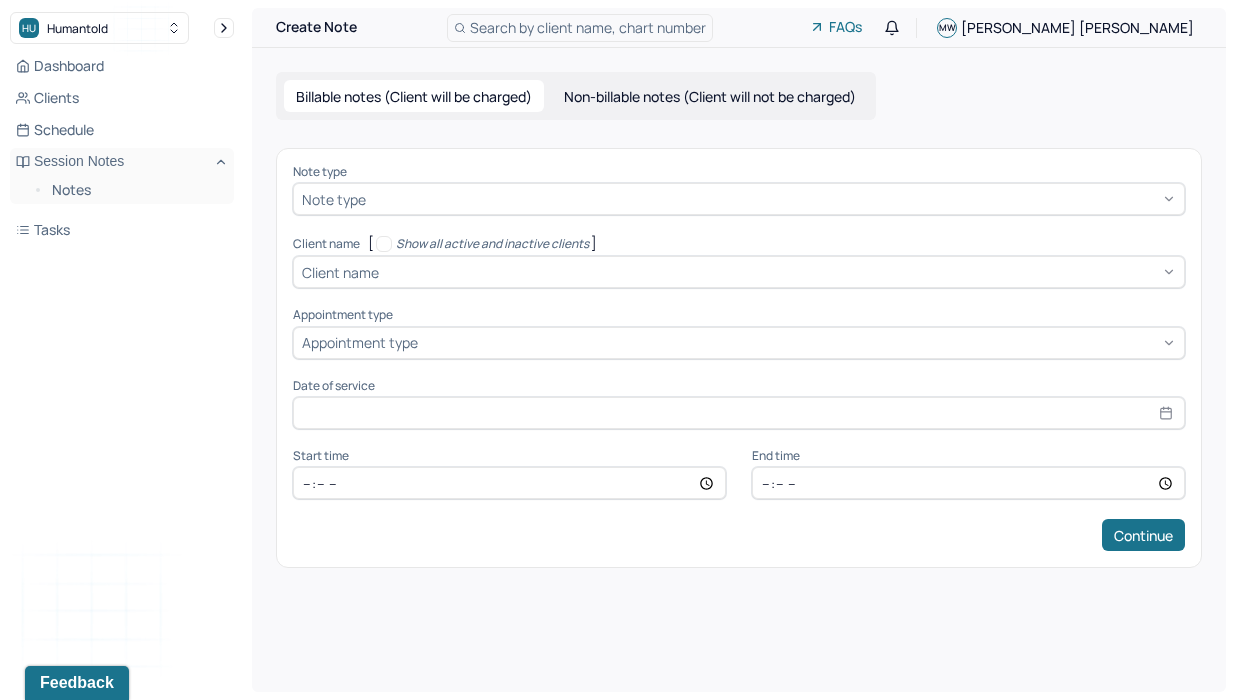 click at bounding box center (779, 272) 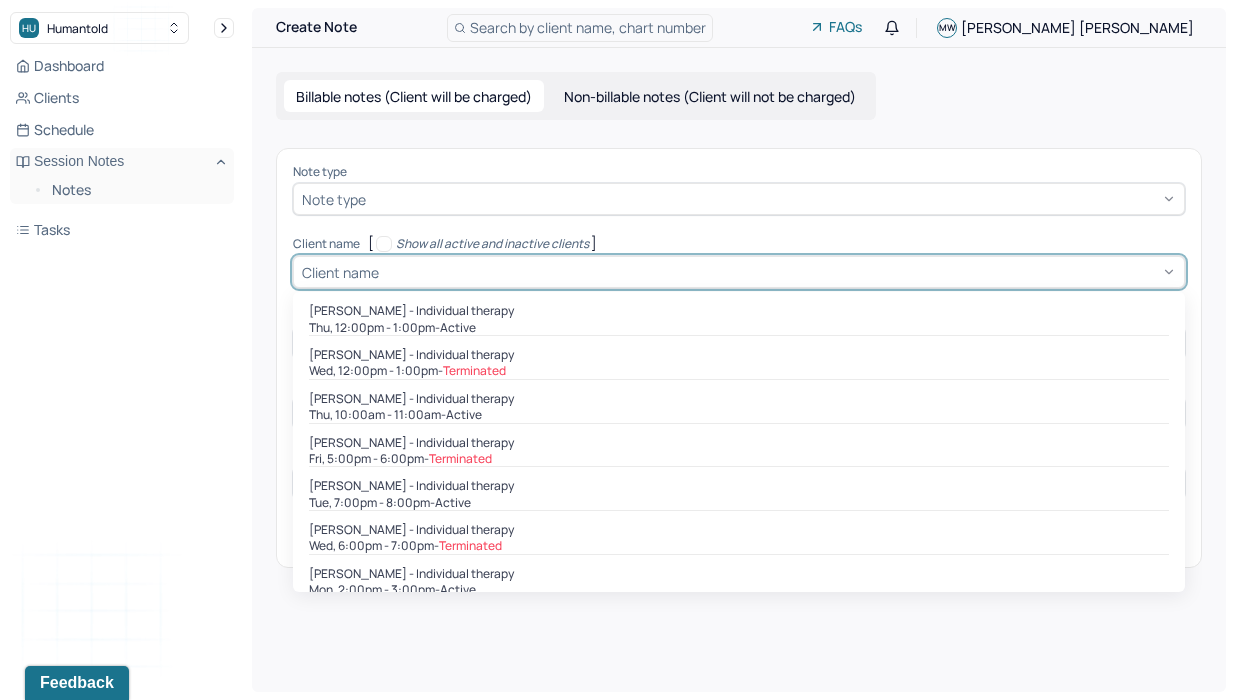 click on "Note type" at bounding box center [739, 199] 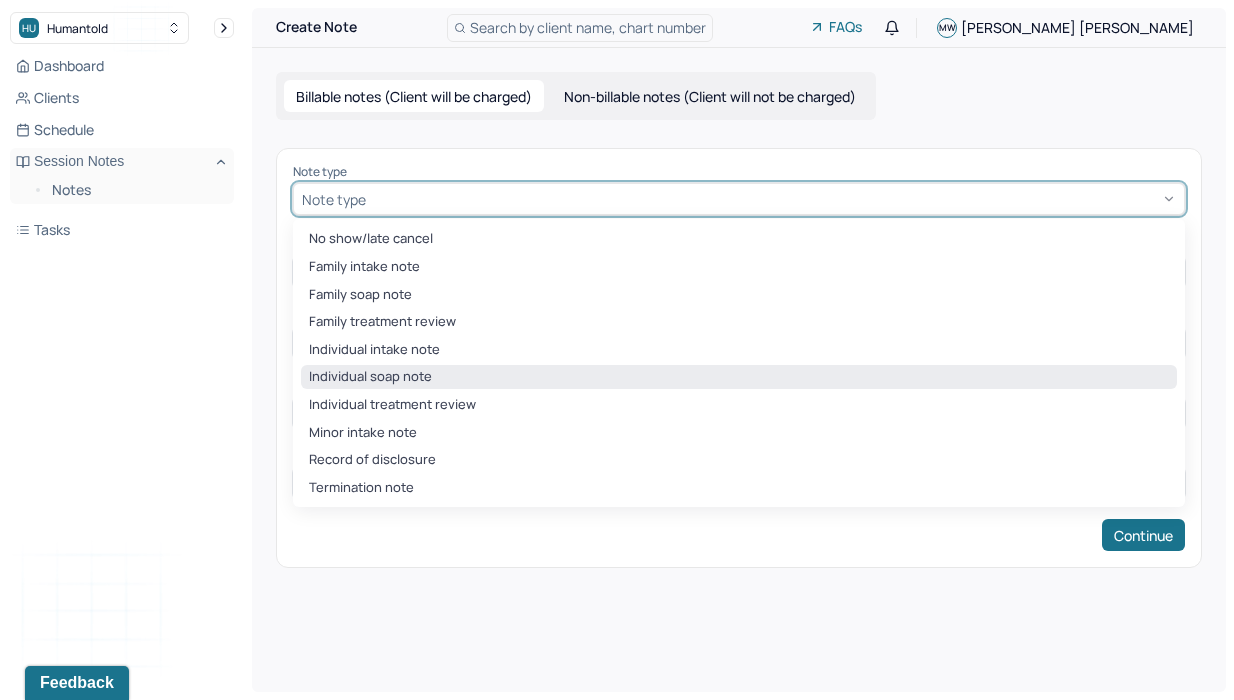 click on "Individual soap note" at bounding box center (739, 377) 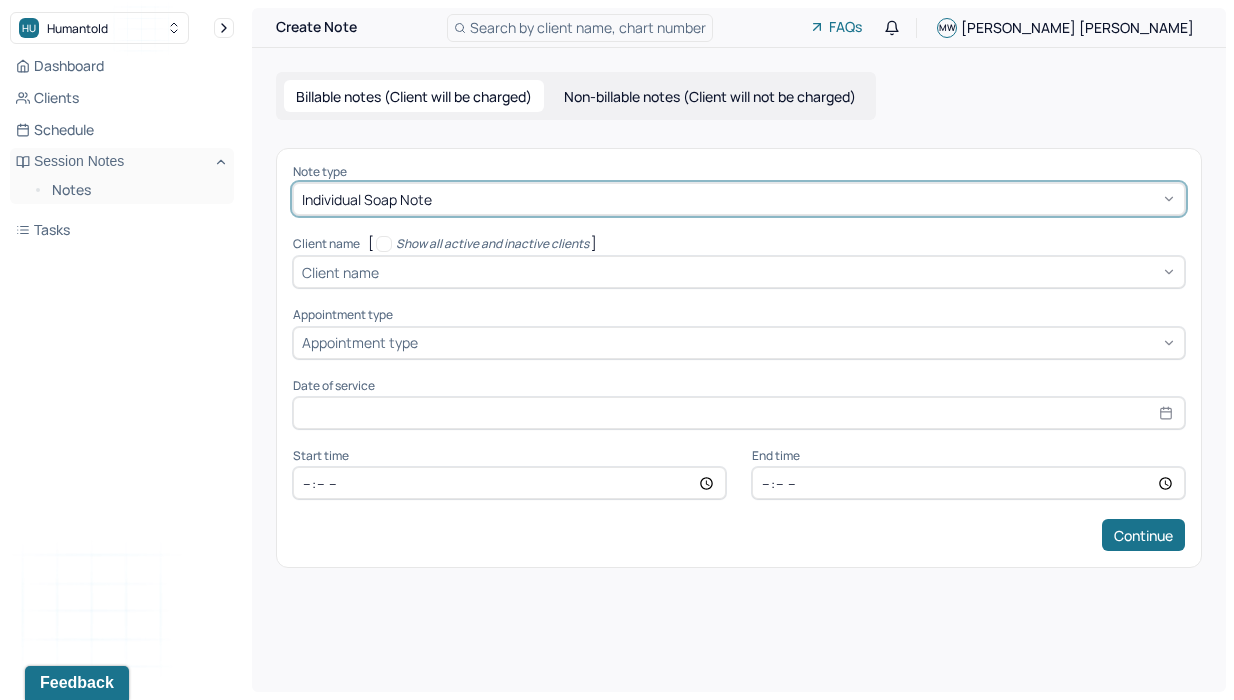 click on "Client name" at bounding box center [739, 272] 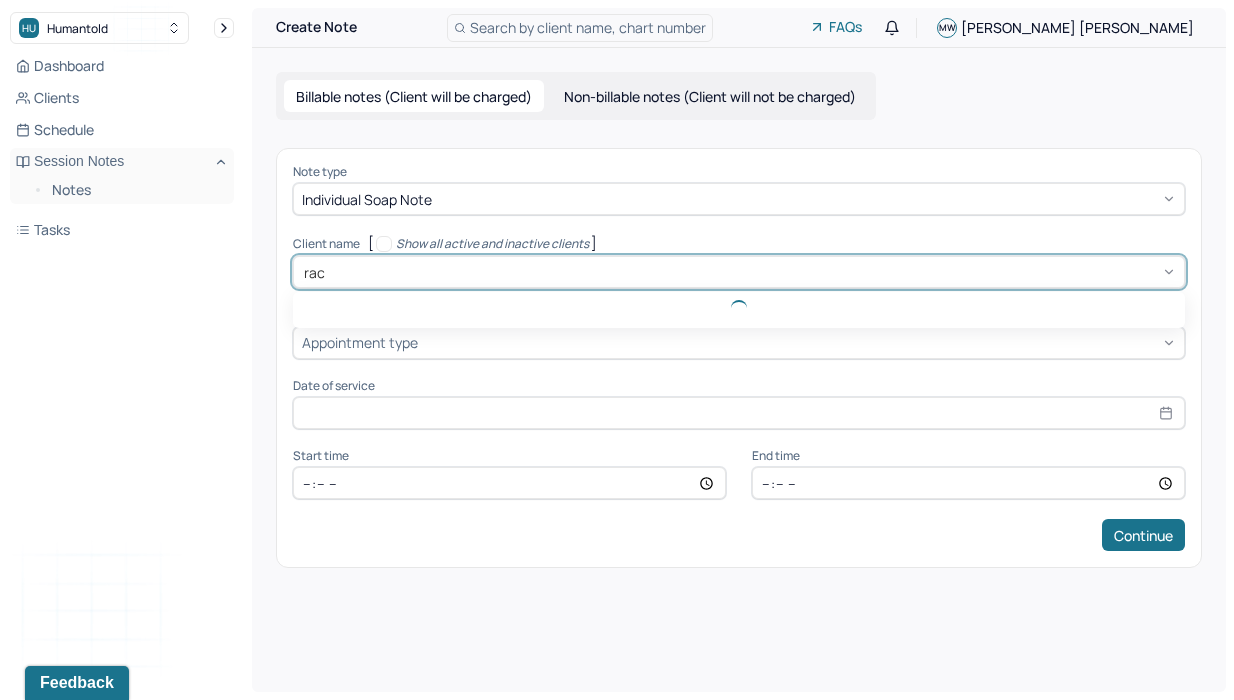 type on "rach" 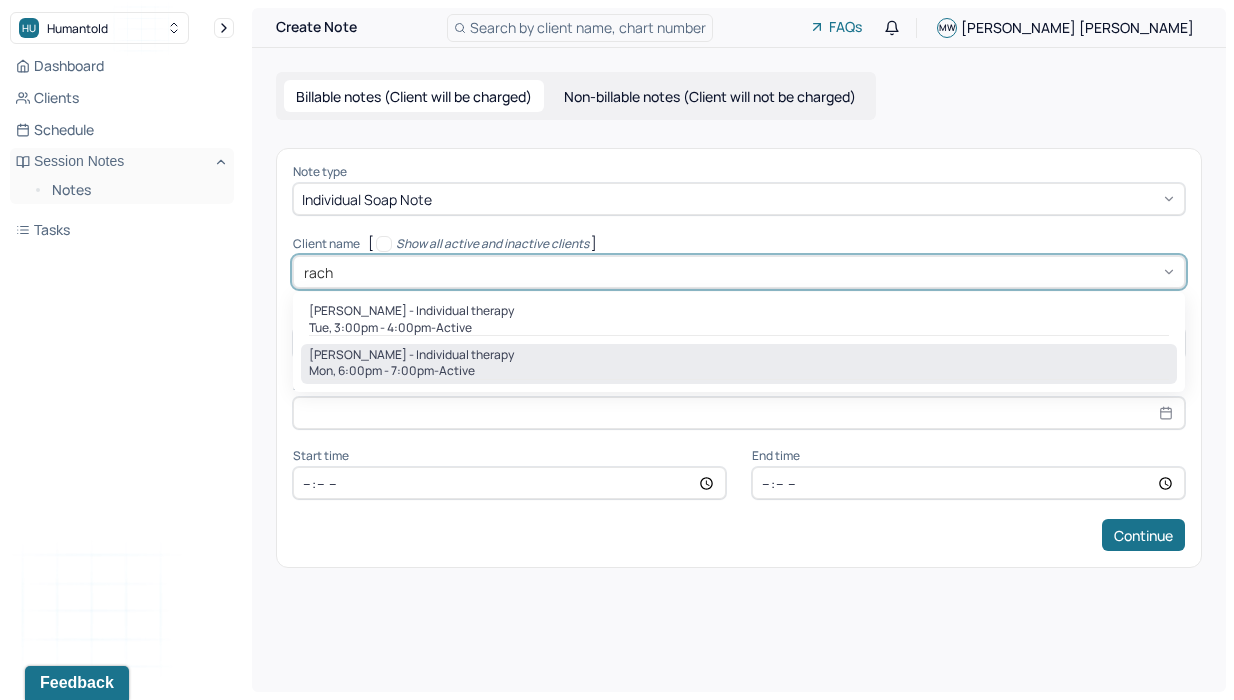 click on "active" at bounding box center [457, 371] 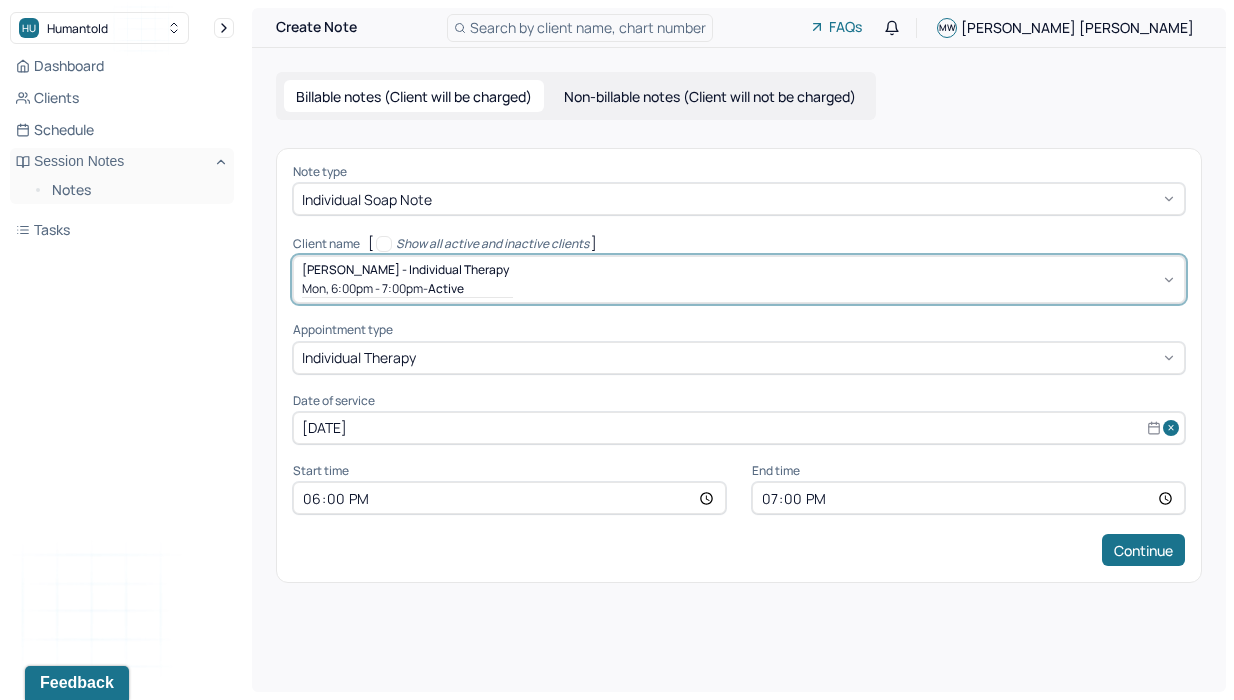 select on "6" 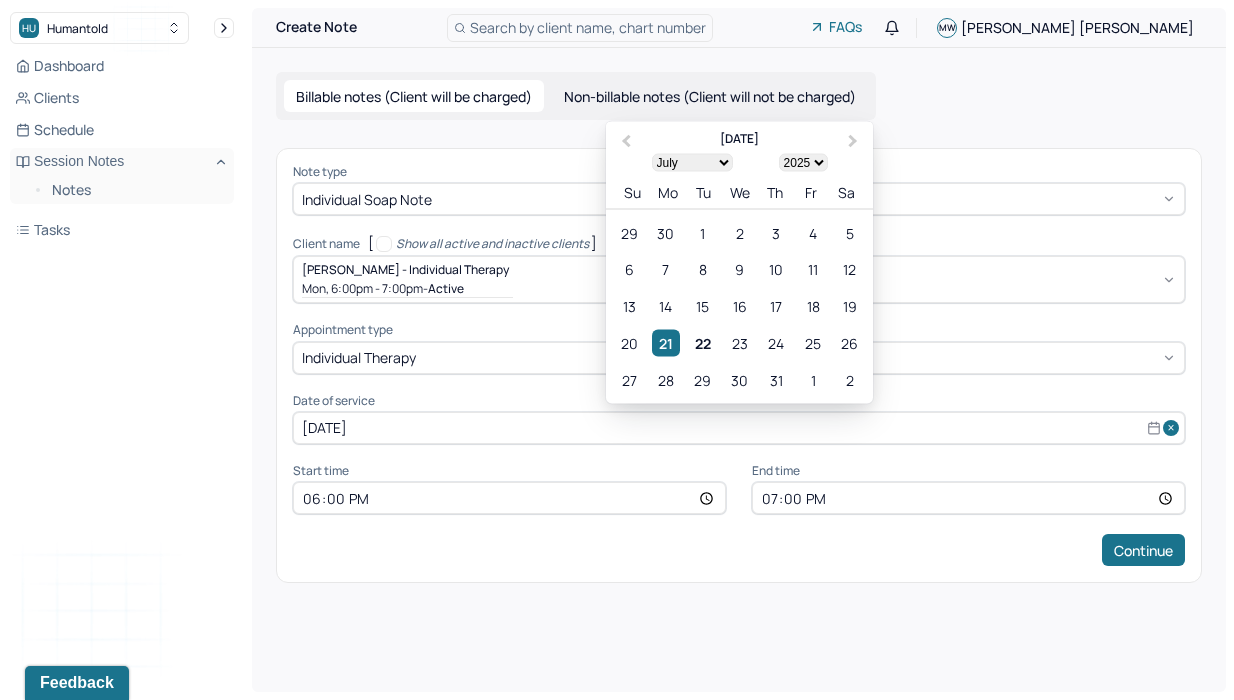 click on "[DATE]" at bounding box center (739, 428) 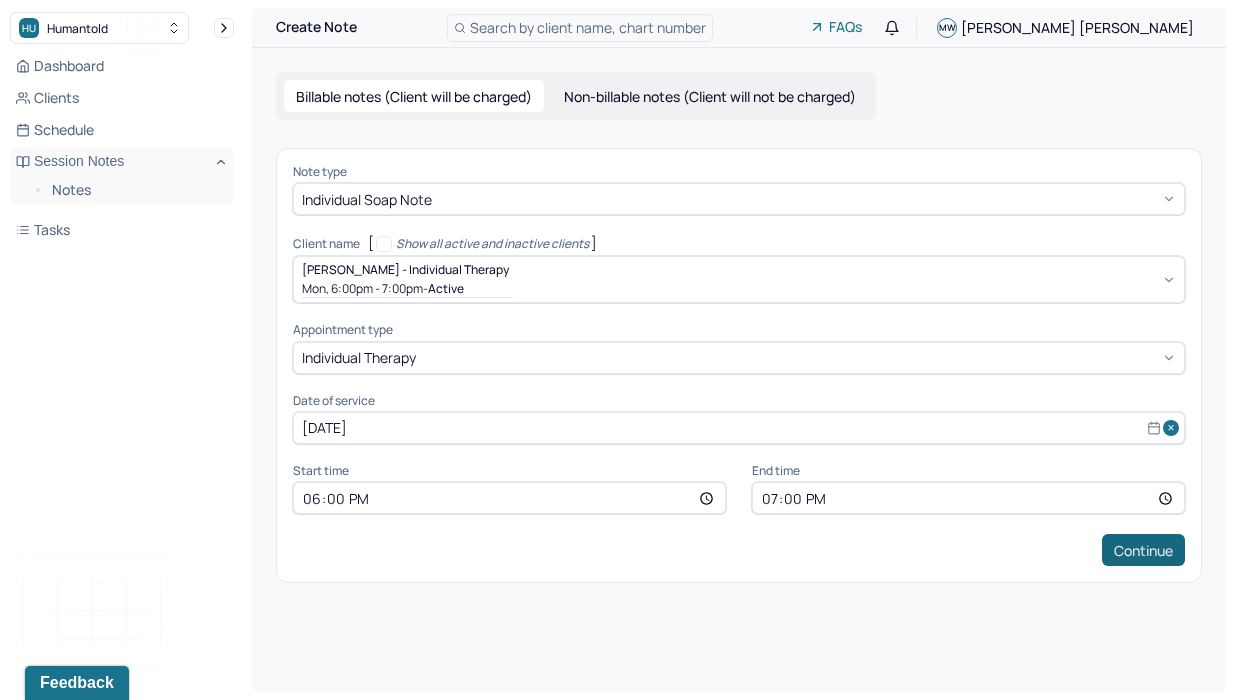 click on "Continue" at bounding box center (1143, 550) 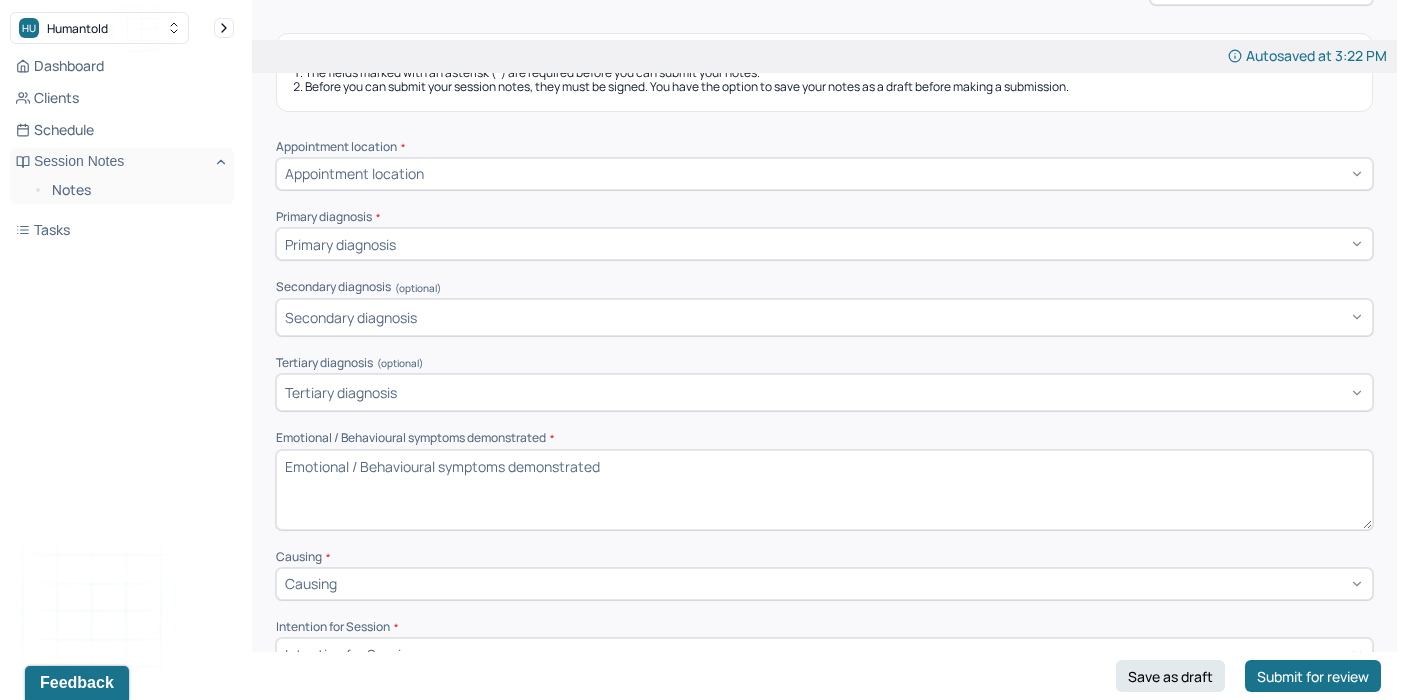 scroll, scrollTop: 0, scrollLeft: 0, axis: both 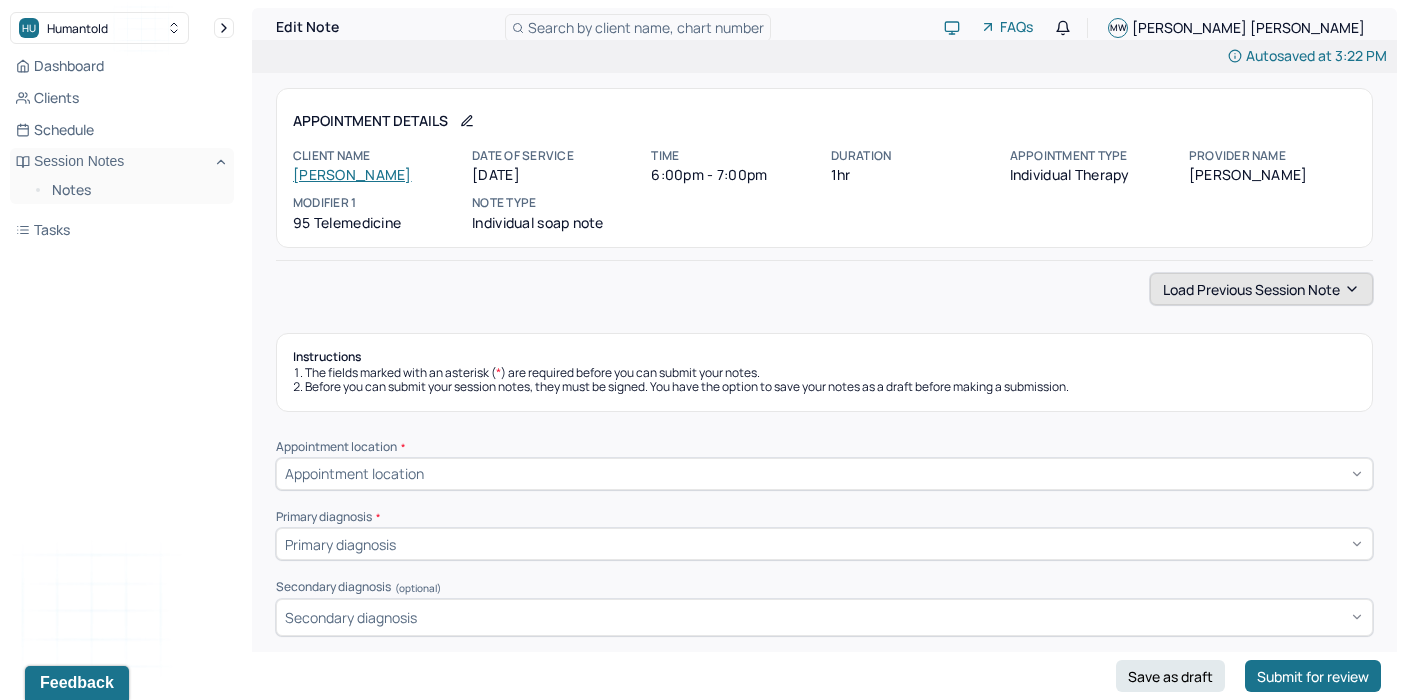 click on "Load previous session note" at bounding box center [1261, 289] 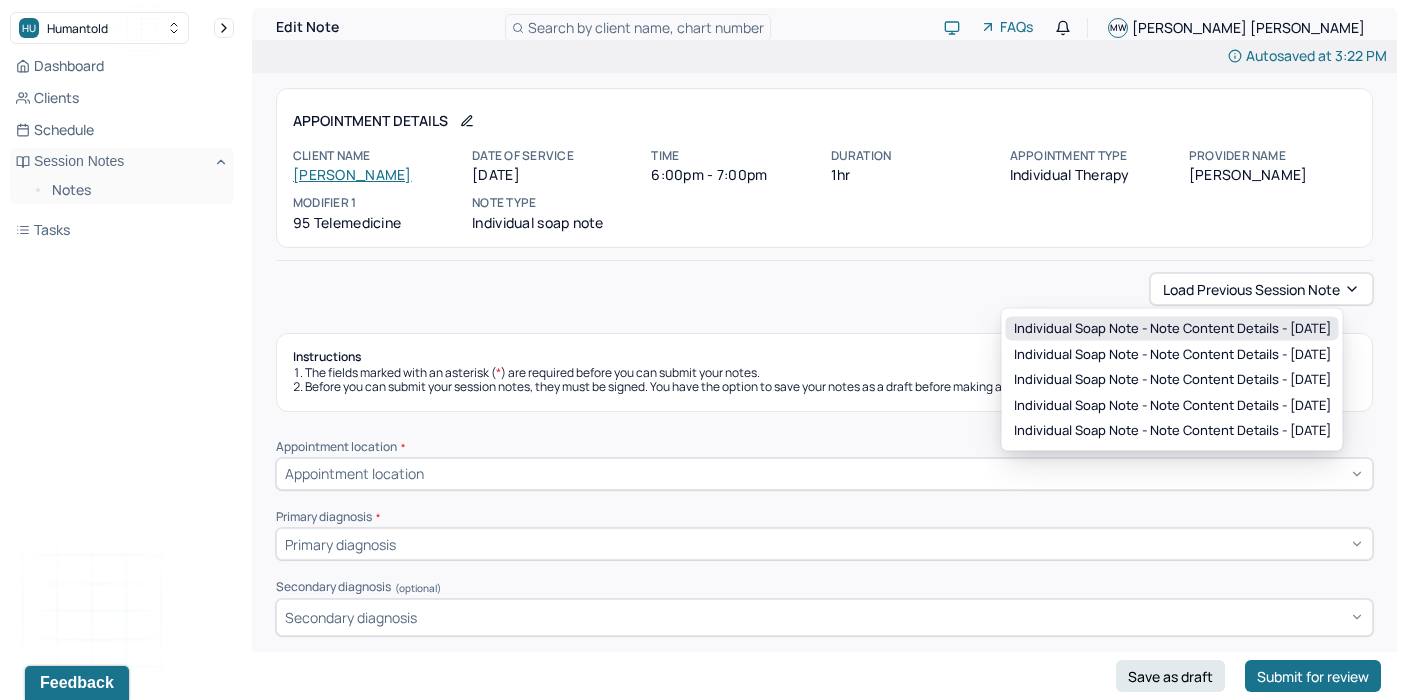 click on "Individual soap note   - Note content Details -   [DATE]" at bounding box center (1172, 329) 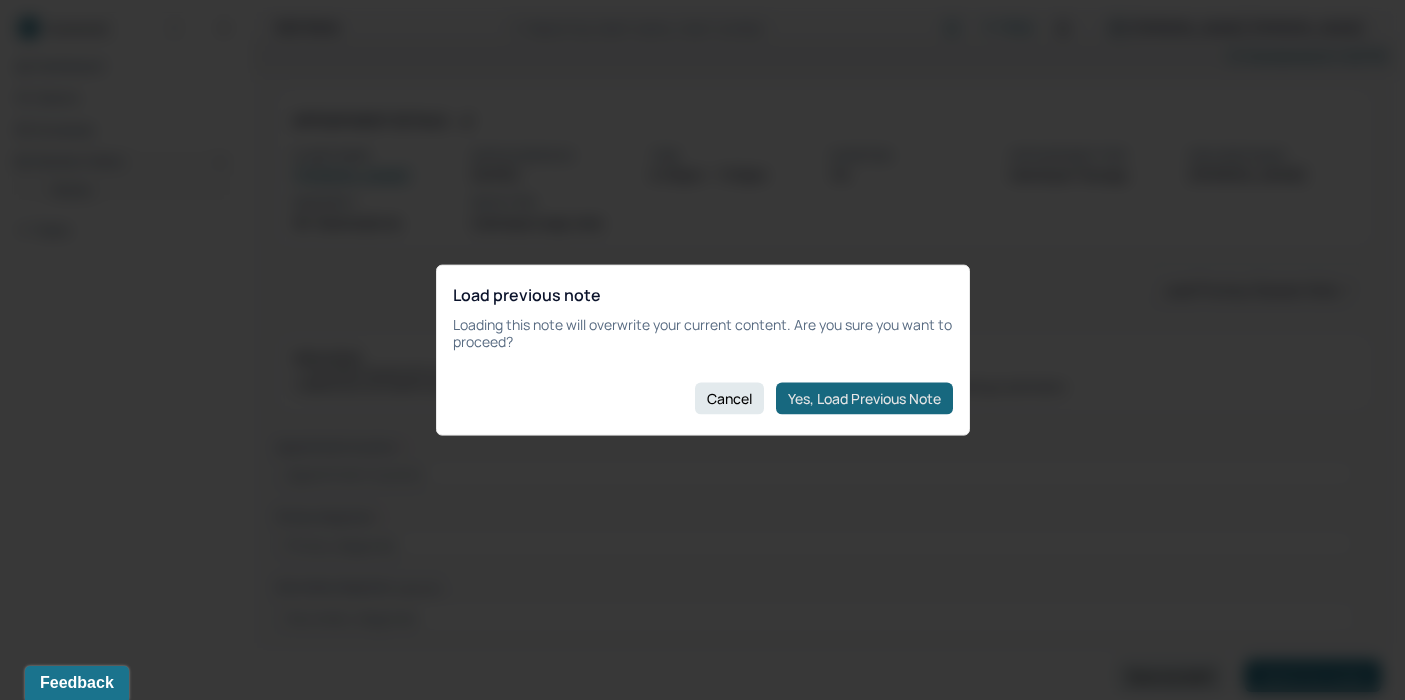 click on "Yes, Load Previous Note" at bounding box center (864, 398) 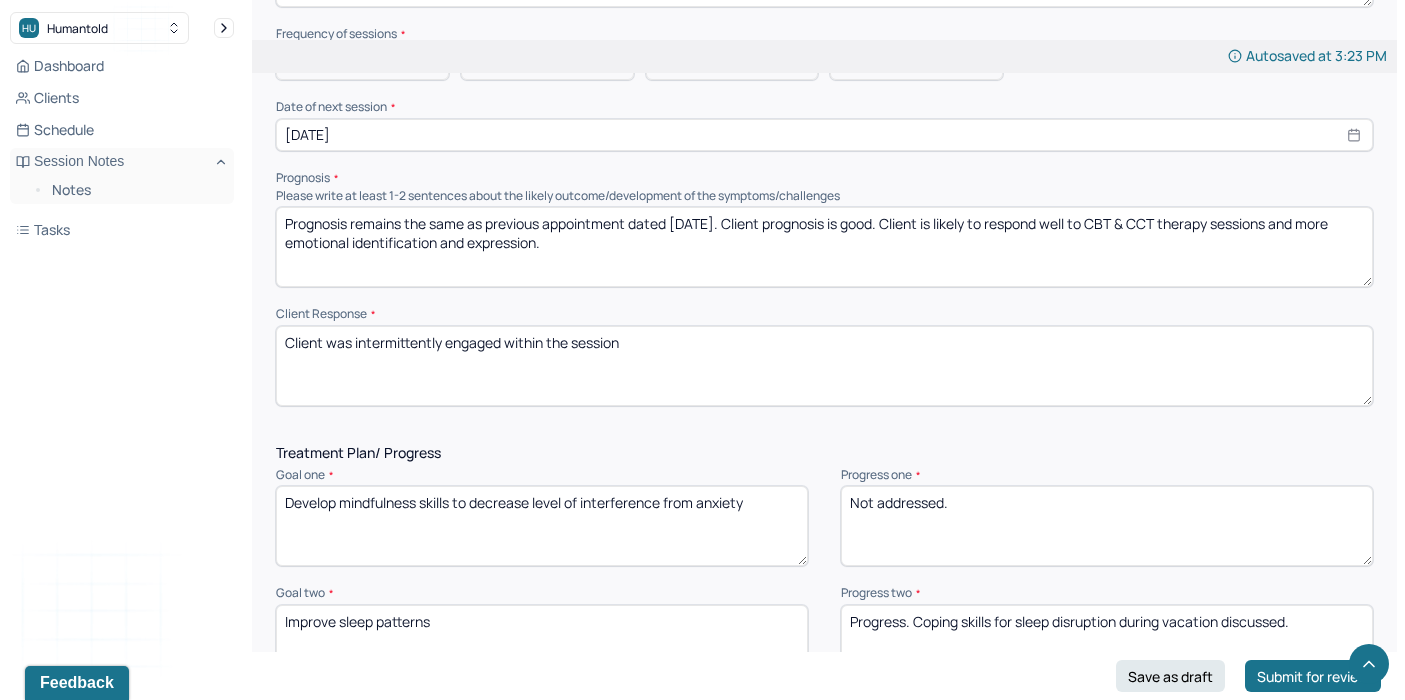 scroll, scrollTop: 2272, scrollLeft: 0, axis: vertical 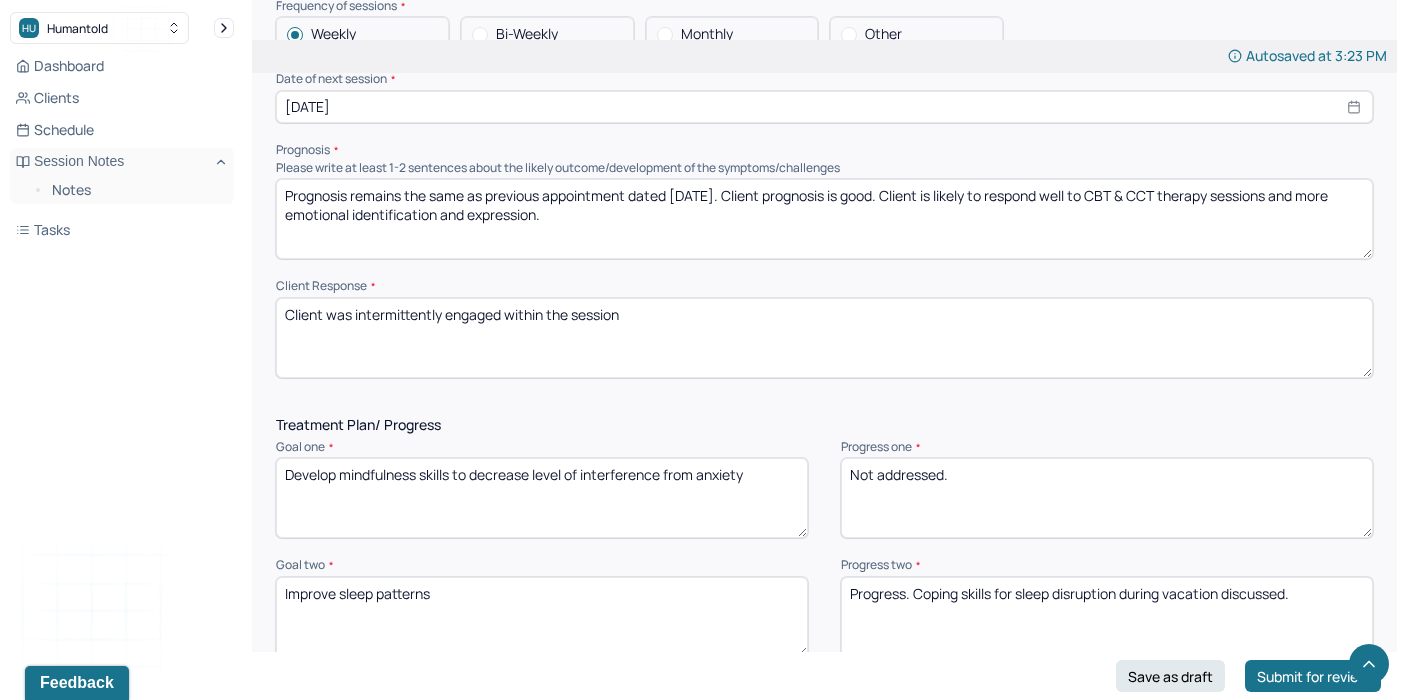 select on "6" 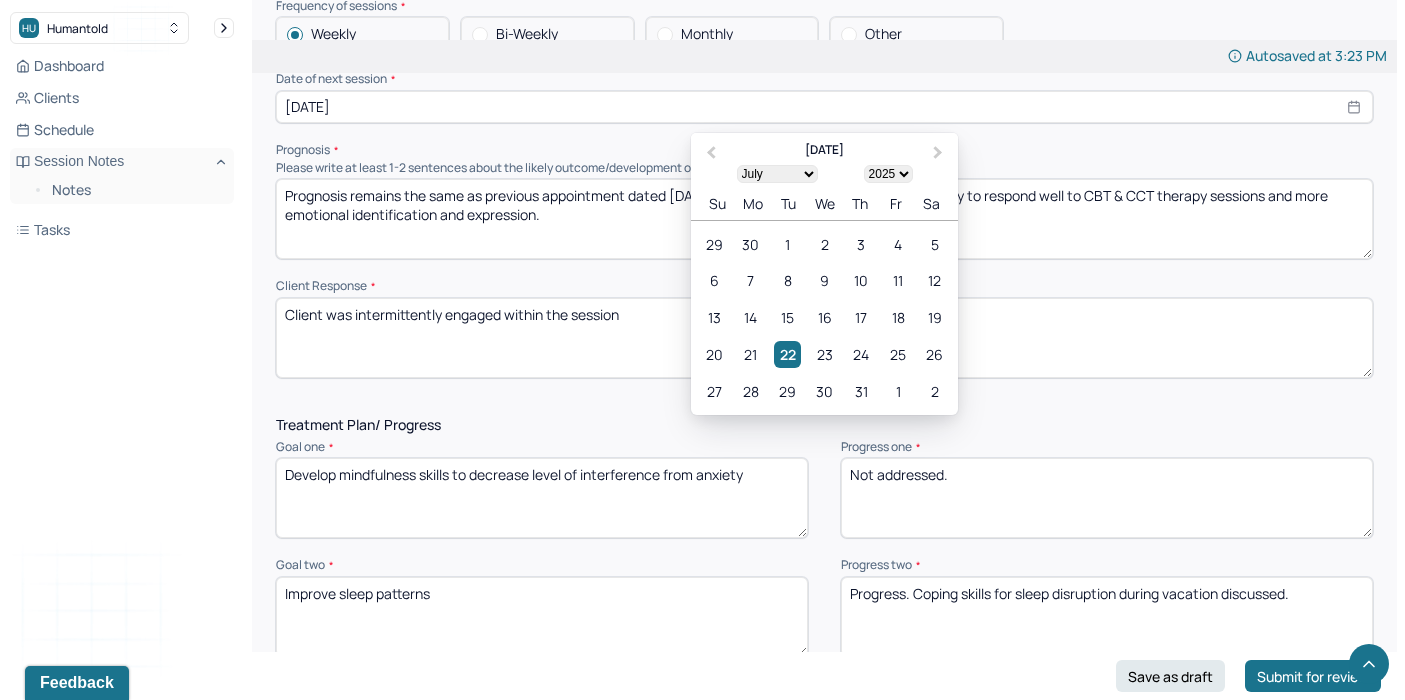 click on "[DATE]" at bounding box center [824, 107] 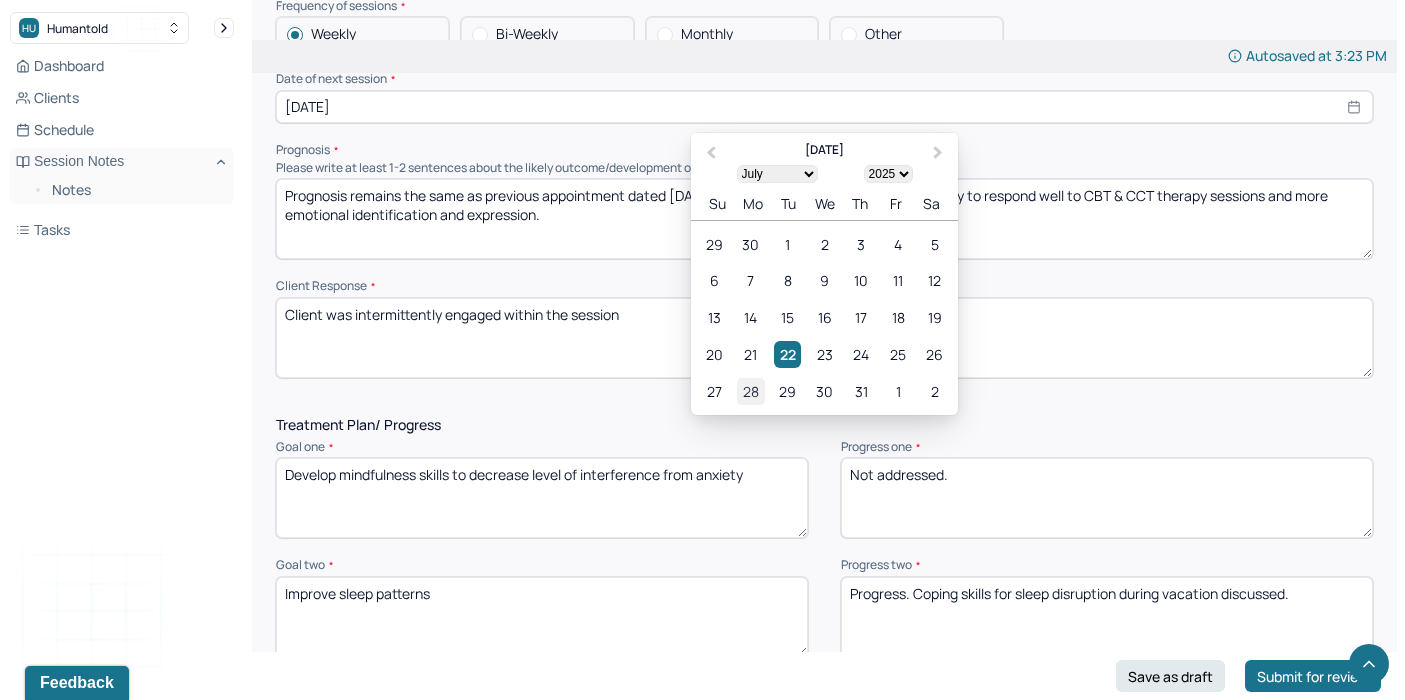 click on "28" at bounding box center (750, 391) 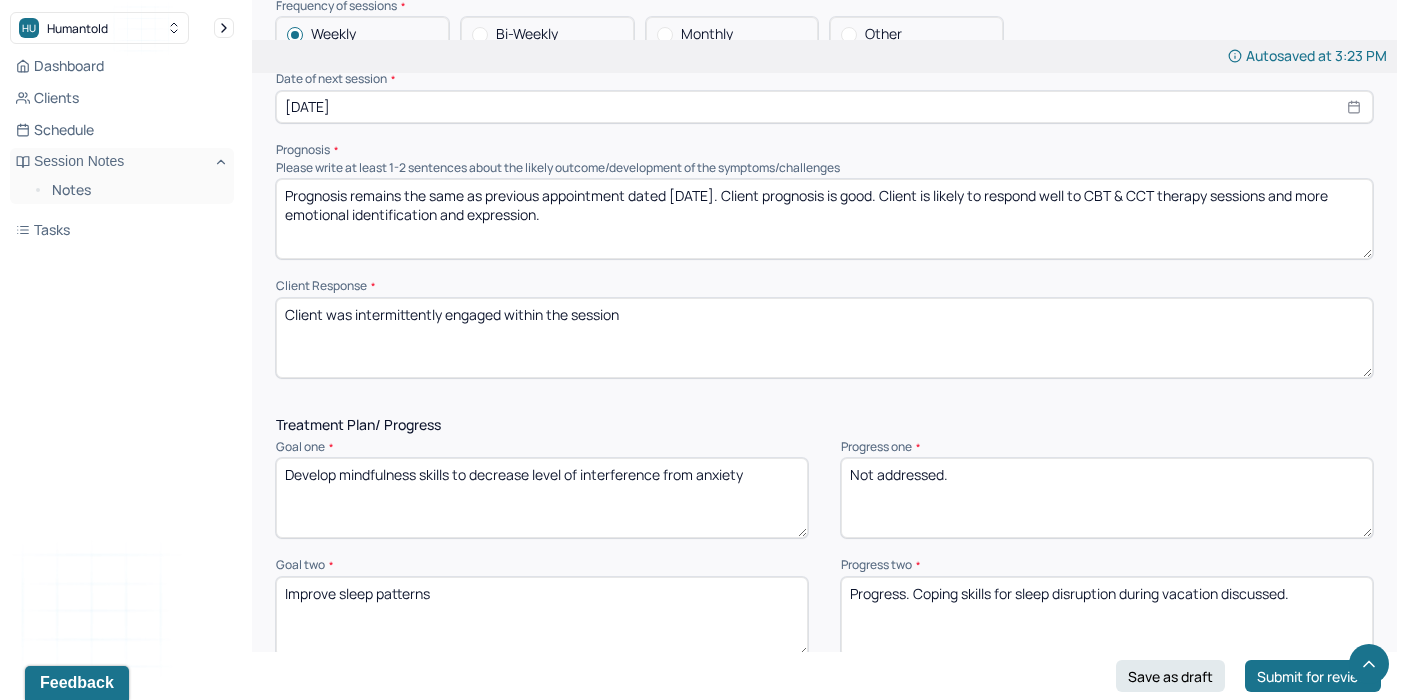 drag, startPoint x: 704, startPoint y: 202, endPoint x: 673, endPoint y: 202, distance: 31 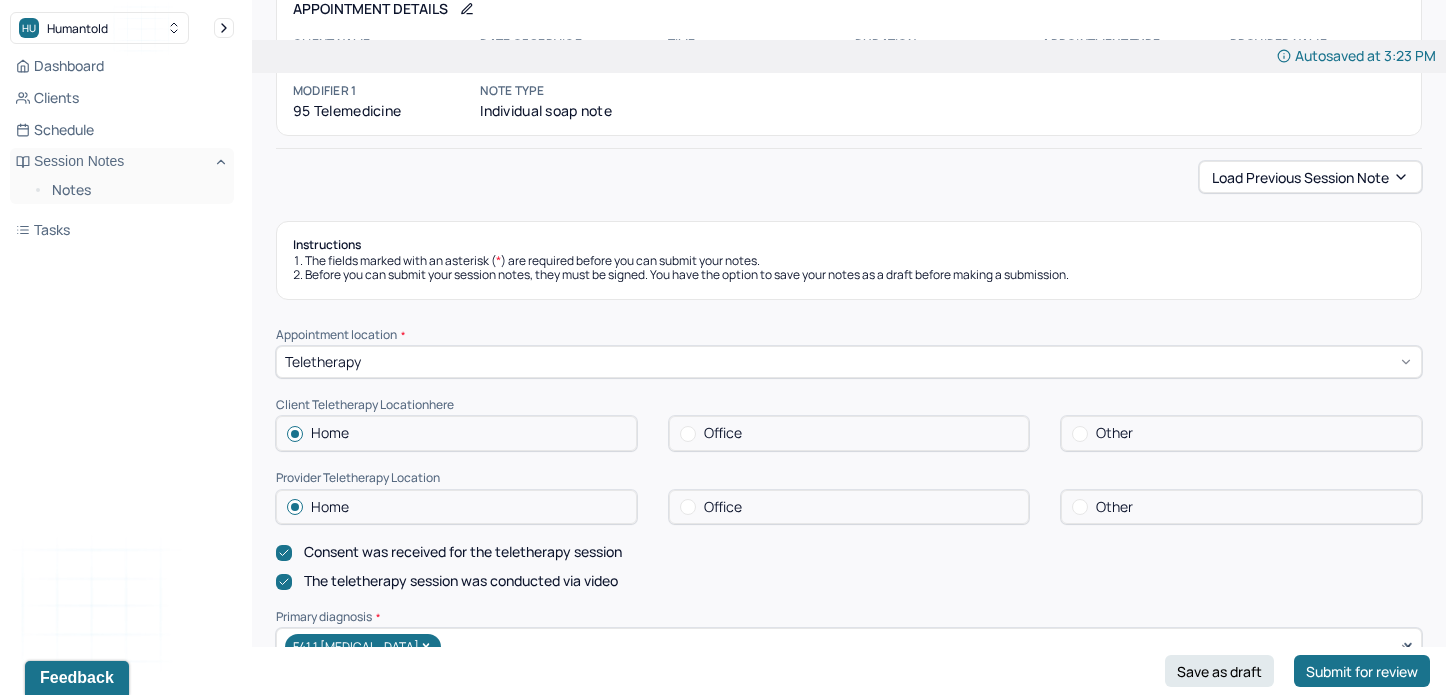 scroll, scrollTop: 138, scrollLeft: 0, axis: vertical 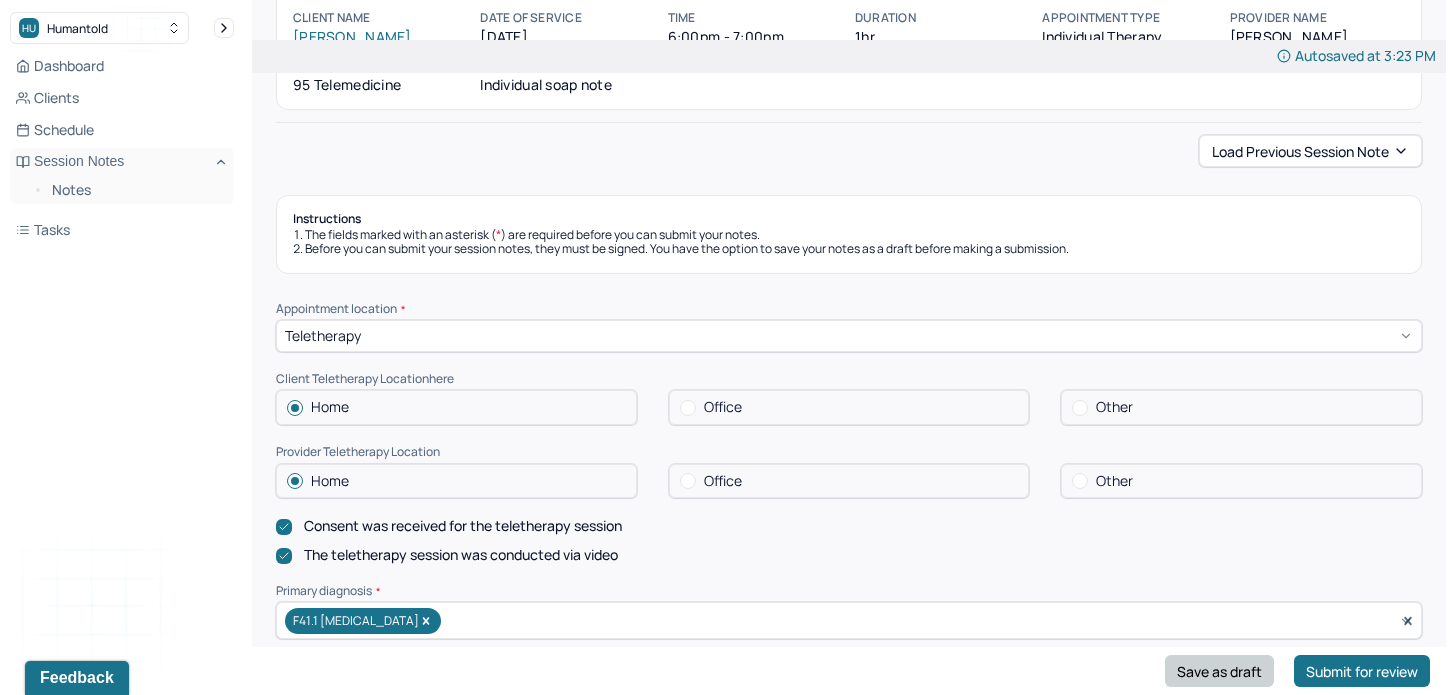 type on "Prognosis remains the same as previous appointment dated [DATE]. Client prognosis is good. Client is likely to respond well to CBT & CCT therapy sessions and more emotional identification and expression." 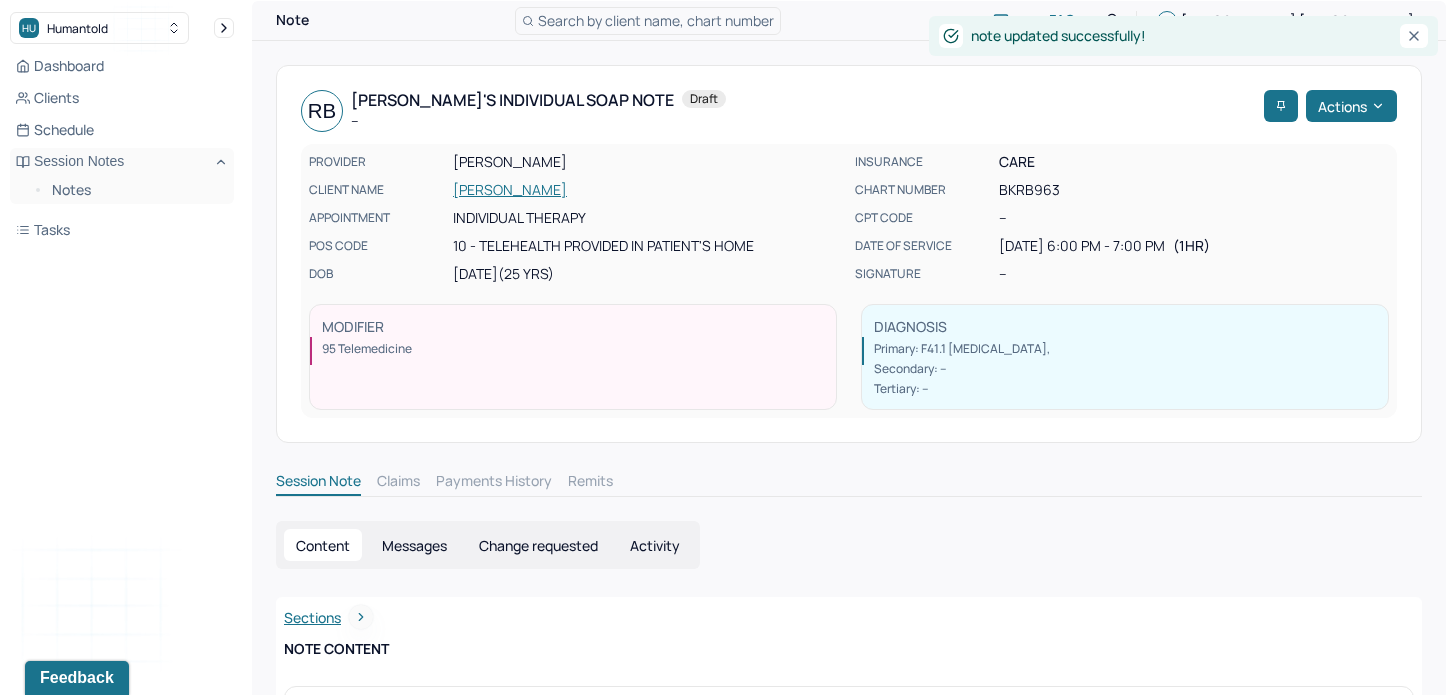 scroll, scrollTop: 0, scrollLeft: 0, axis: both 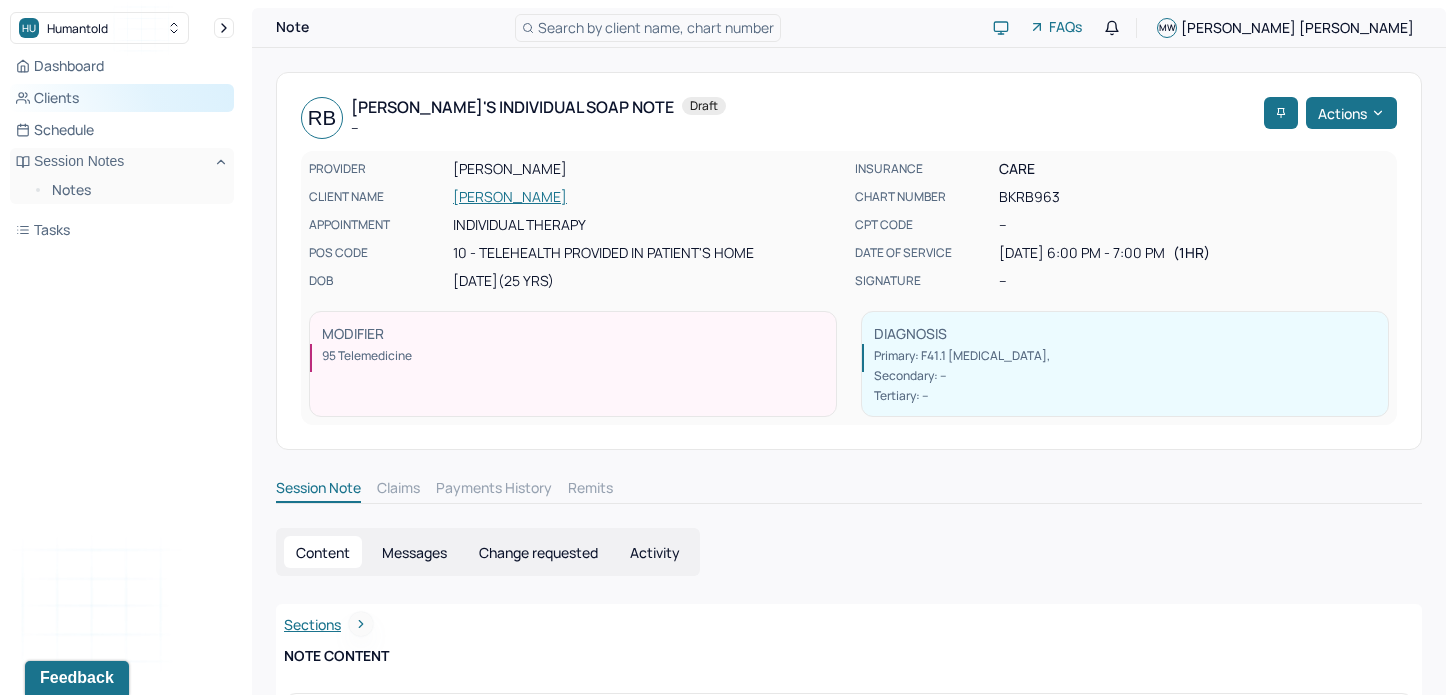 click on "Clients" at bounding box center (122, 98) 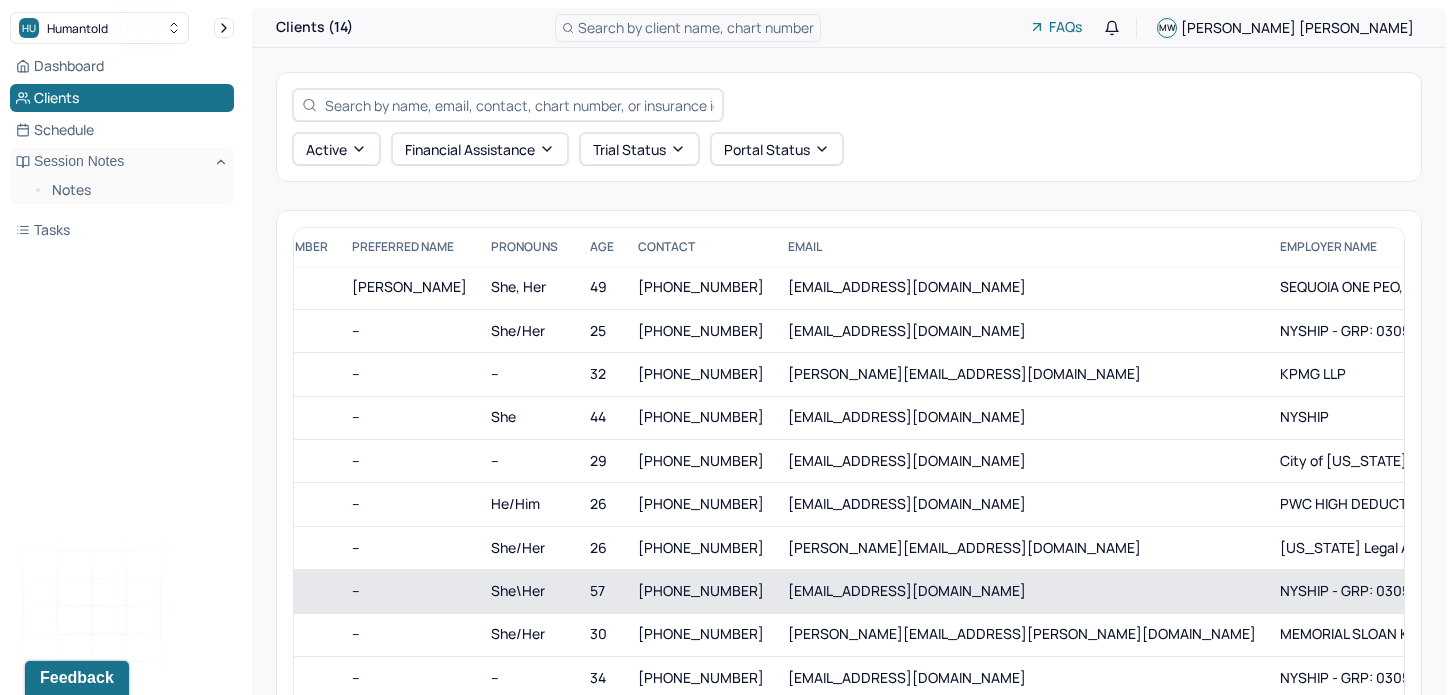 scroll, scrollTop: 91, scrollLeft: 252, axis: both 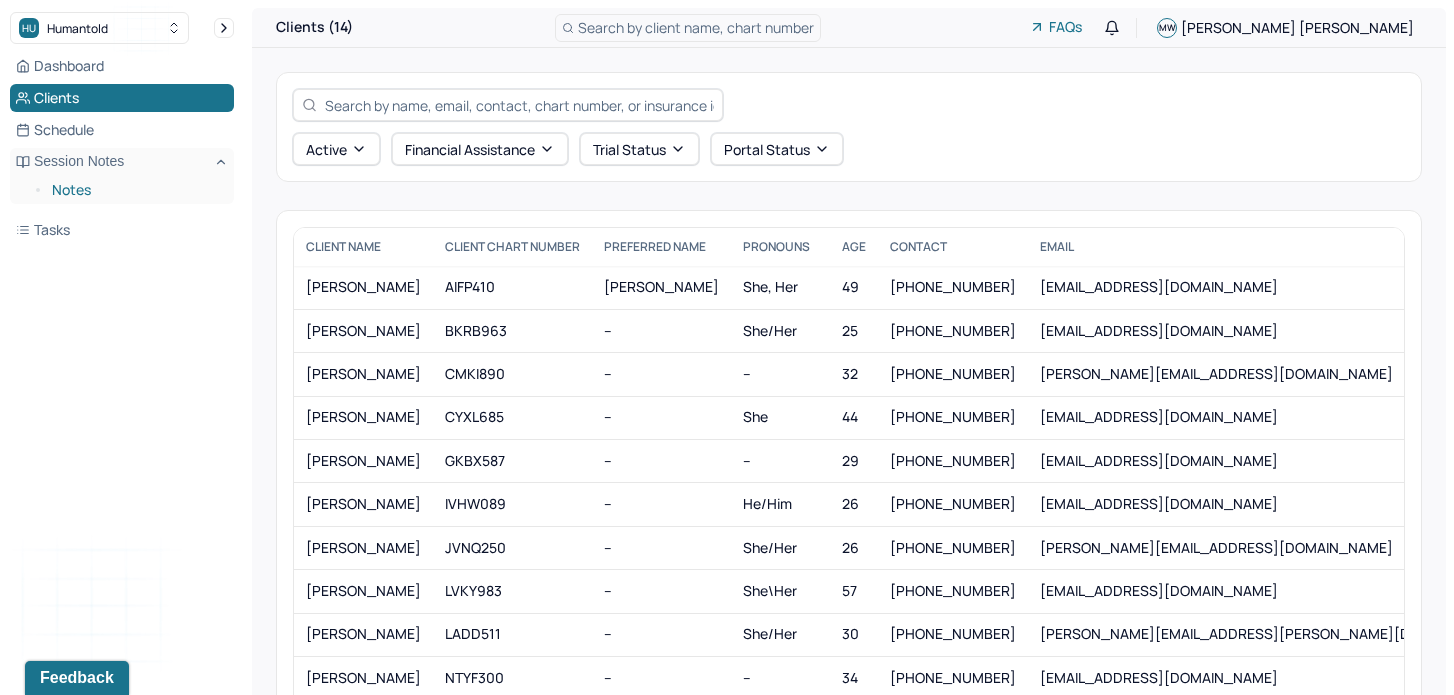click on "Notes" at bounding box center (135, 190) 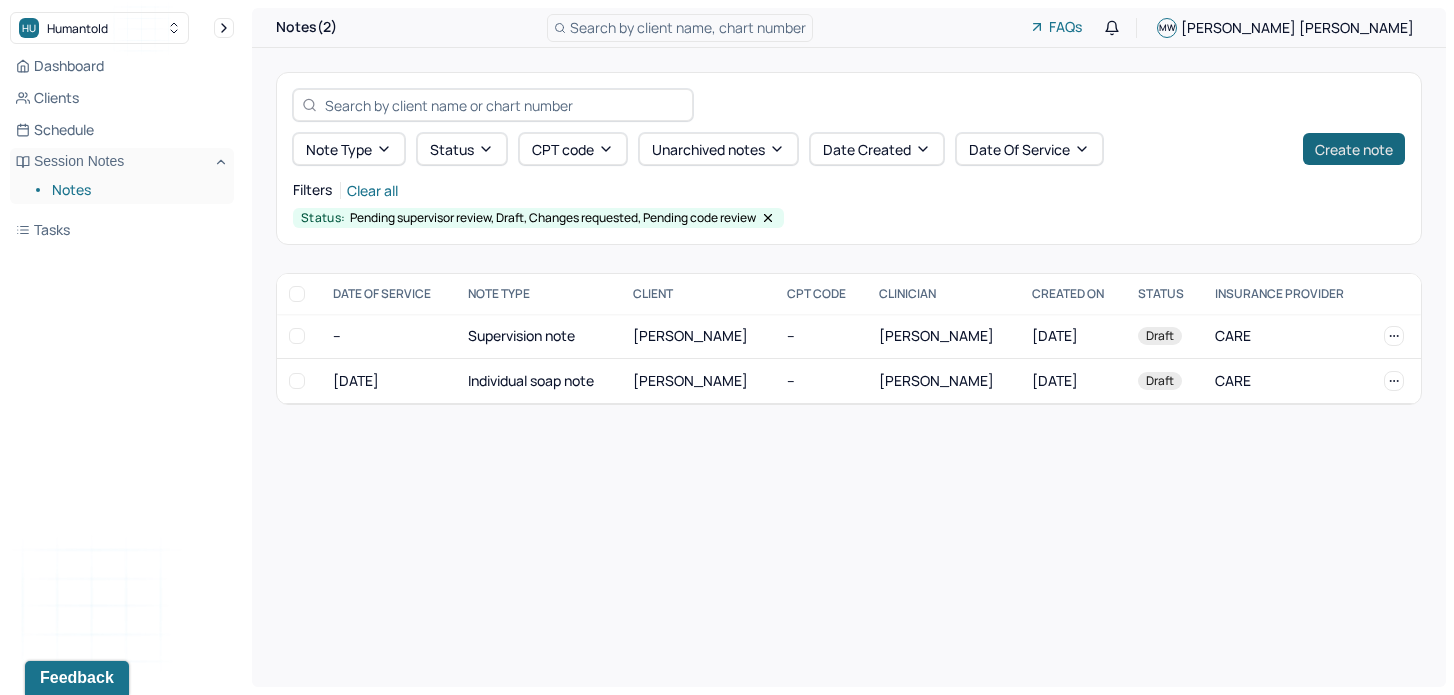 click on "Create note" at bounding box center [1354, 149] 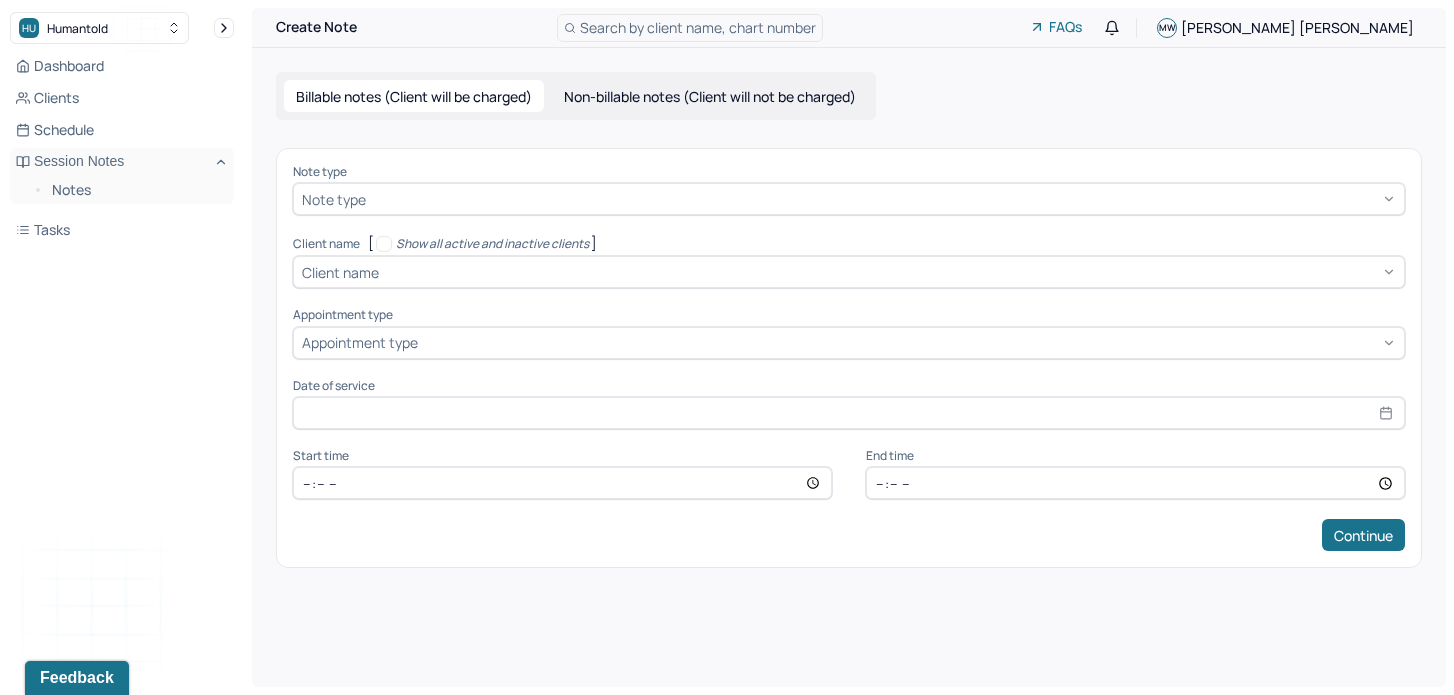 click at bounding box center (883, 199) 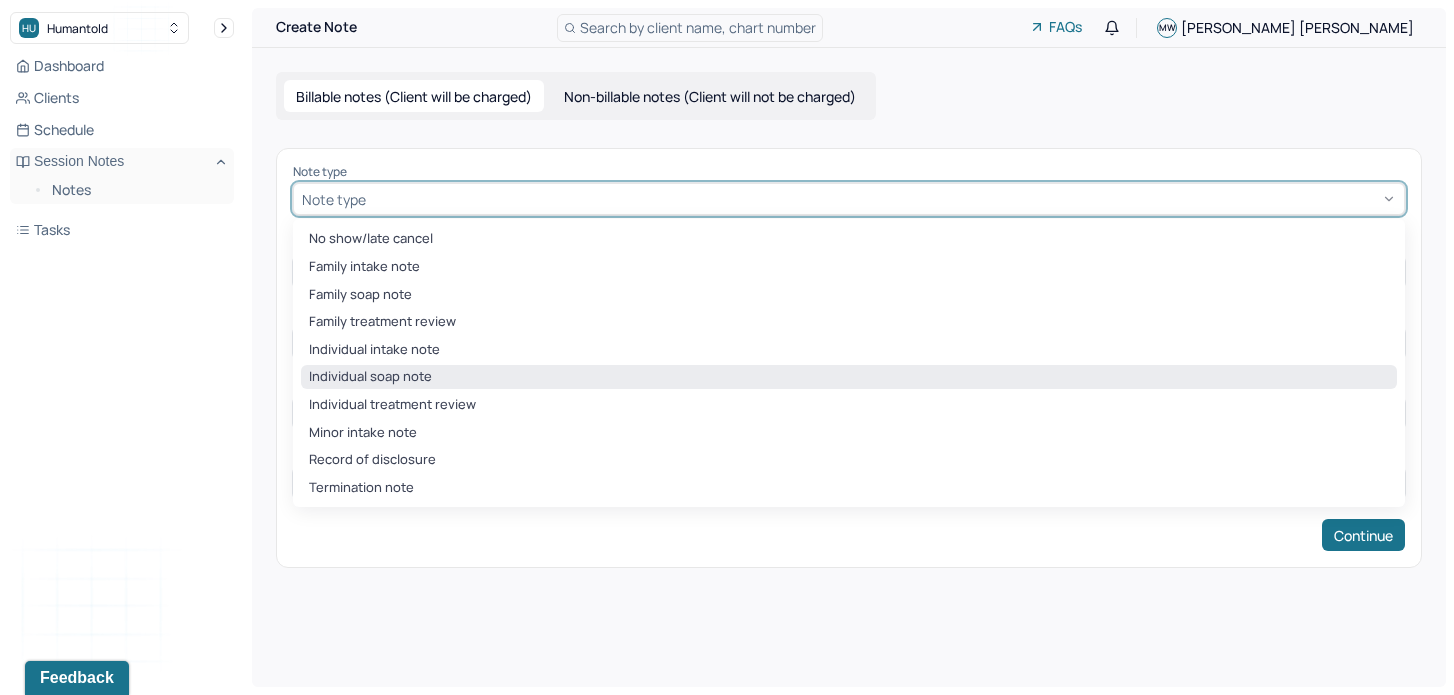 click on "Individual soap note" at bounding box center [849, 377] 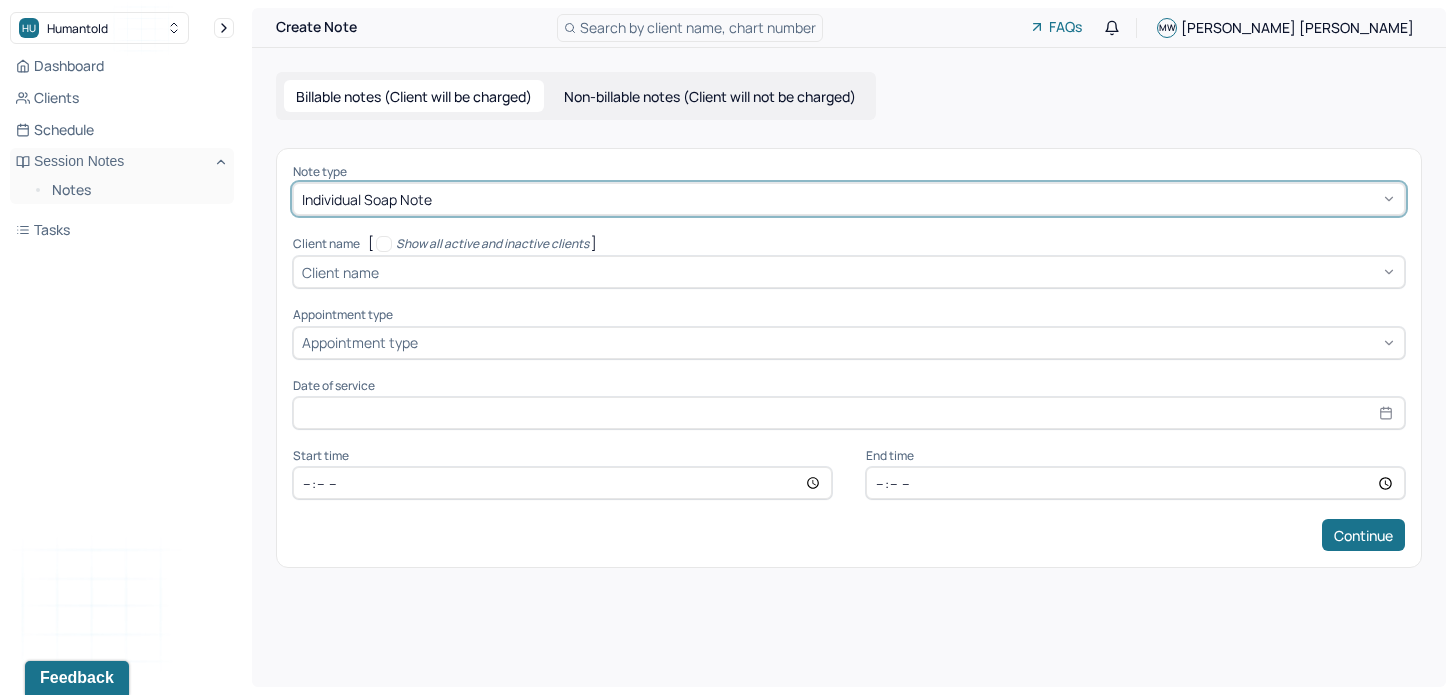 click at bounding box center (889, 272) 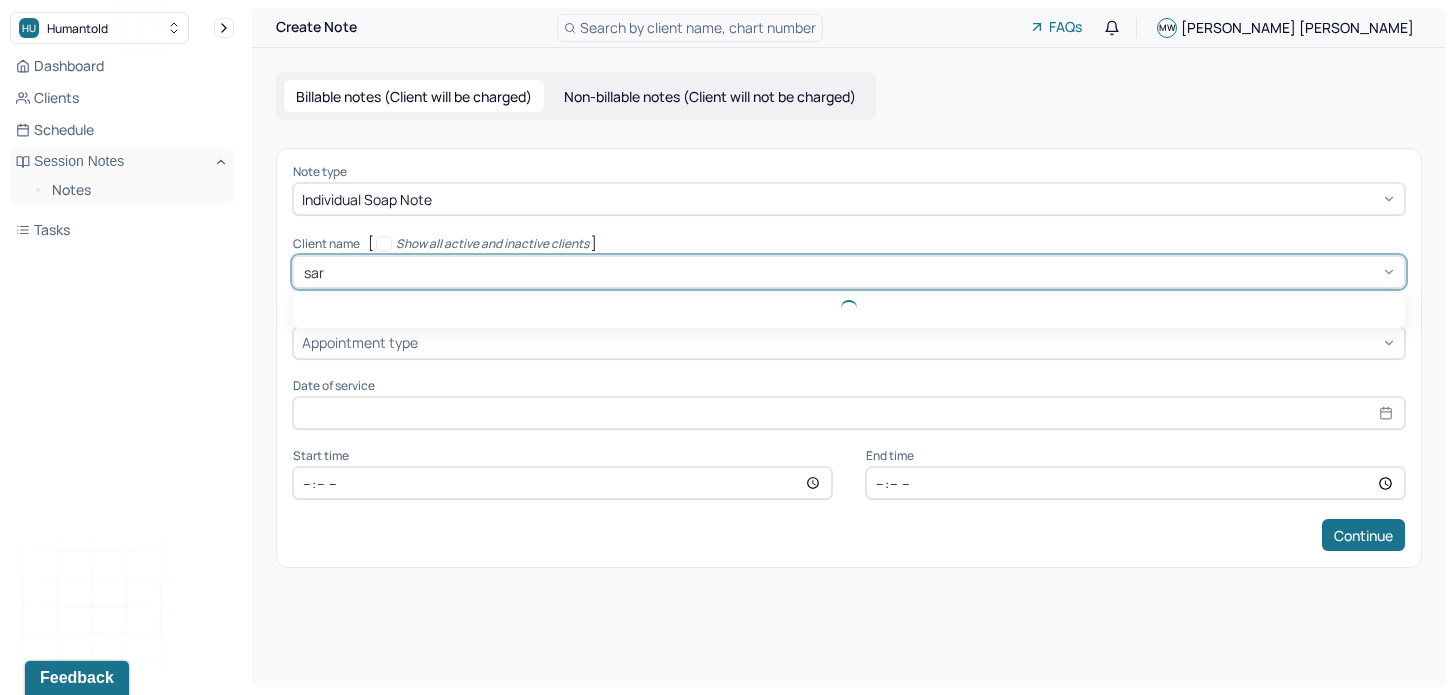 type on "[PERSON_NAME]" 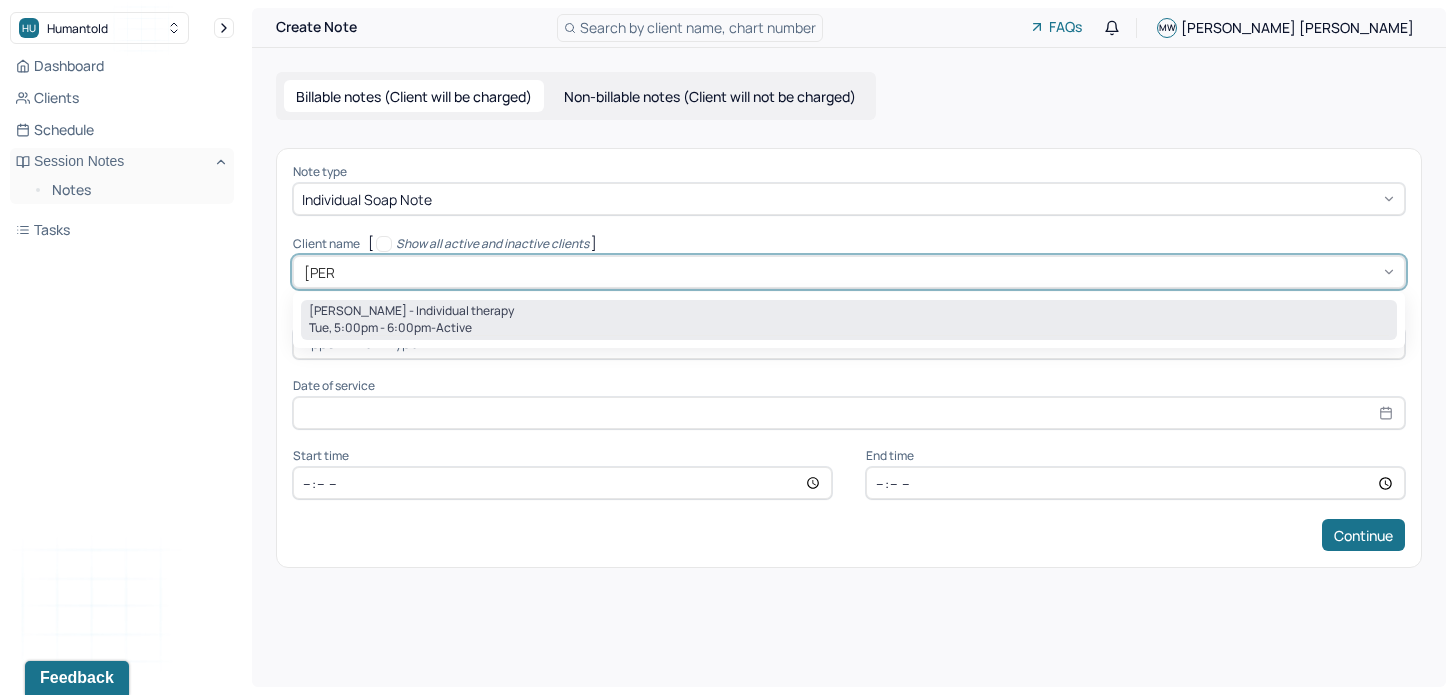 click on "Tue, 5:00pm - 6:00pm  -  active" at bounding box center (849, 328) 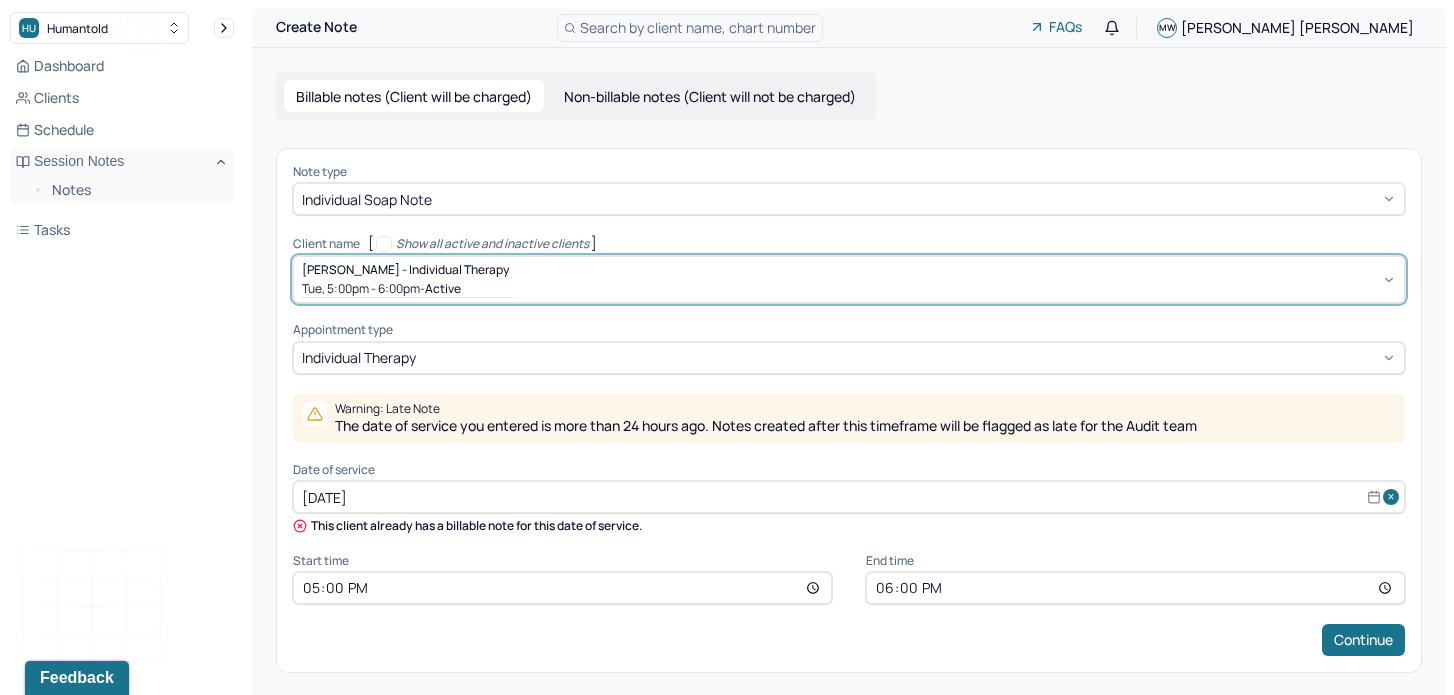 scroll, scrollTop: 7, scrollLeft: 0, axis: vertical 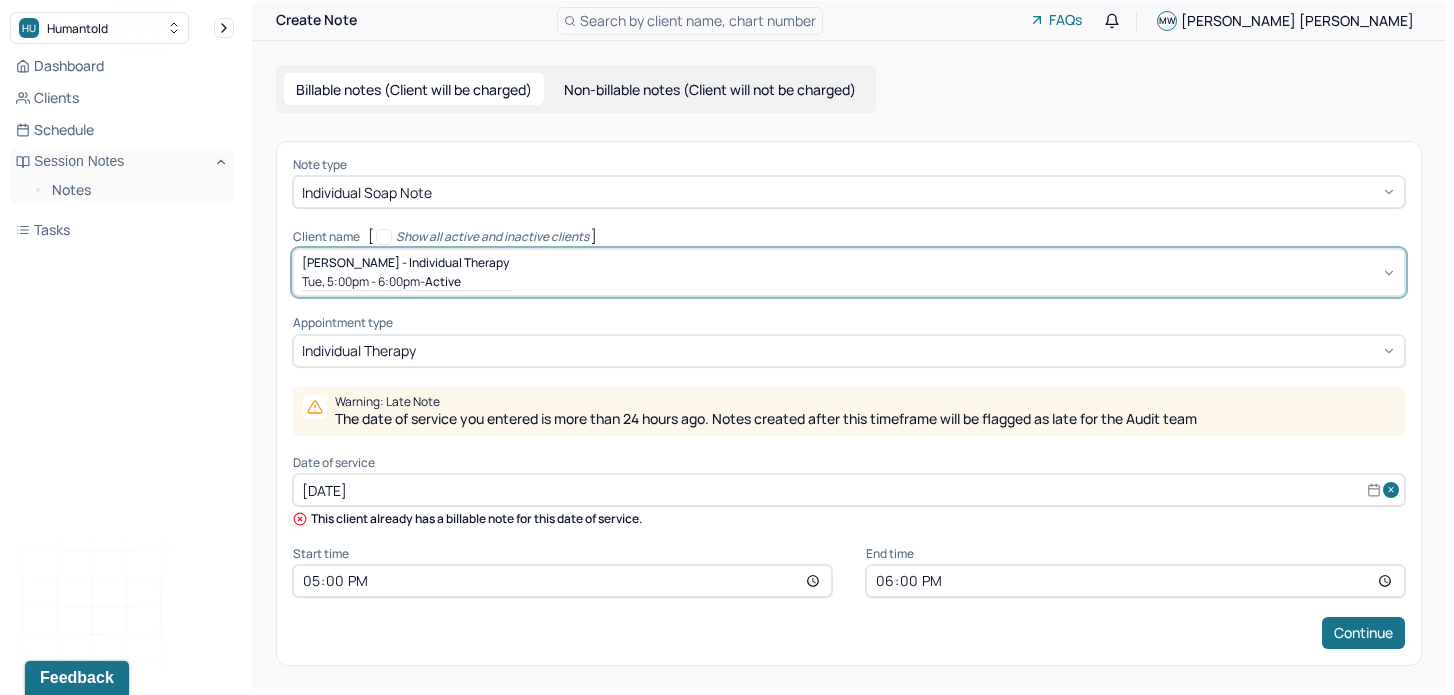 click on "[DATE]" at bounding box center (849, 490) 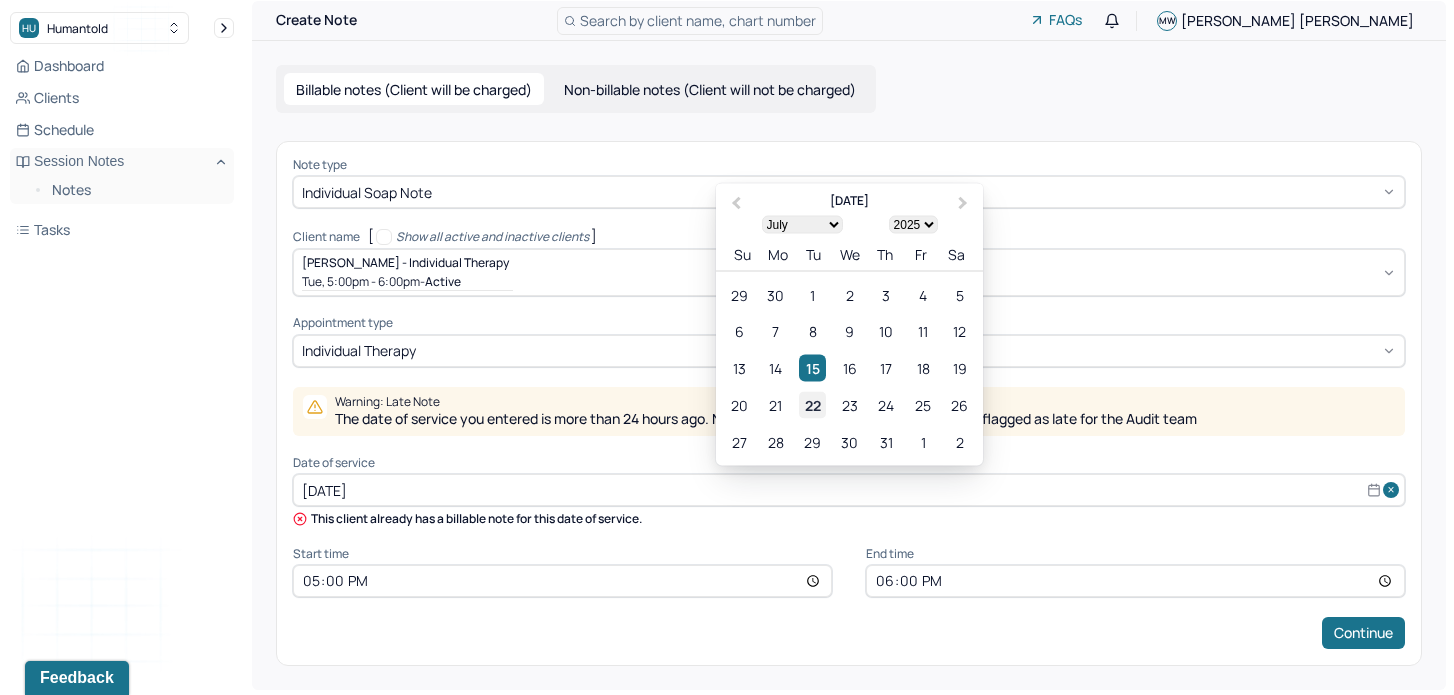 click on "22" at bounding box center [812, 405] 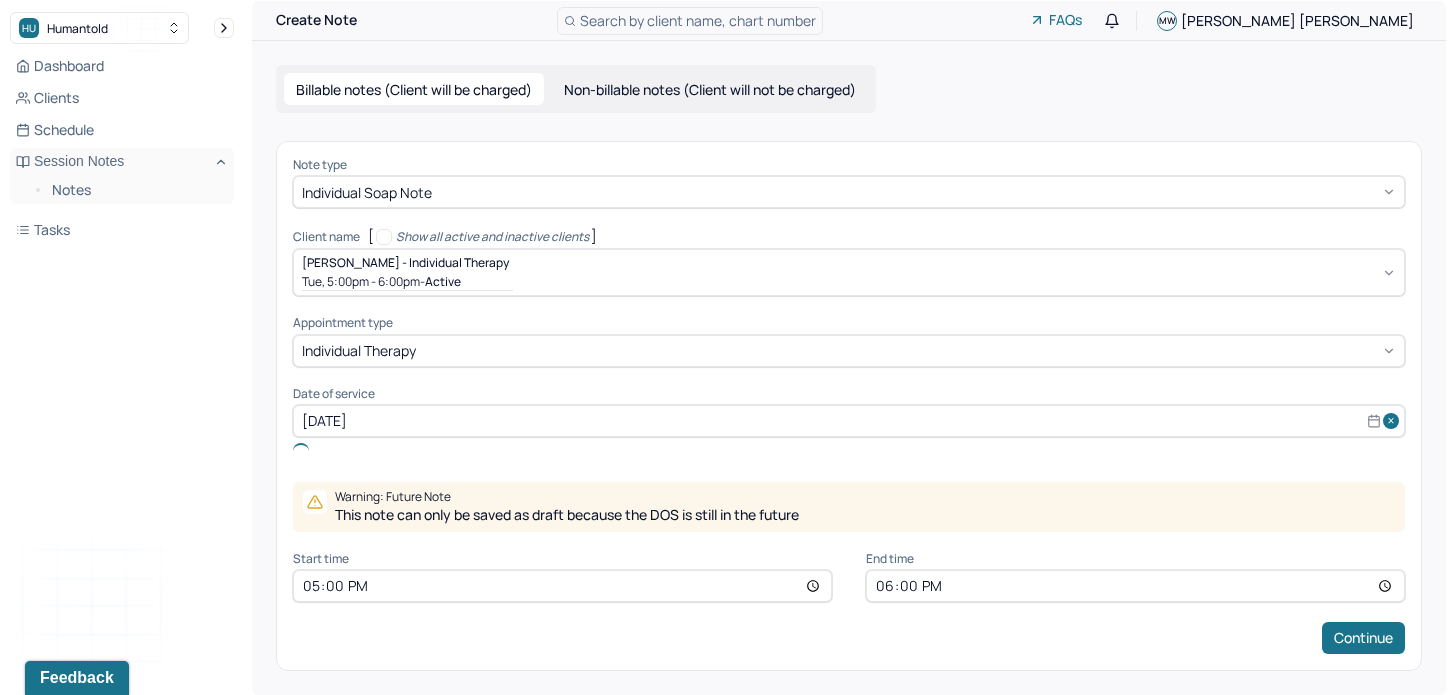 scroll, scrollTop: 0, scrollLeft: 0, axis: both 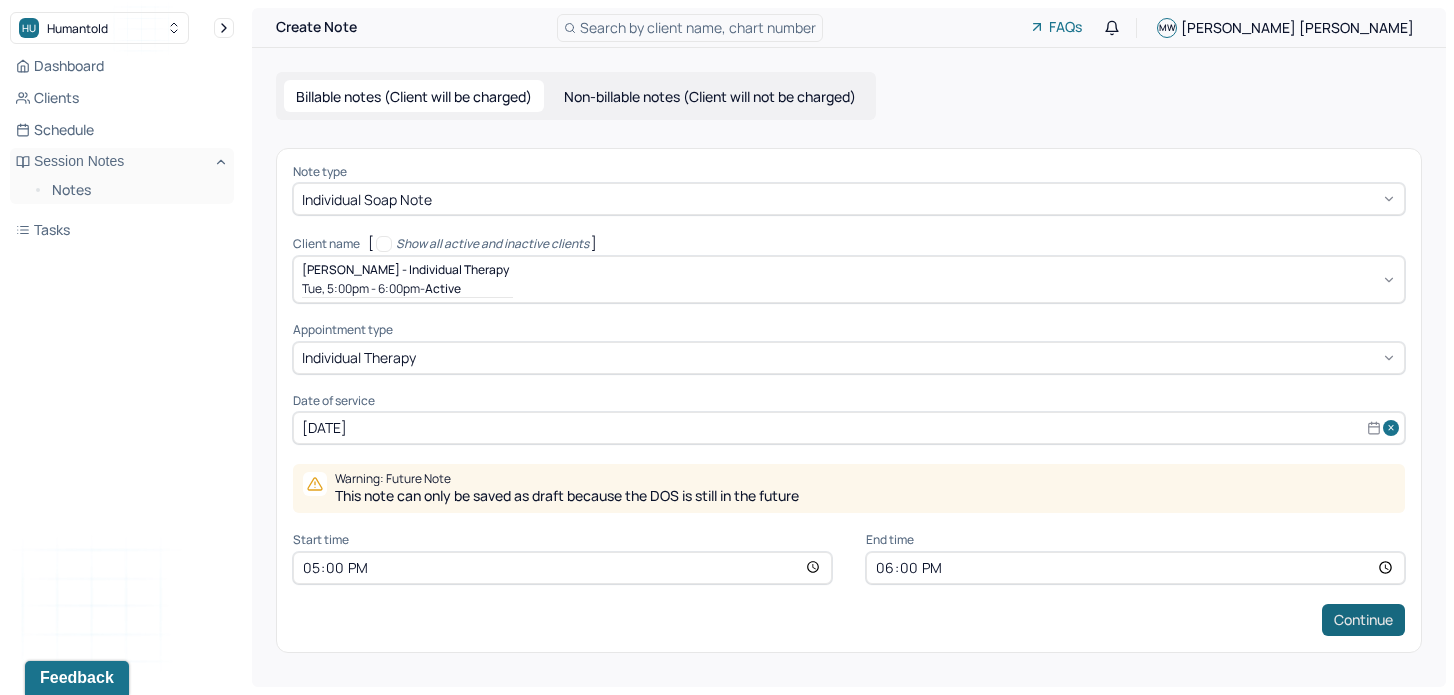 click on "Continue" at bounding box center [1363, 620] 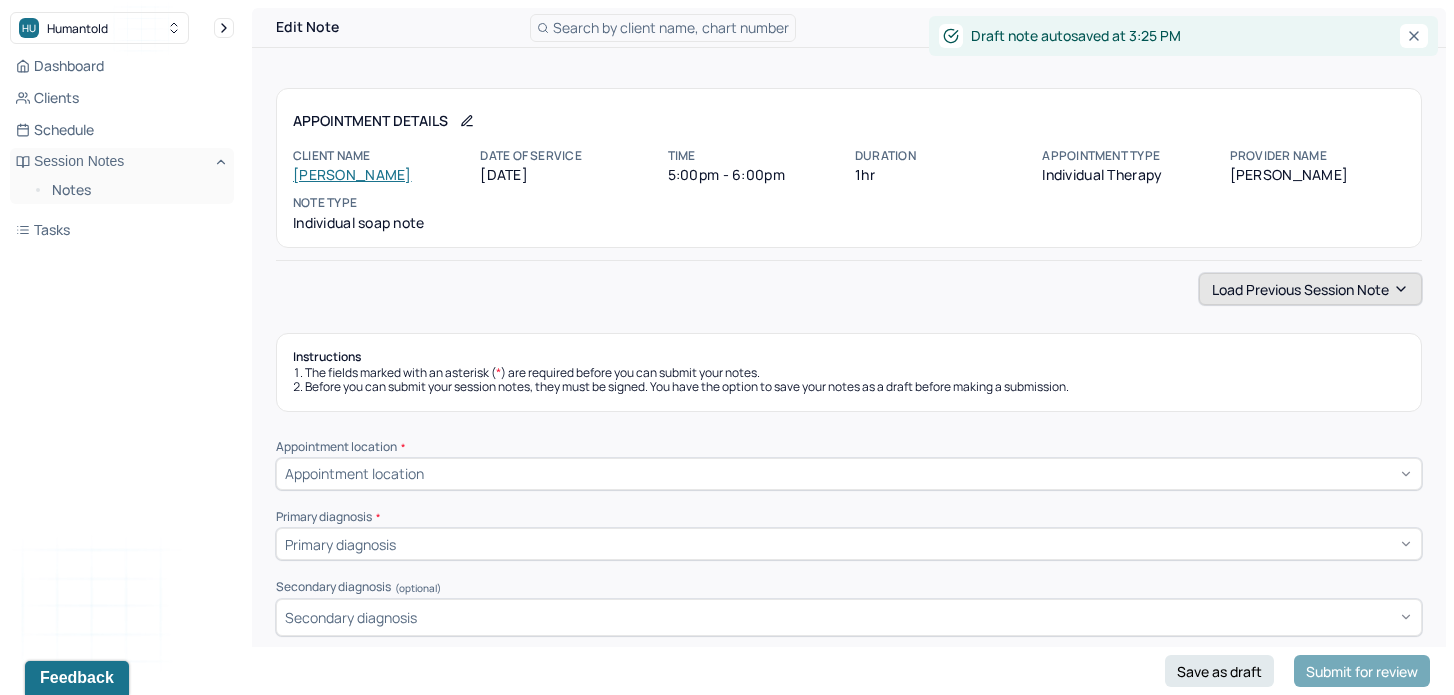 click on "Load previous session note" at bounding box center [1310, 289] 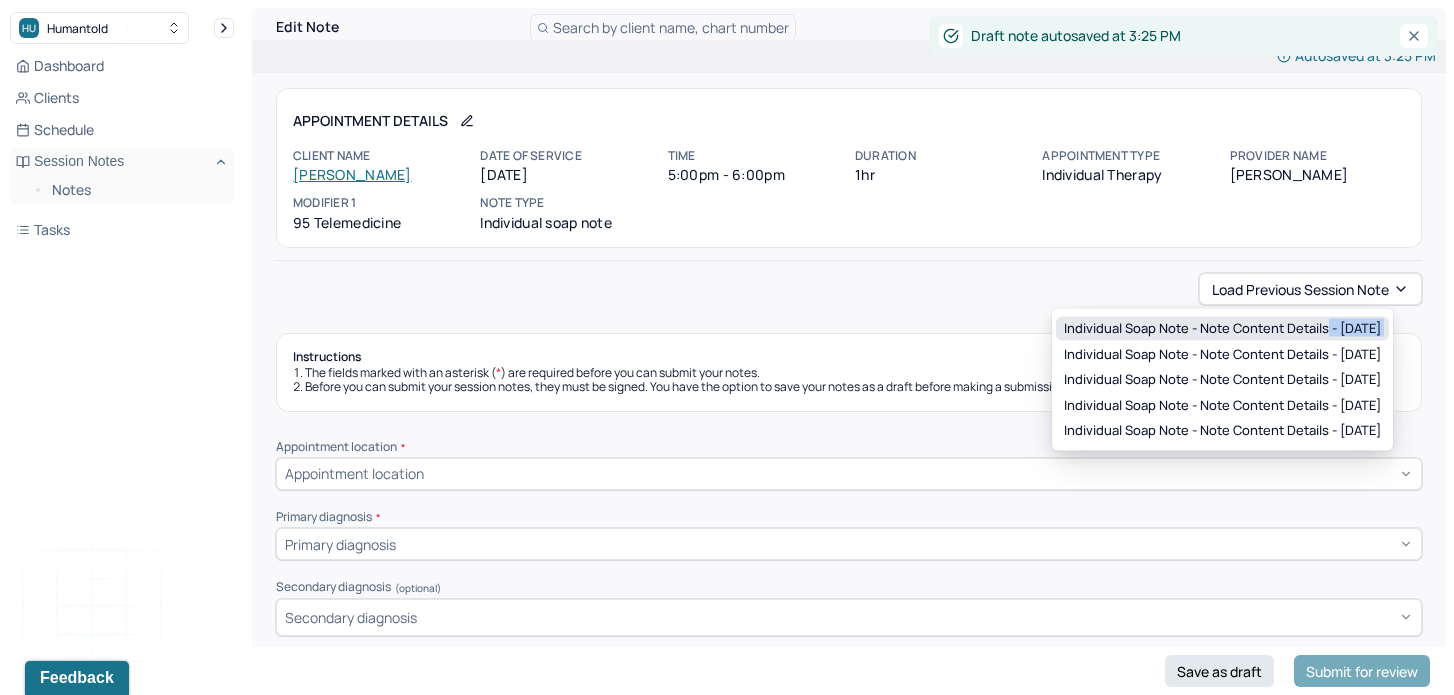 drag, startPoint x: 1328, startPoint y: 341, endPoint x: 1325, endPoint y: 328, distance: 13.341664 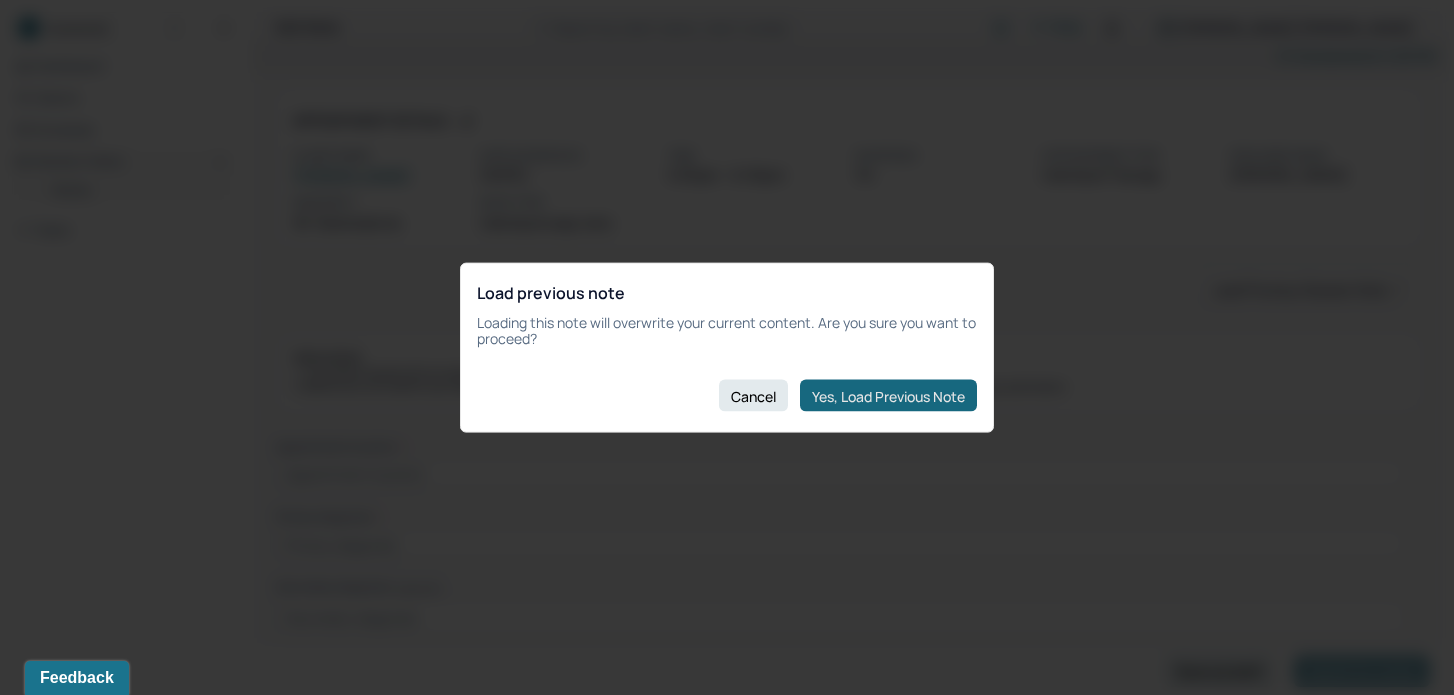 click on "Yes, Load Previous Note" at bounding box center (888, 396) 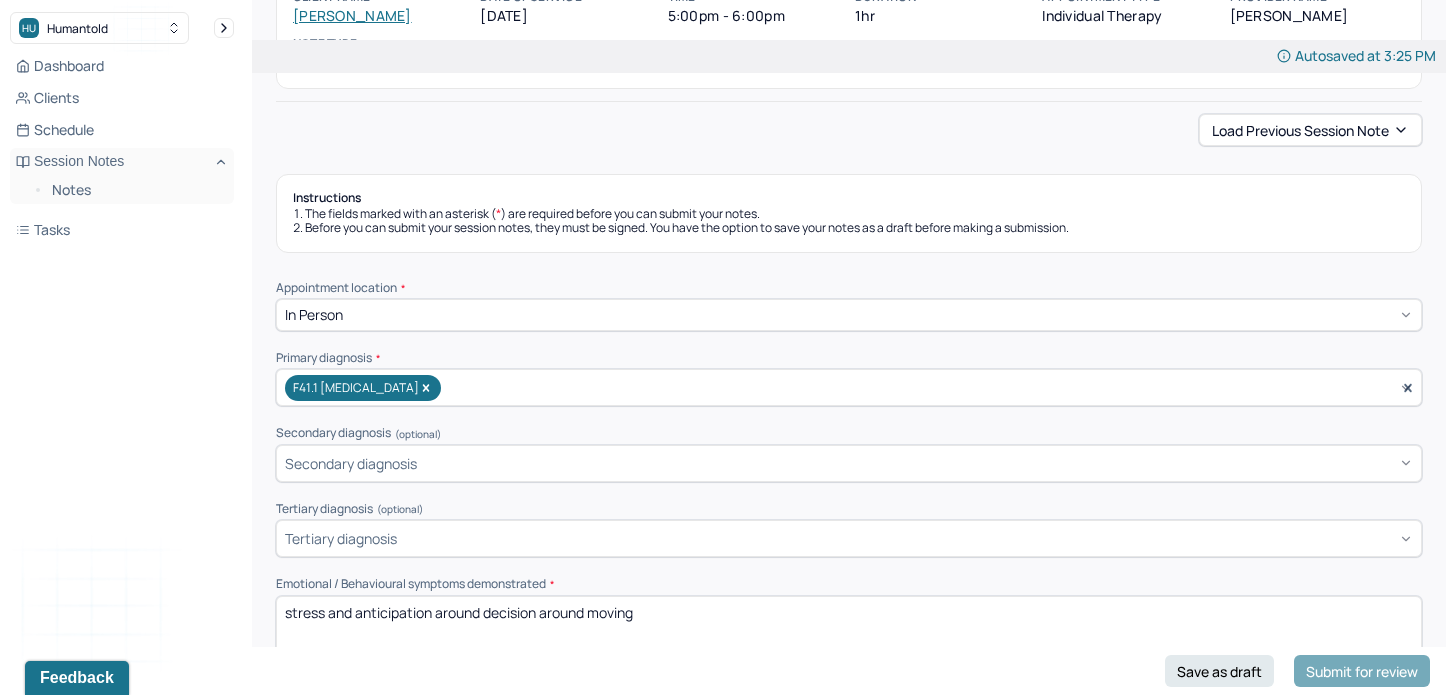 scroll, scrollTop: 0, scrollLeft: 0, axis: both 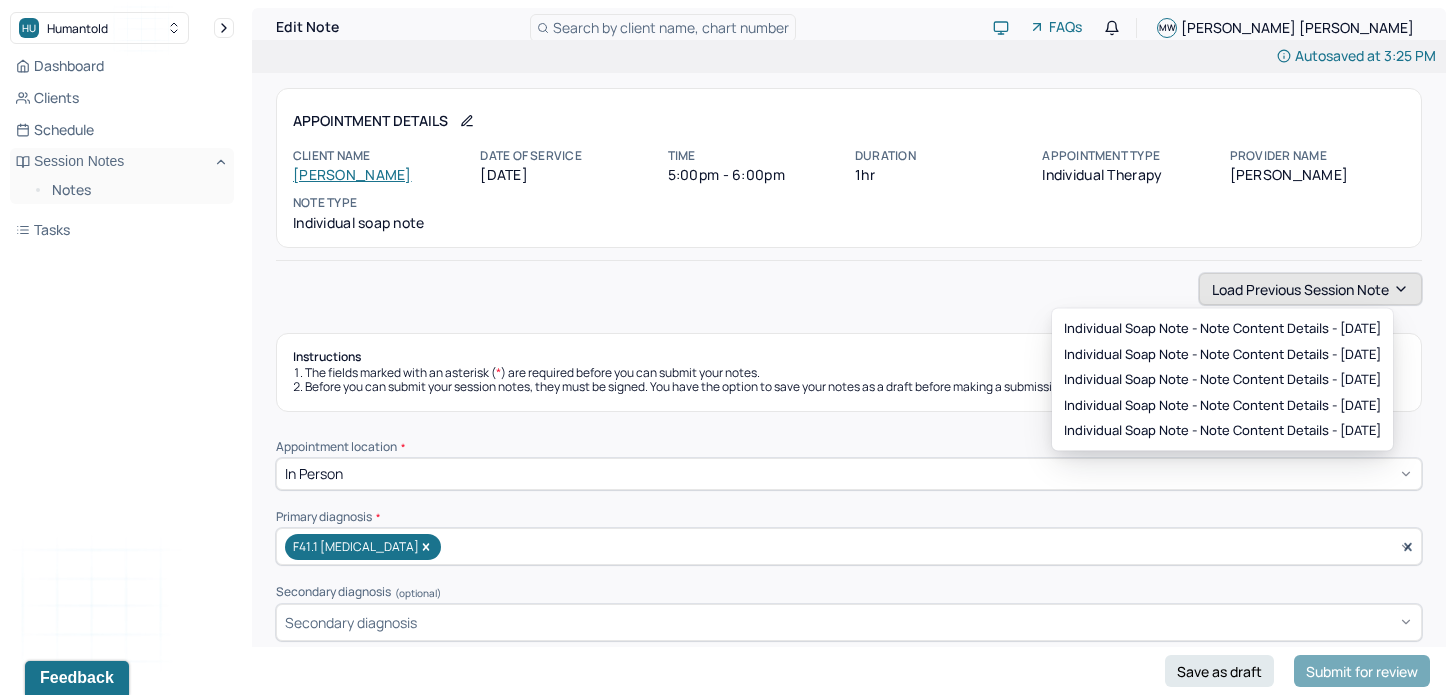 click on "Load previous session note" at bounding box center (1310, 289) 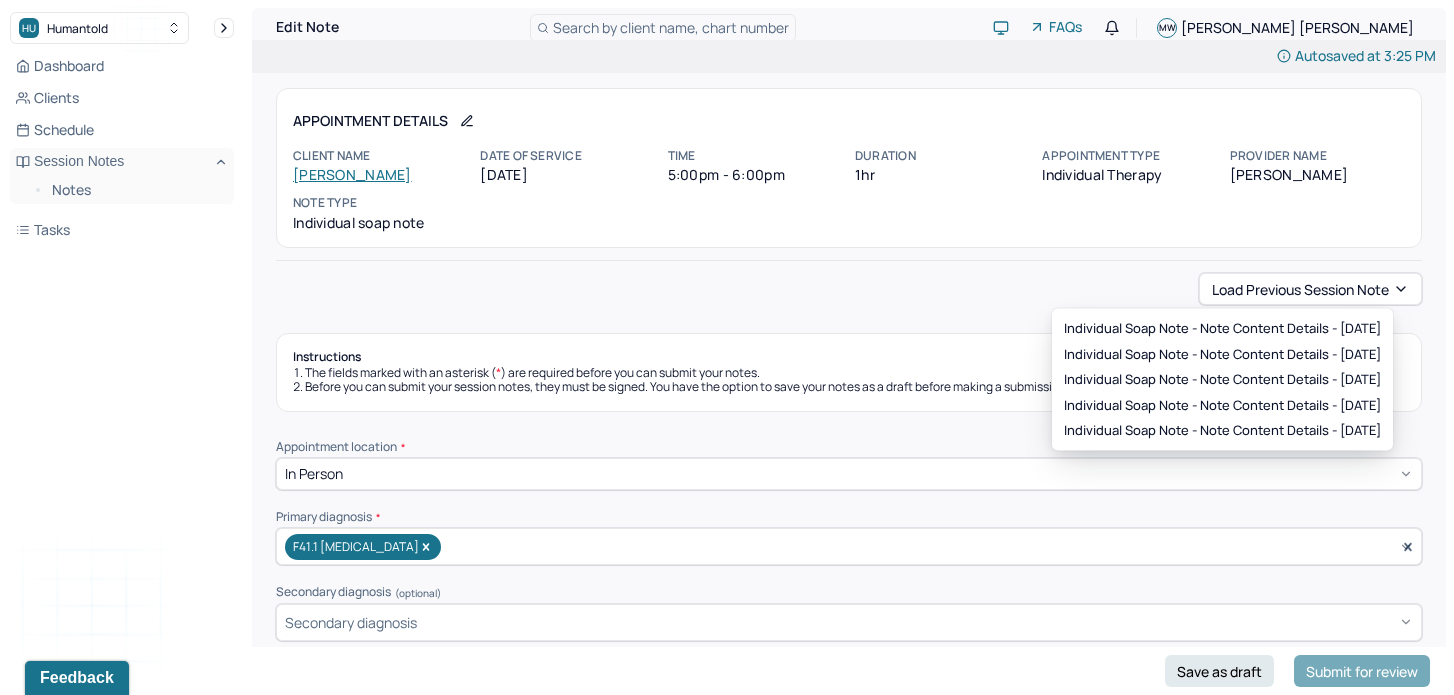 click on "Load previous session note" at bounding box center (849, 289) 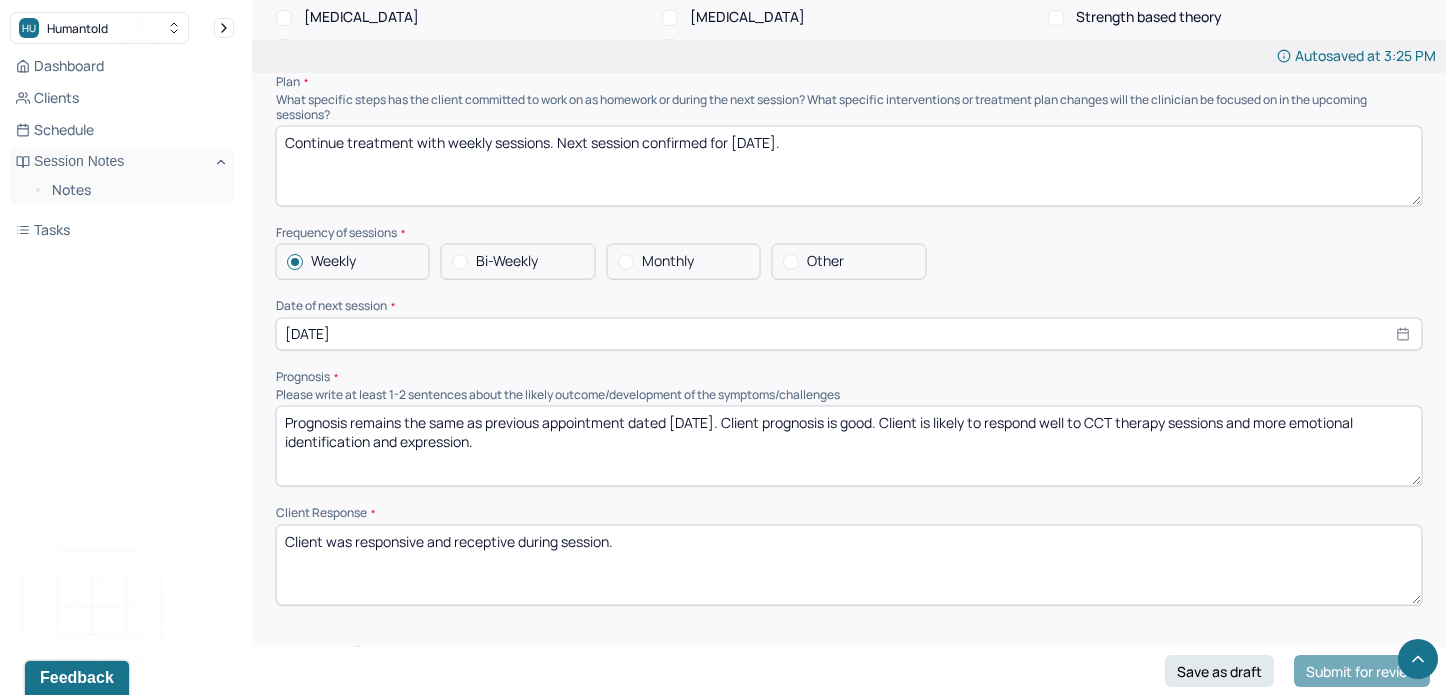 scroll, scrollTop: 1919, scrollLeft: 0, axis: vertical 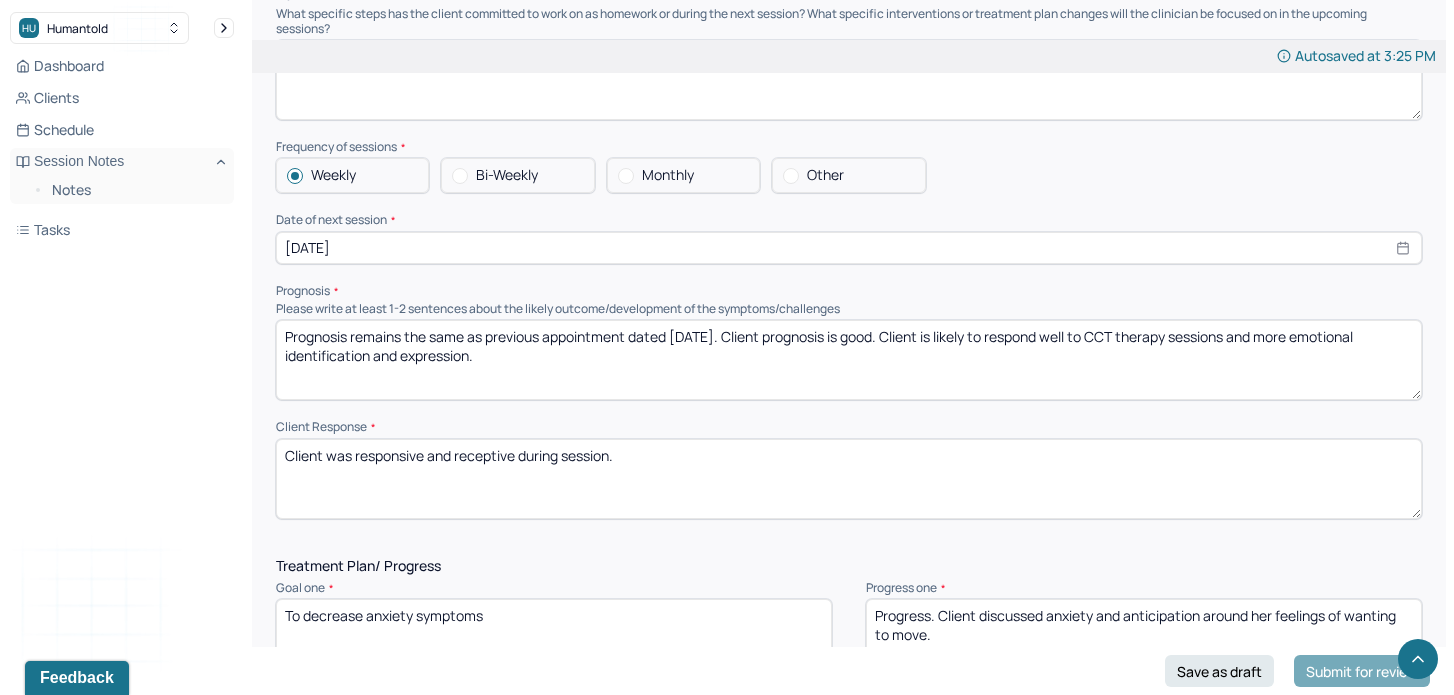 click on "Prognosis remains the same as previous appointment dated [DATE]. Client prognosis is good. Client is likely to respond well to CCT therapy sessions and more emotional identification and expression." at bounding box center (849, 360) 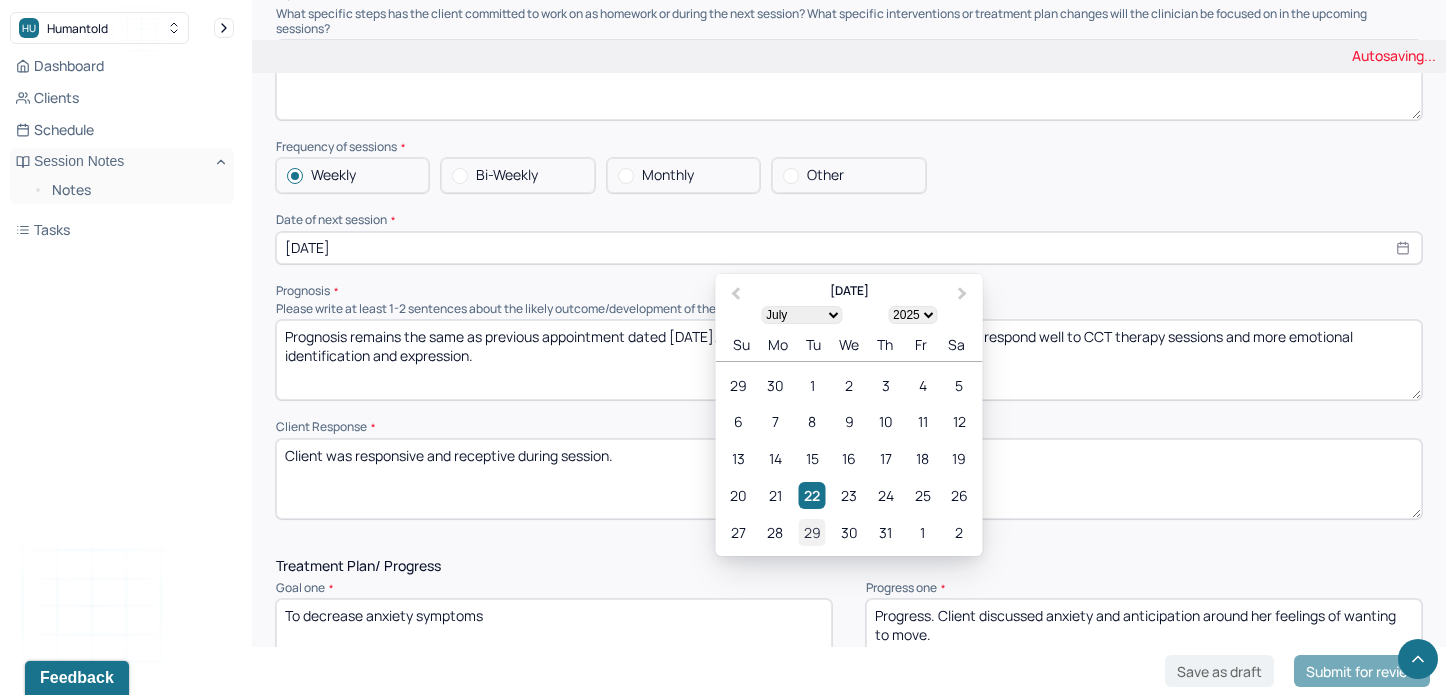 click on "29" at bounding box center (812, 532) 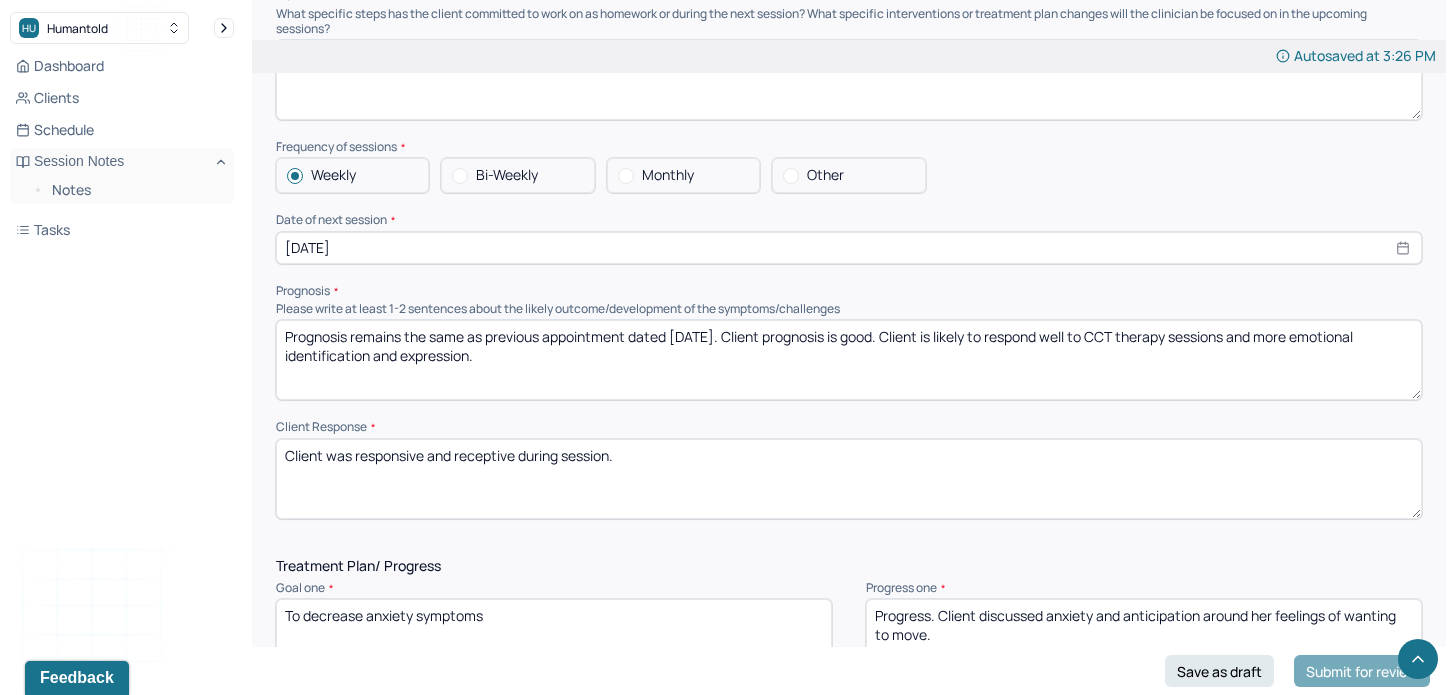 scroll, scrollTop: 2668, scrollLeft: 0, axis: vertical 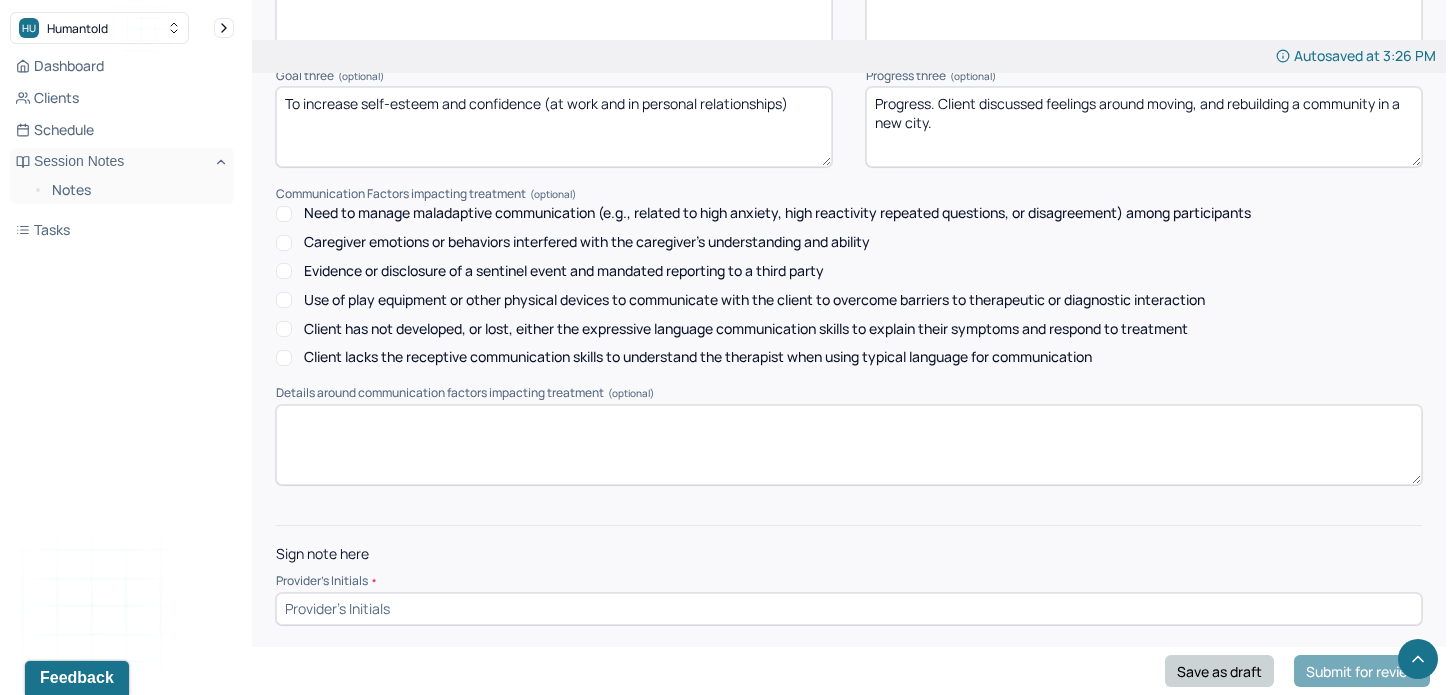 click on "Save as draft" at bounding box center [1219, 671] 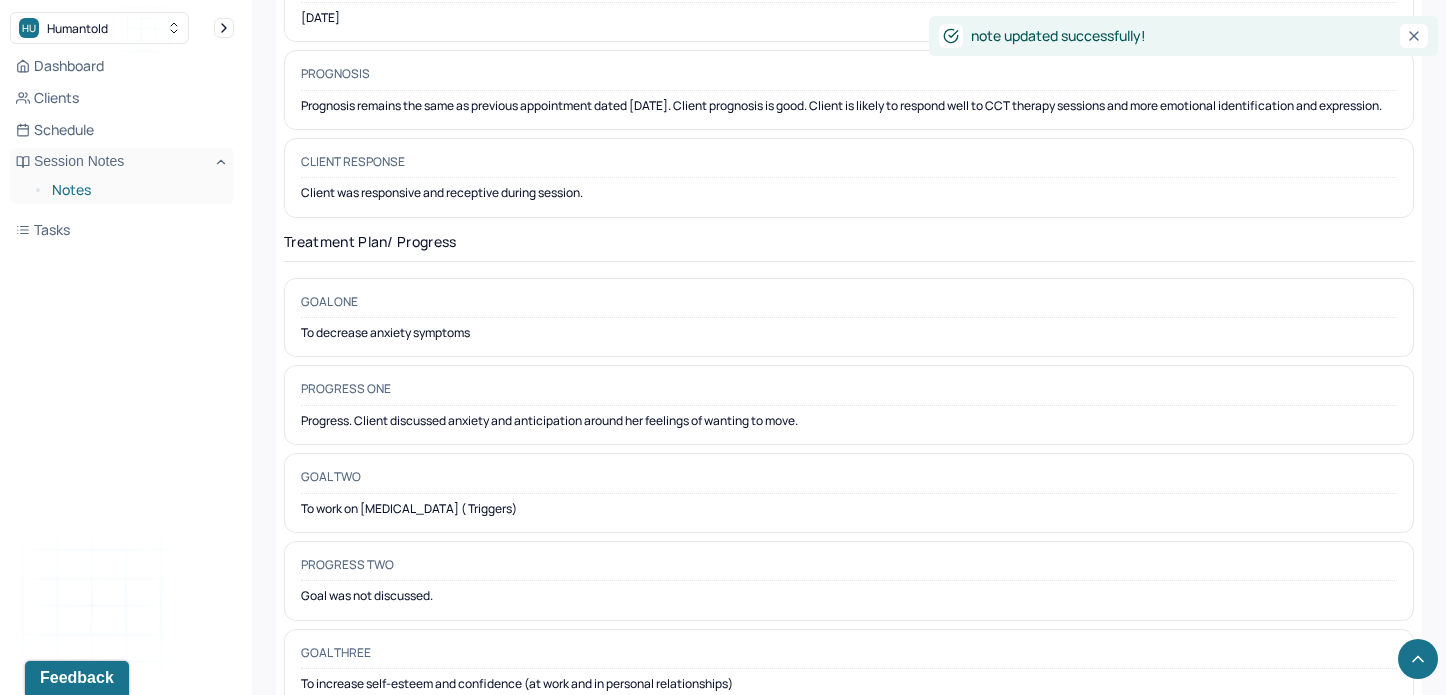 click on "Notes" at bounding box center (135, 190) 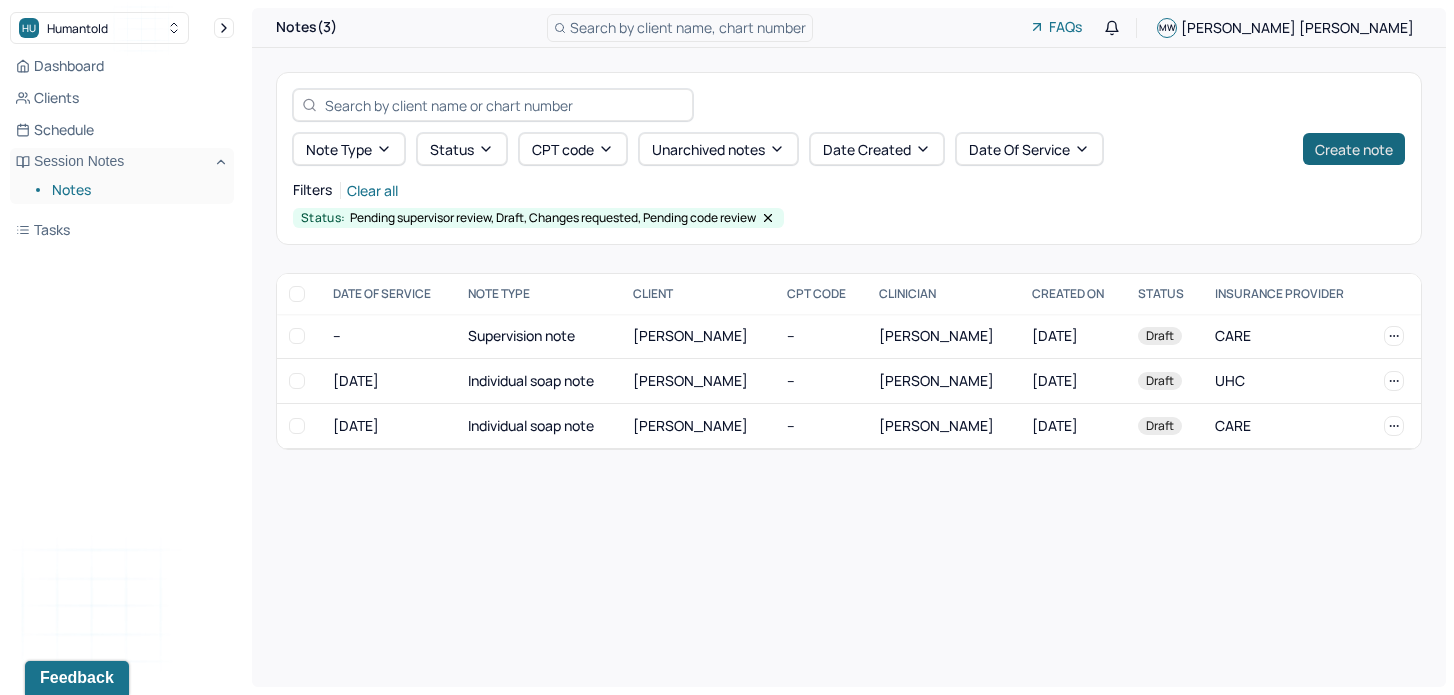 click on "Create note" at bounding box center [1354, 149] 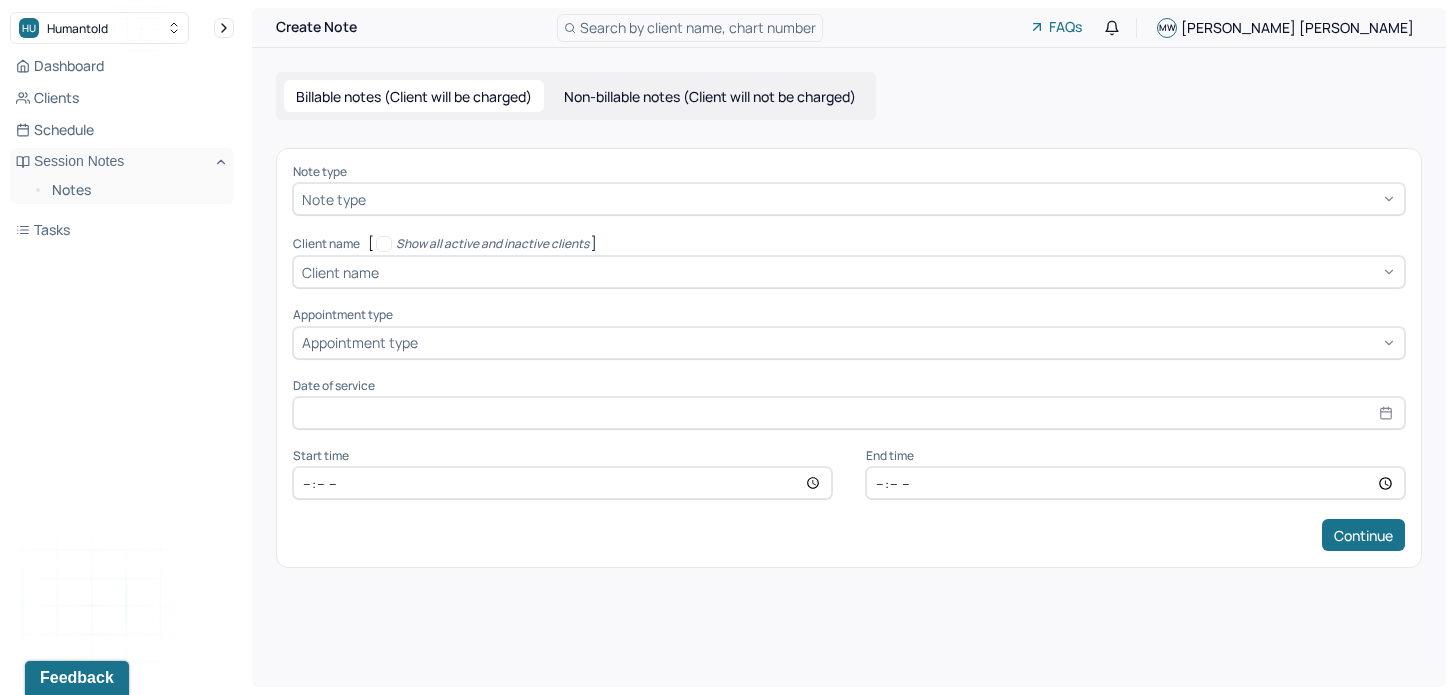 click at bounding box center [883, 199] 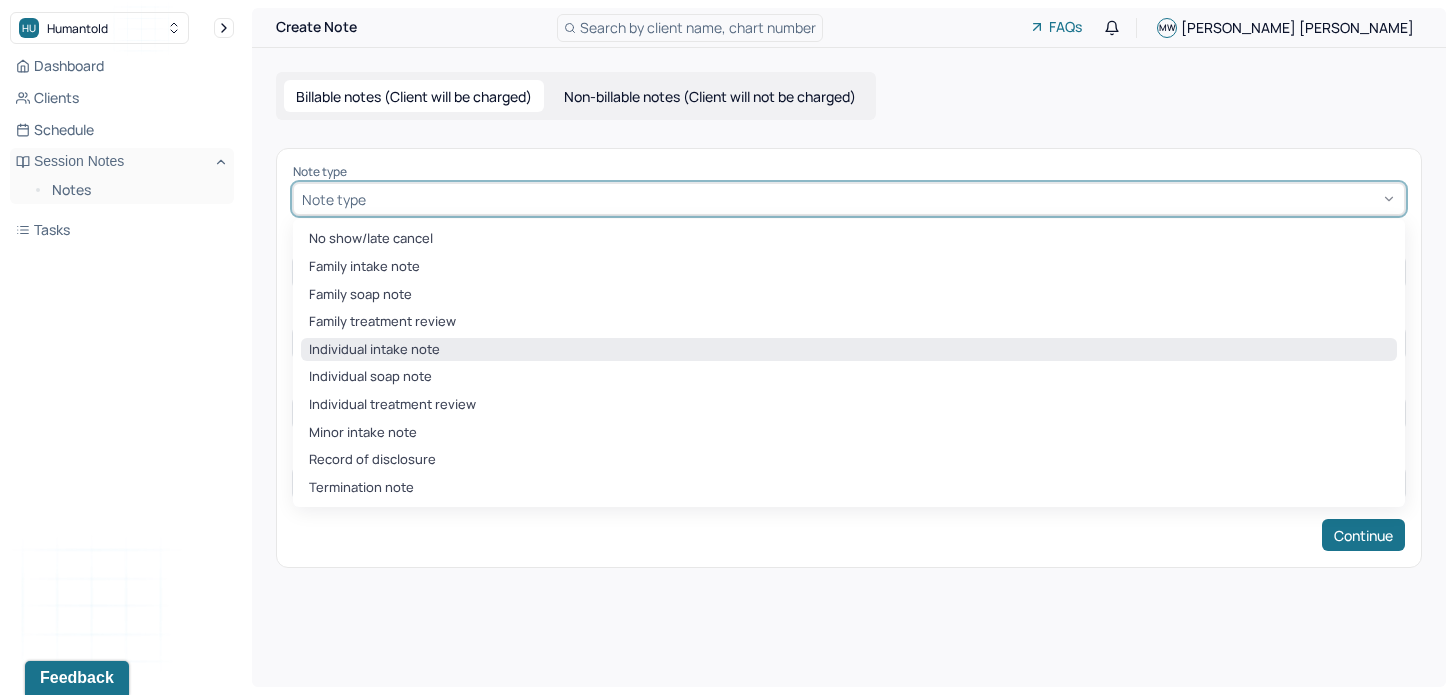 click on "Individual intake note" at bounding box center (849, 350) 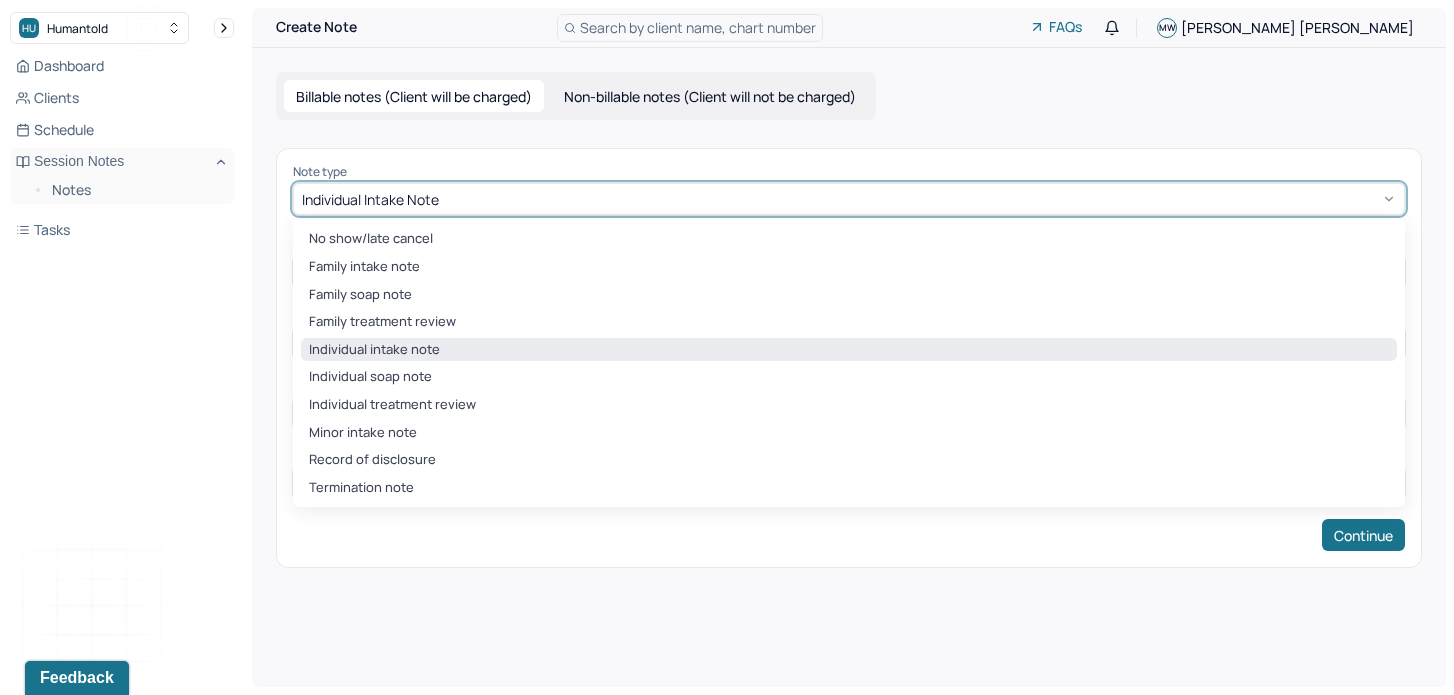 click on "Individual intake note" at bounding box center (849, 199) 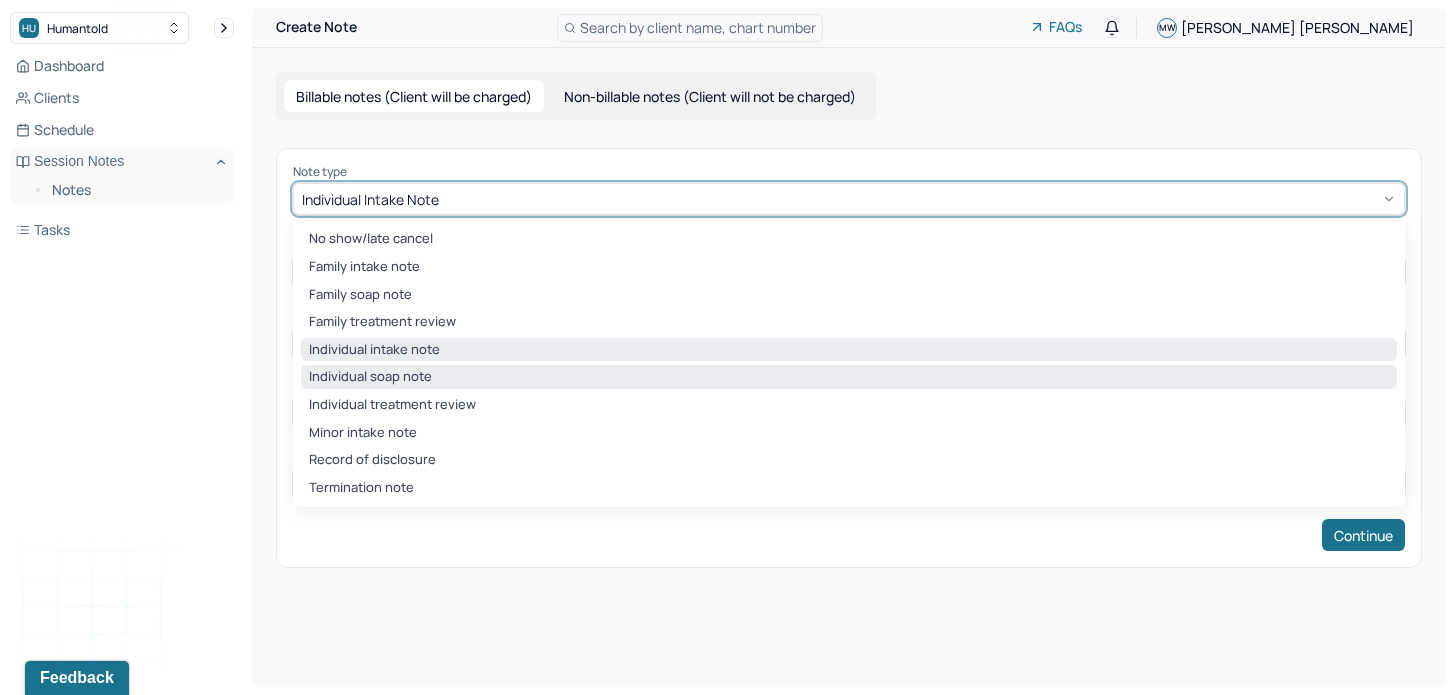 click on "Individual soap note" at bounding box center (849, 377) 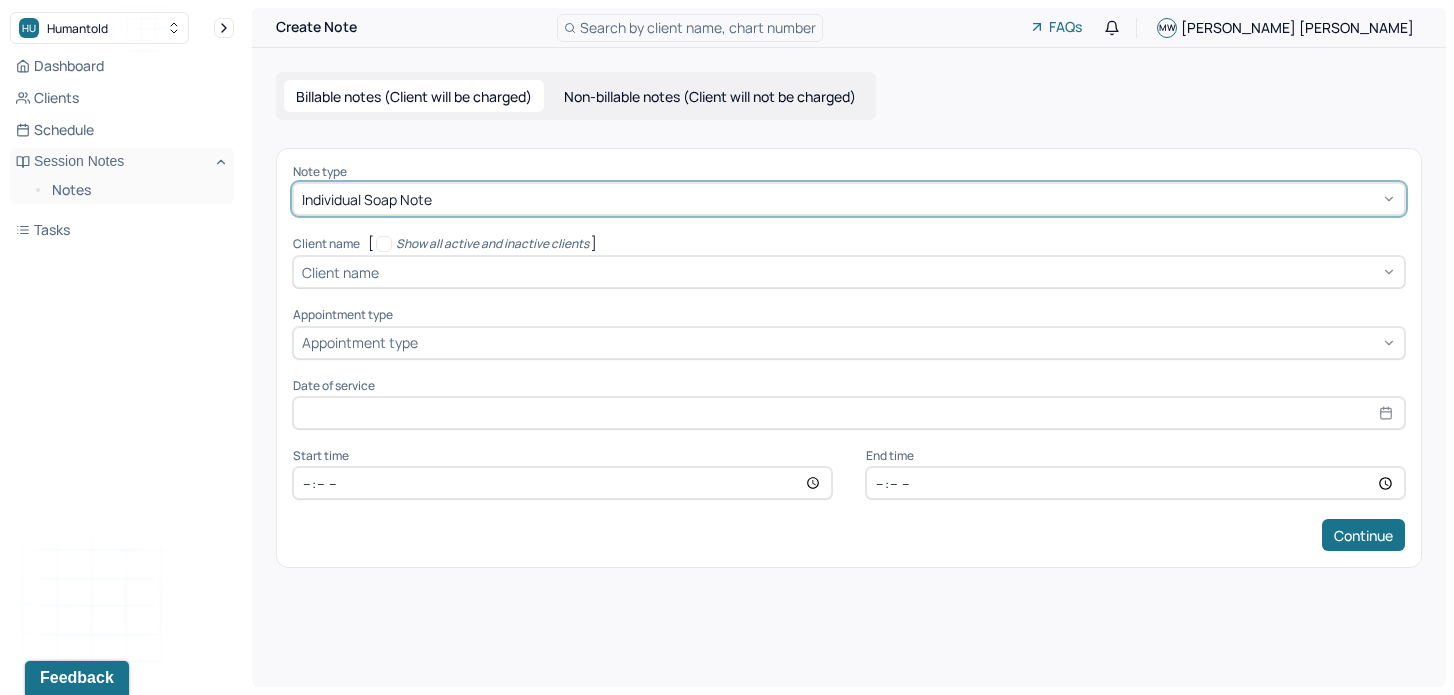 click on "Client name" at bounding box center [340, 272] 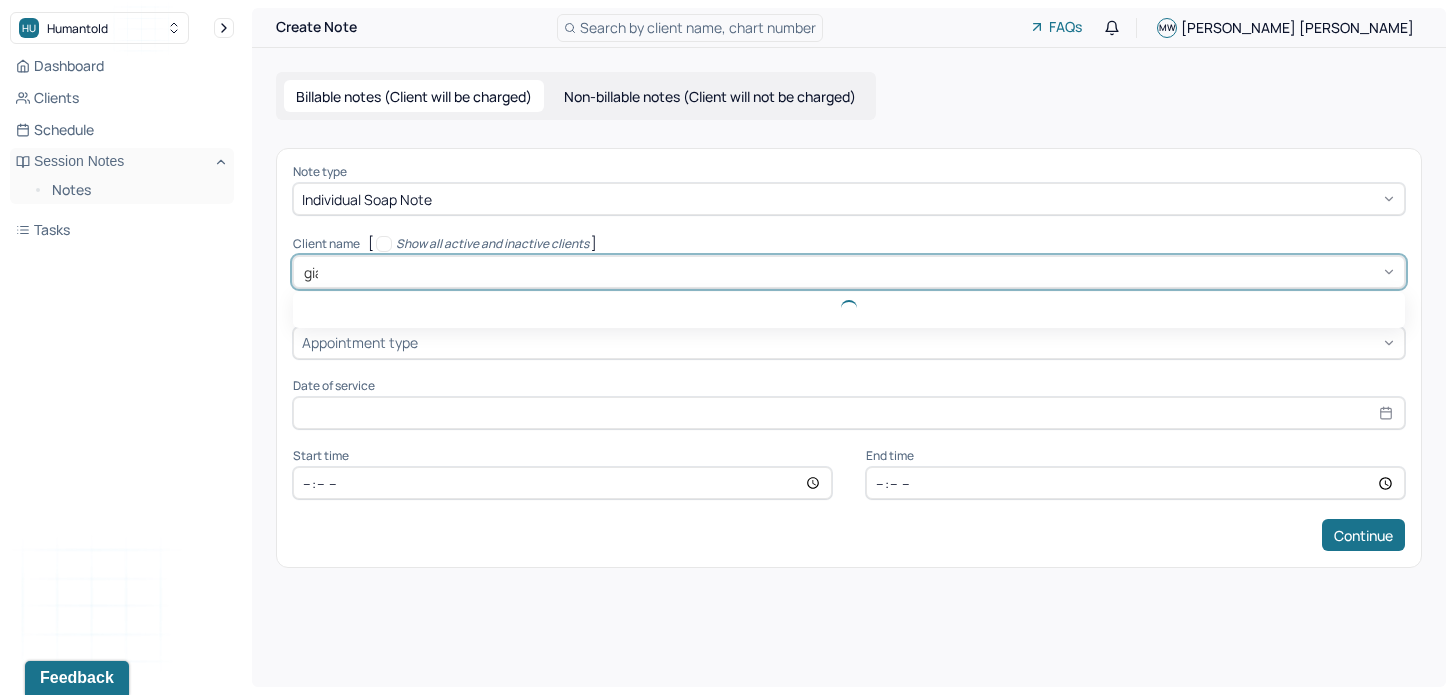 type on "gian" 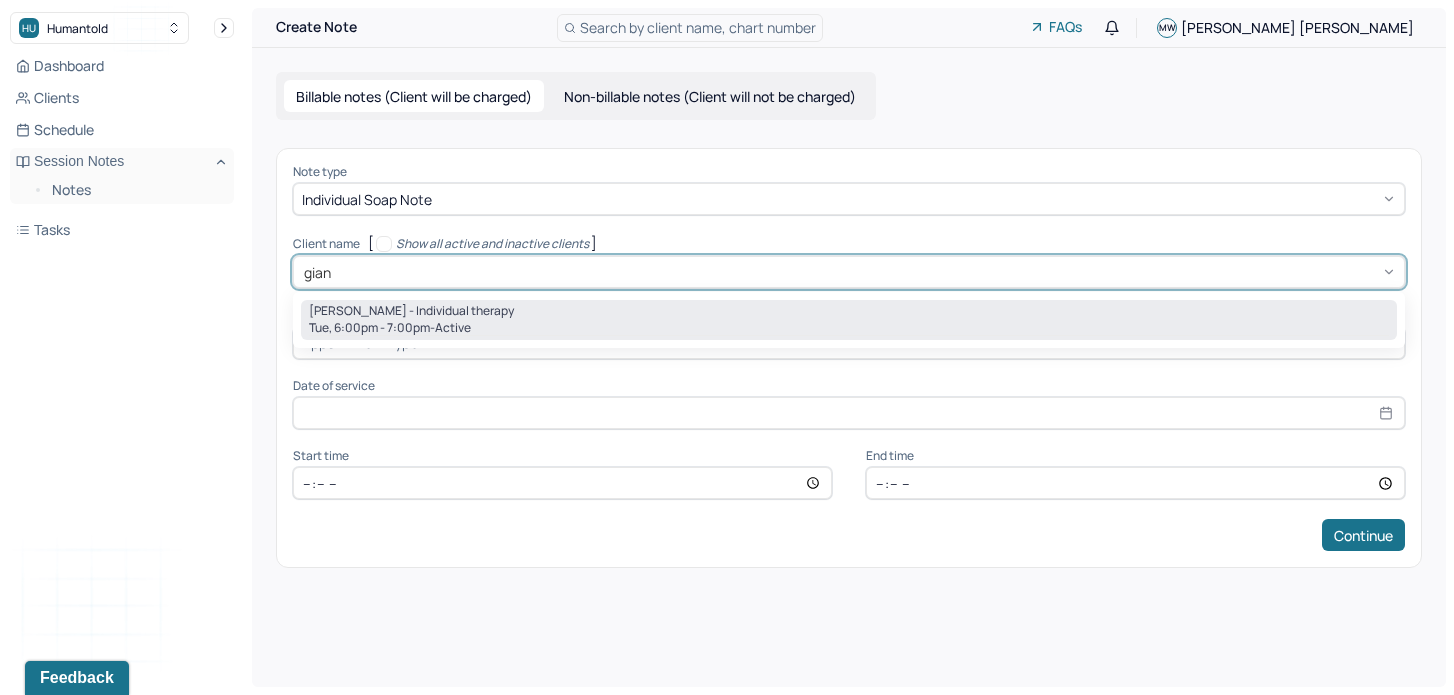 click on "[PERSON_NAME] - Individual therapy" at bounding box center [411, 311] 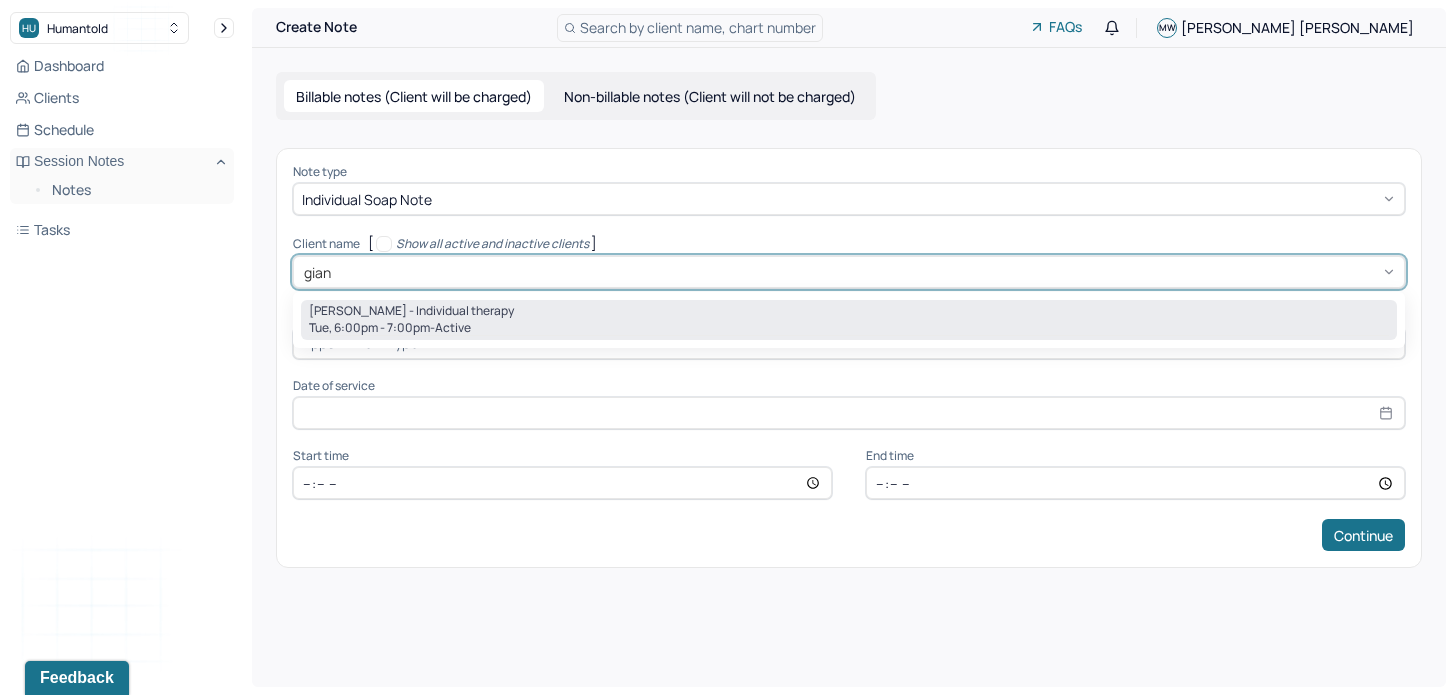 type 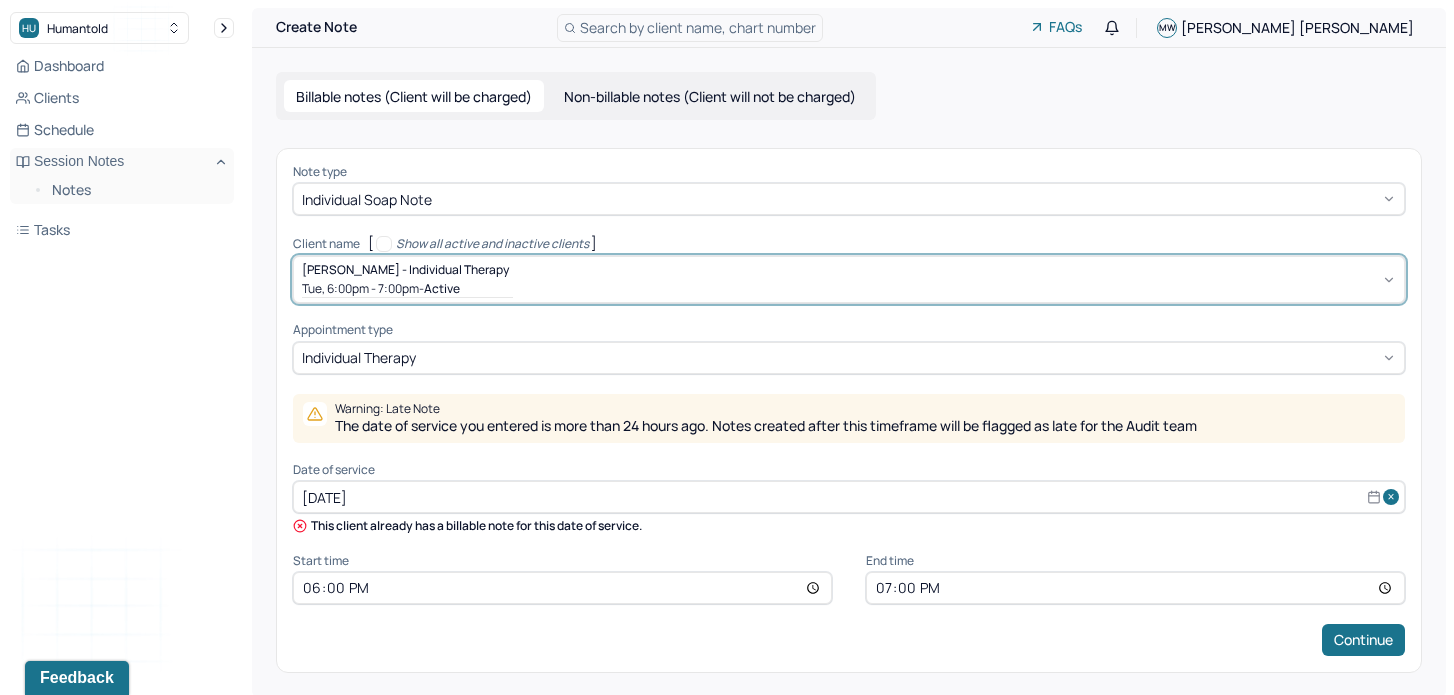 click on "[DATE]" at bounding box center (849, 497) 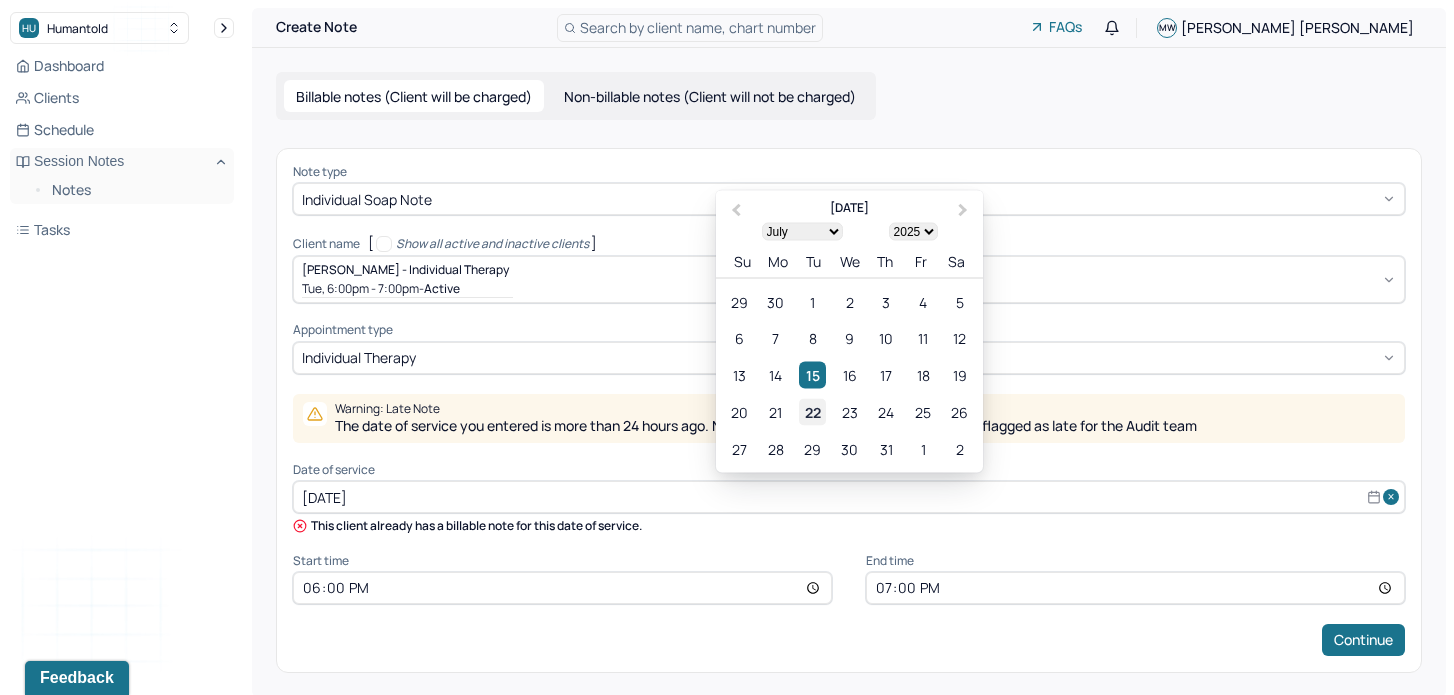 click on "22" at bounding box center [812, 412] 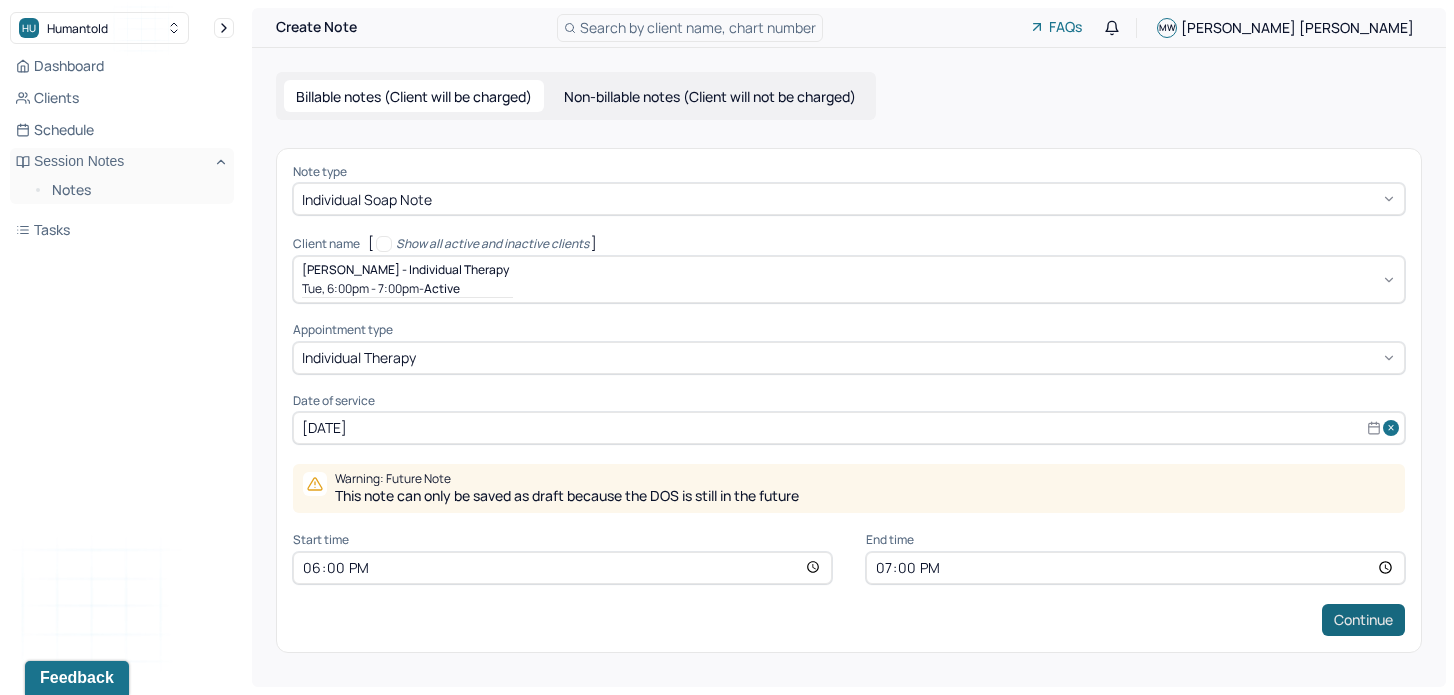 click on "Continue" at bounding box center [1363, 620] 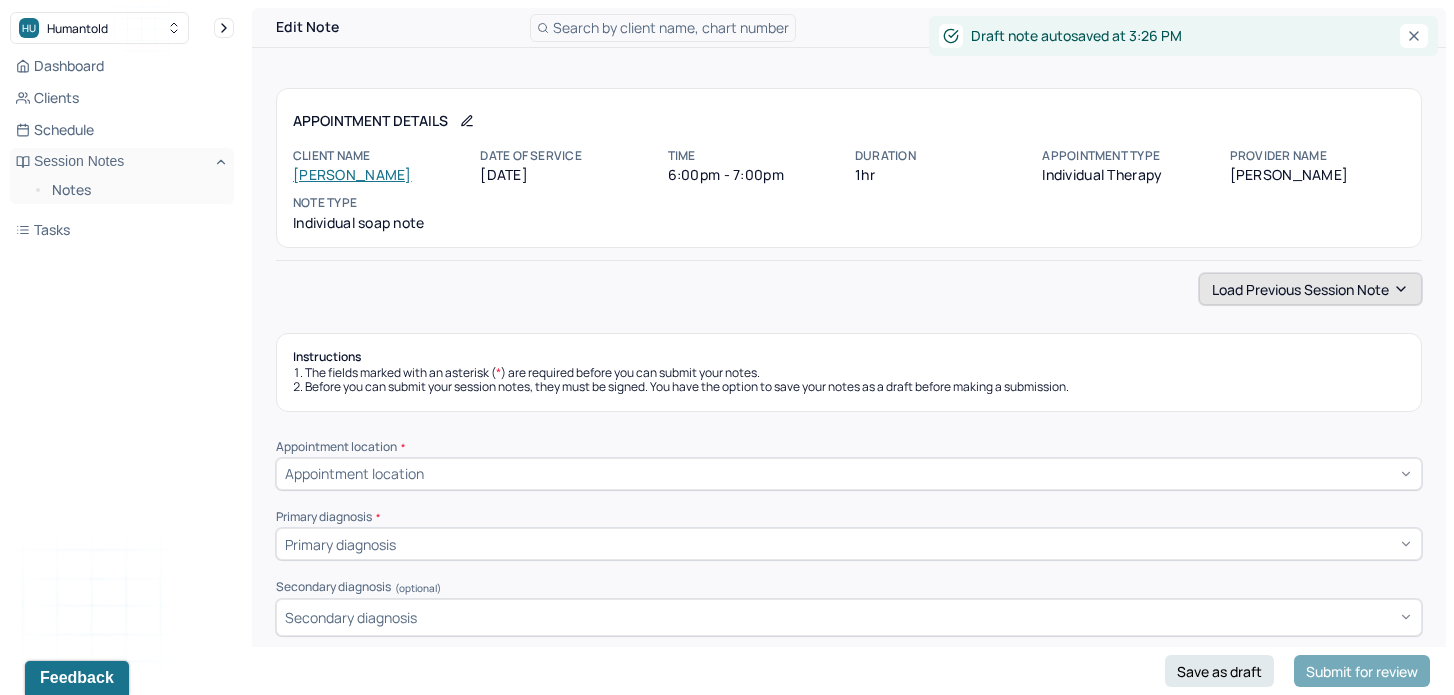 click on "Load previous session note" at bounding box center (1310, 289) 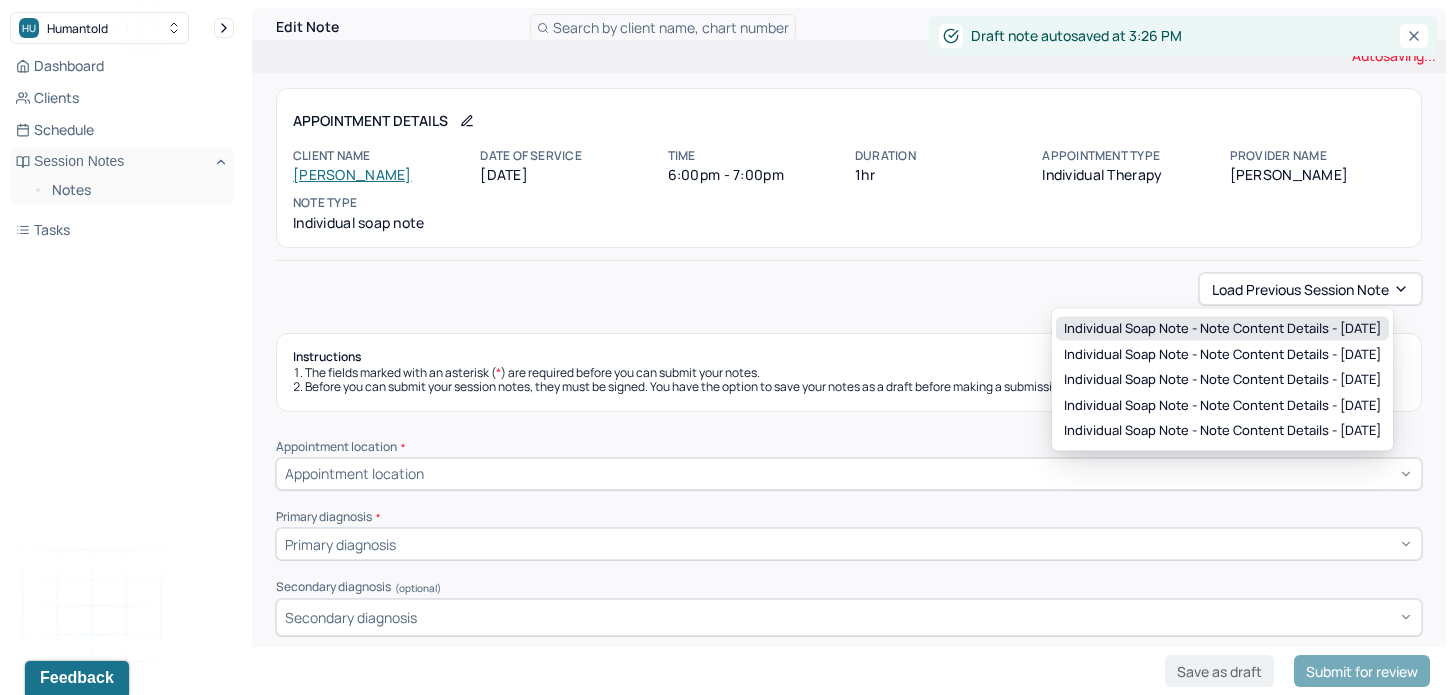click on "Individual soap note   - Note content Details -   [DATE]" at bounding box center (1222, 329) 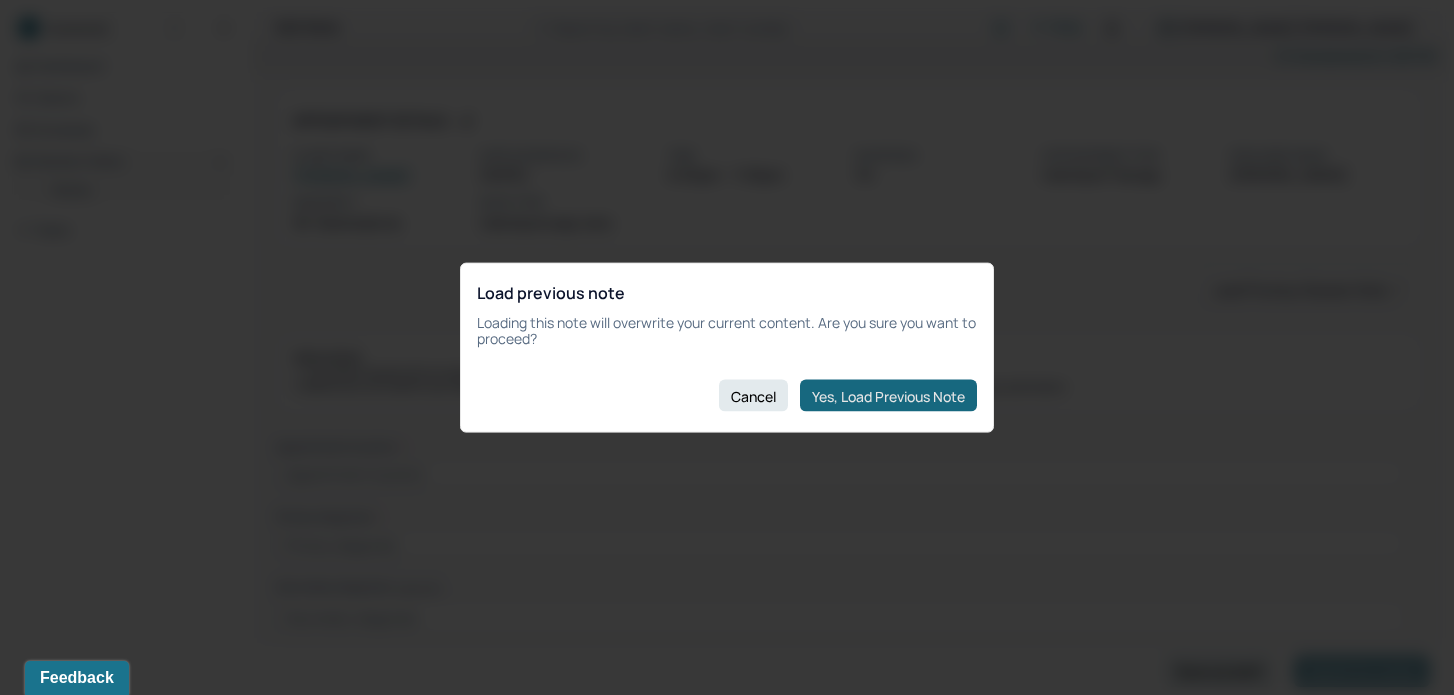click on "Yes, Load Previous Note" at bounding box center (888, 396) 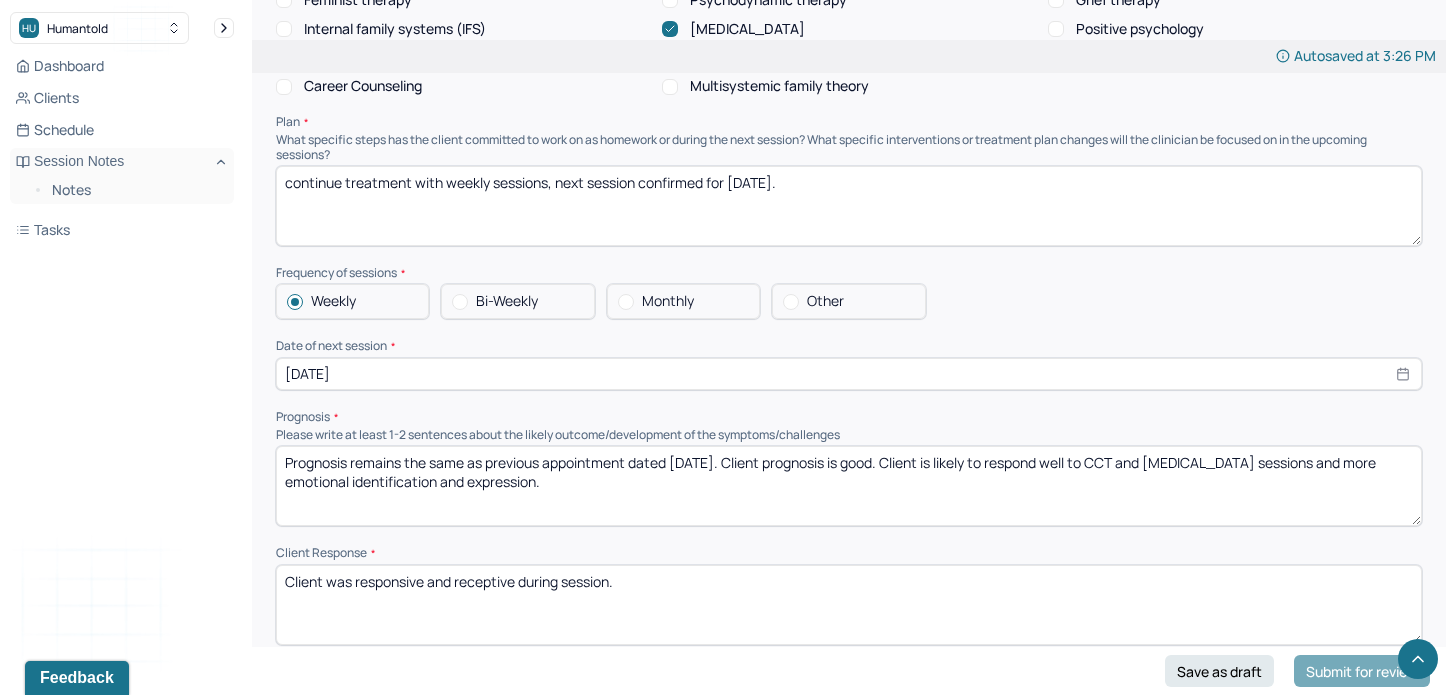 scroll, scrollTop: 1821, scrollLeft: 0, axis: vertical 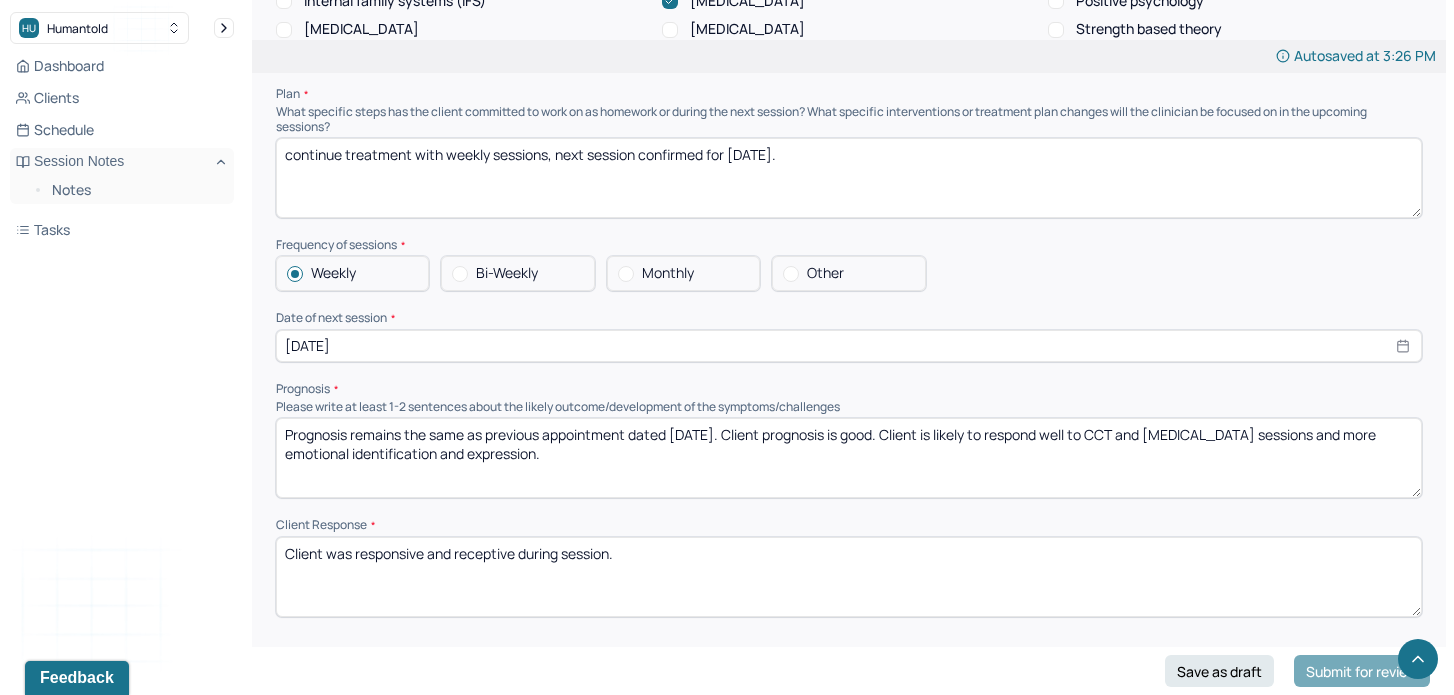 click on "Prognosis remains the same as previous appointment dated [DATE]. Client prognosis is good. Client is likely to respond well to CCT and [MEDICAL_DATA] sessions and more emotional identification and expression." at bounding box center [849, 458] 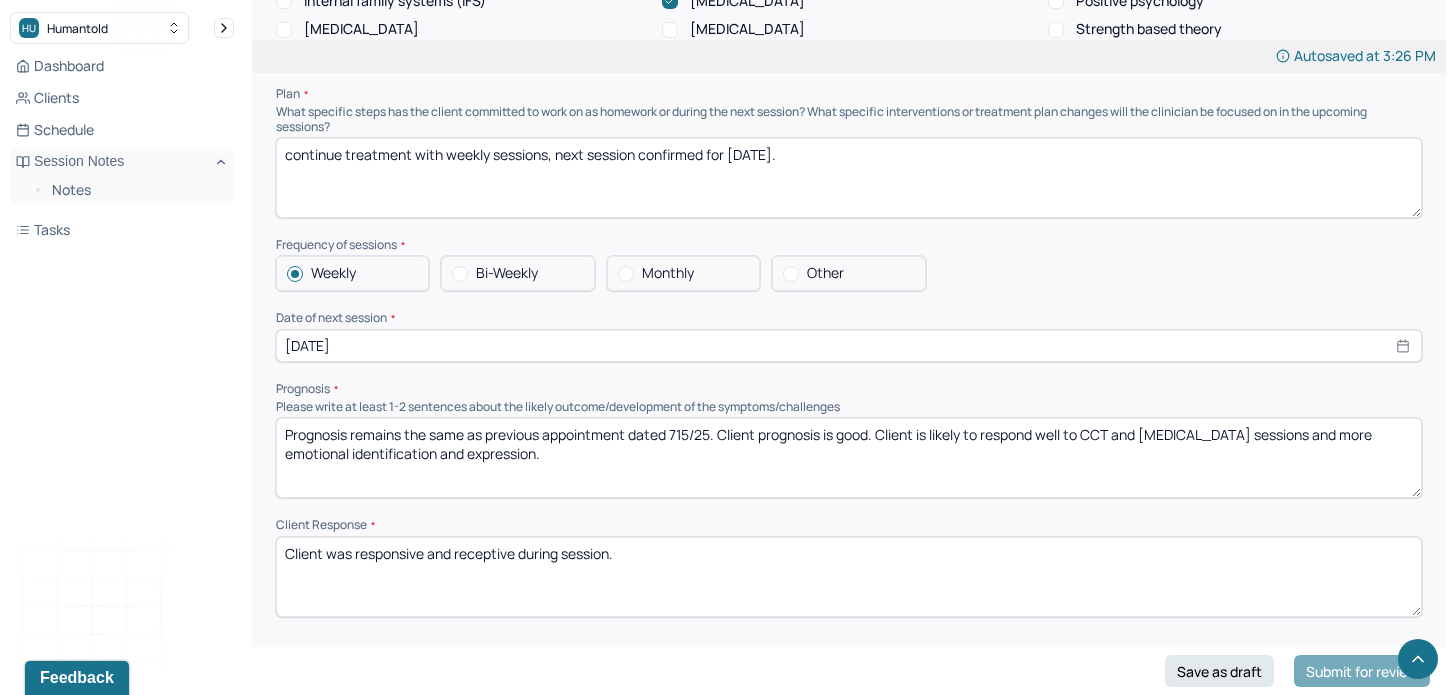 type on "Prognosis remains the same as previous appointment dated 715/25. Client prognosis is good. Client is likely to respond well to CCT and [MEDICAL_DATA] sessions and more emotional identification and expression." 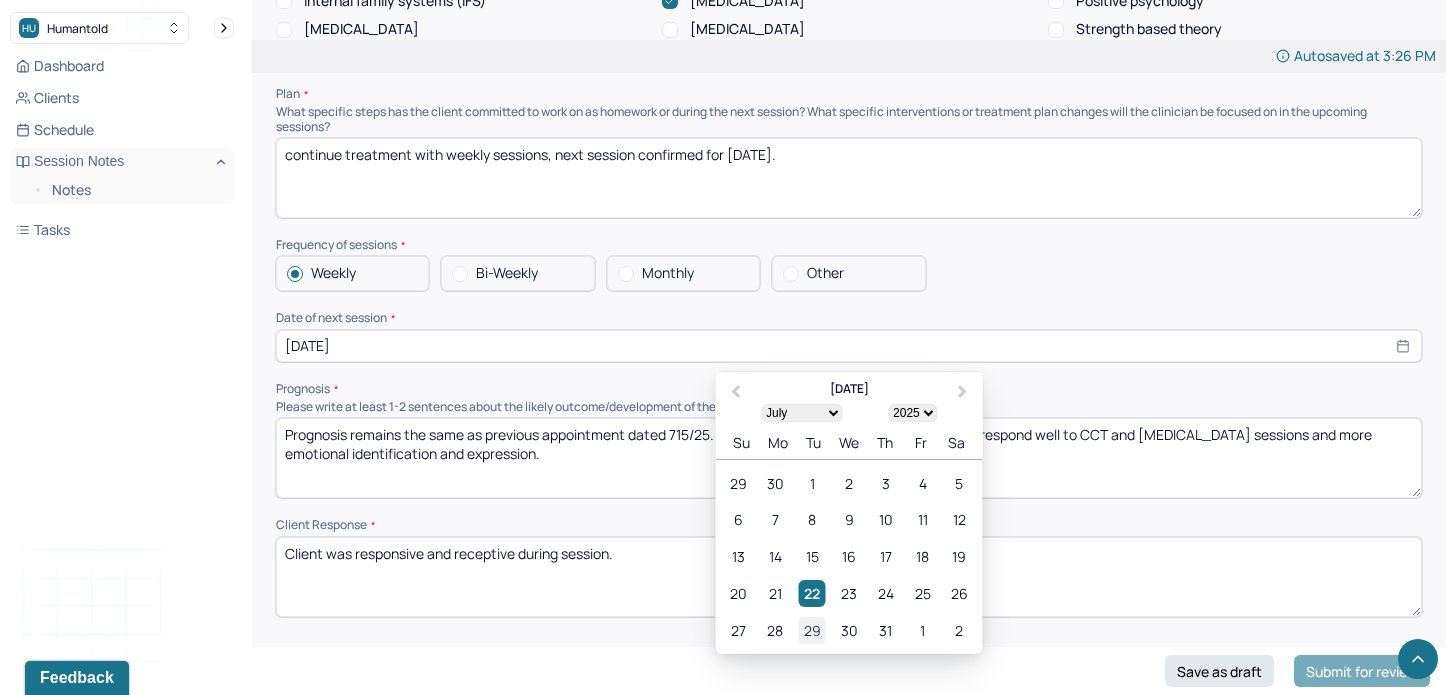 click on "29" at bounding box center (812, 630) 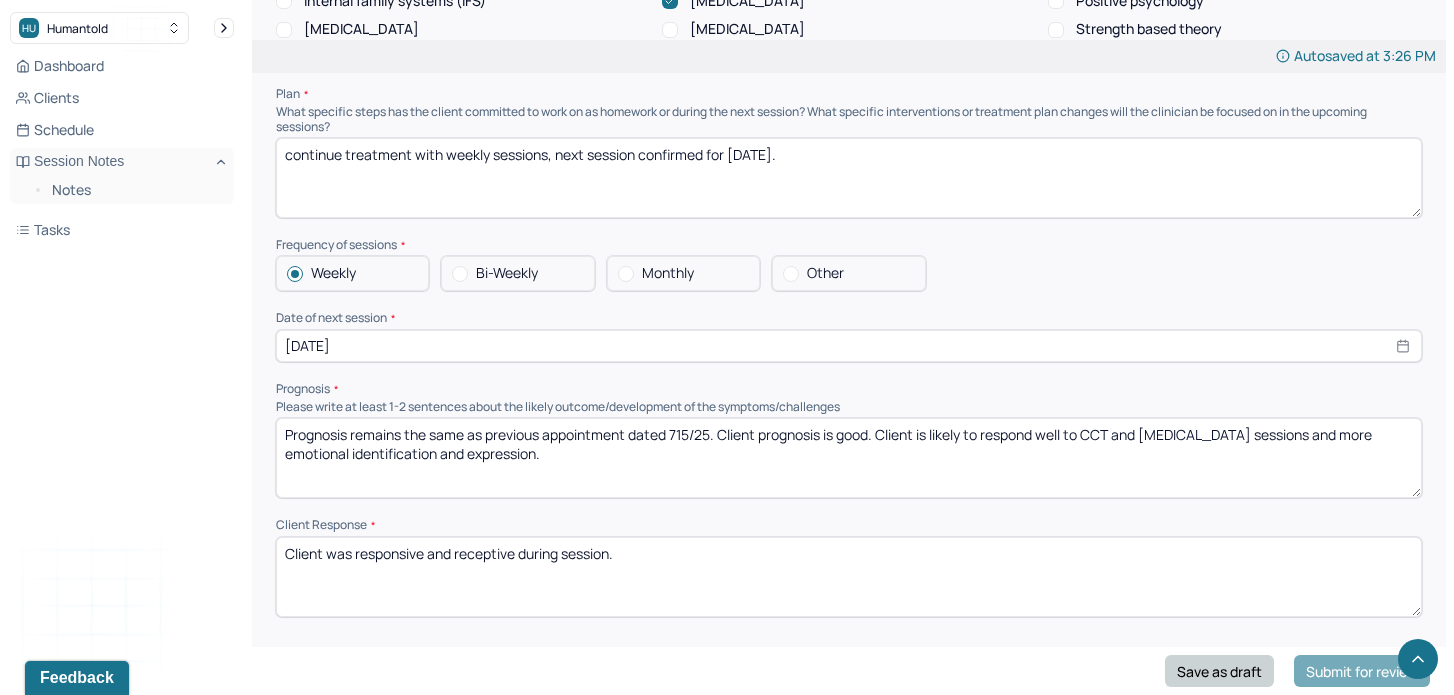 click on "Save as draft" at bounding box center (1219, 671) 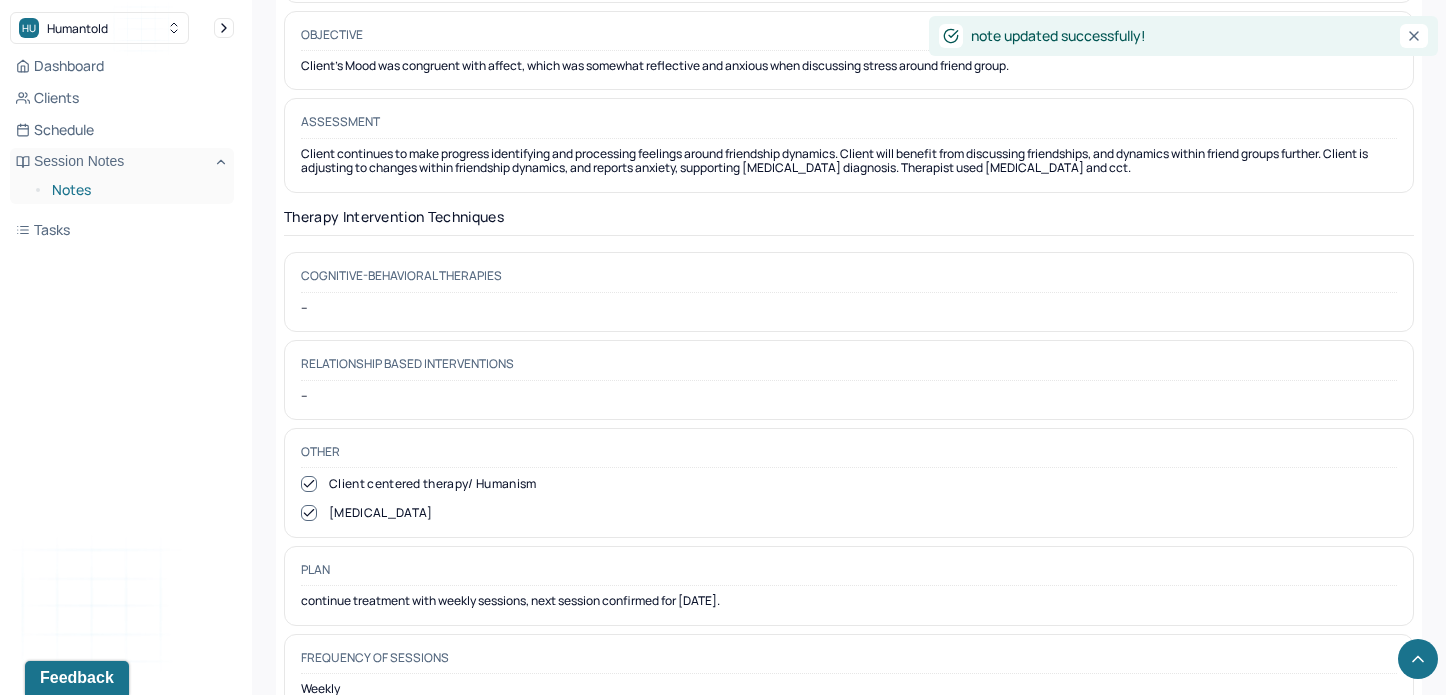click on "Notes" at bounding box center (135, 190) 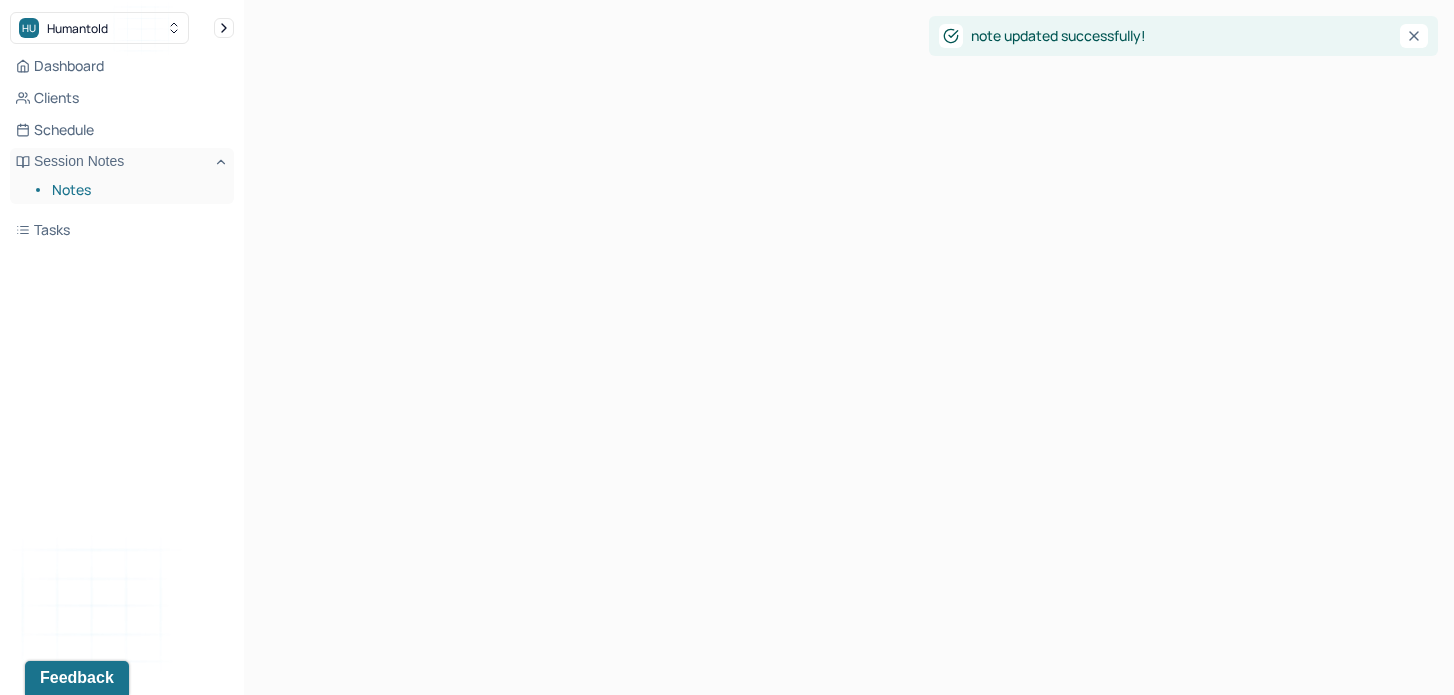 scroll, scrollTop: 0, scrollLeft: 0, axis: both 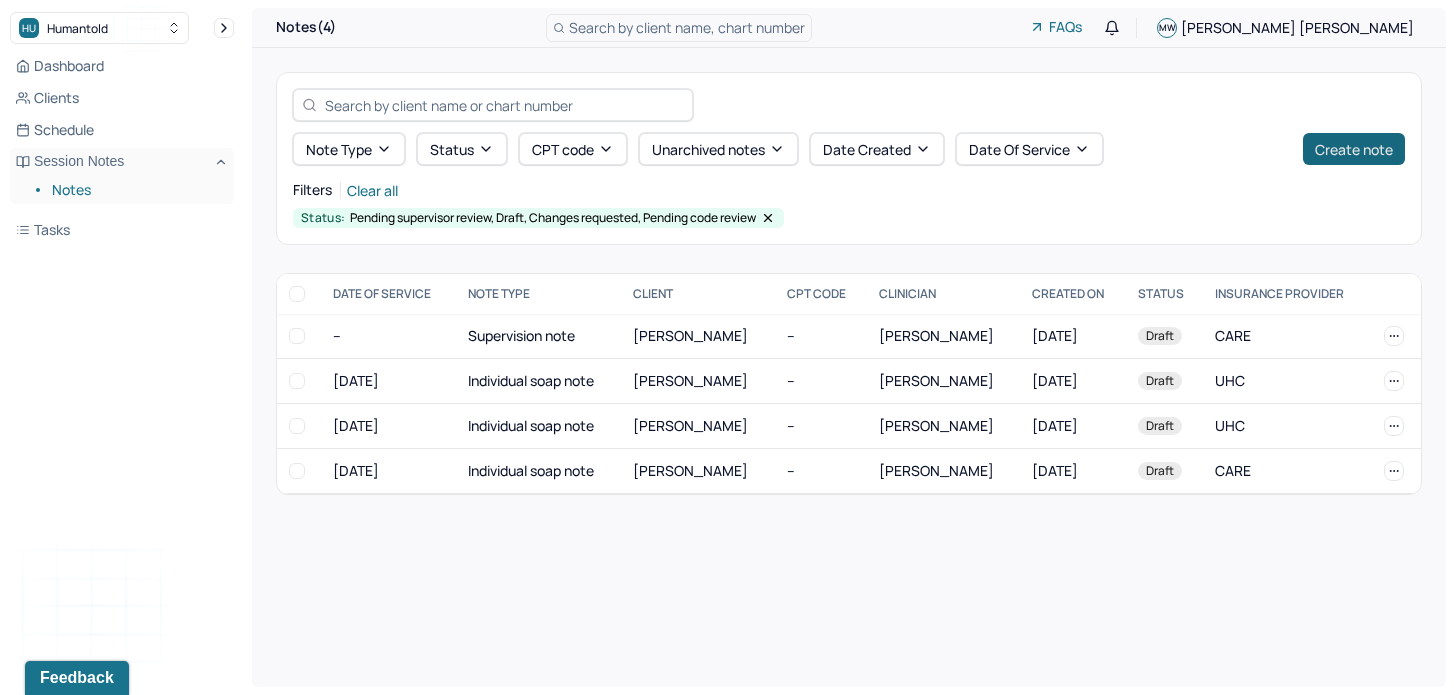 click on "Create note" at bounding box center [1354, 149] 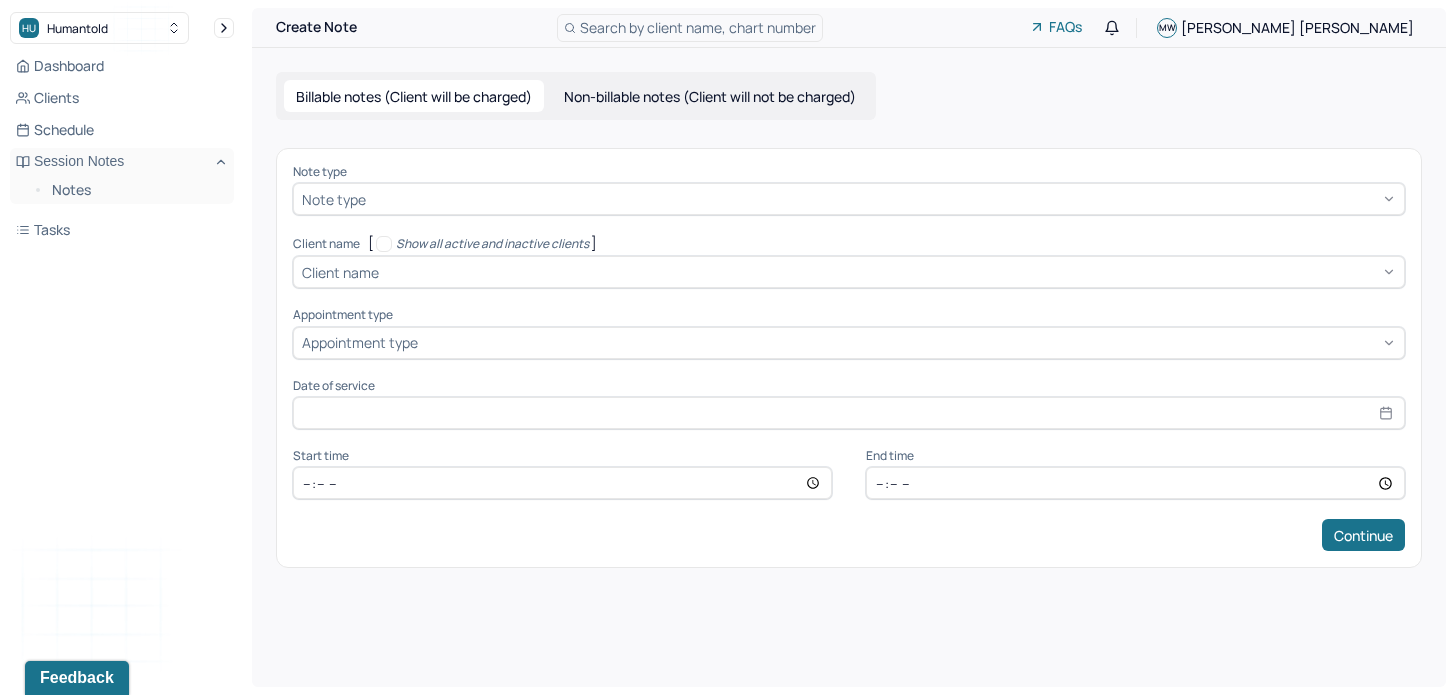 click at bounding box center (883, 199) 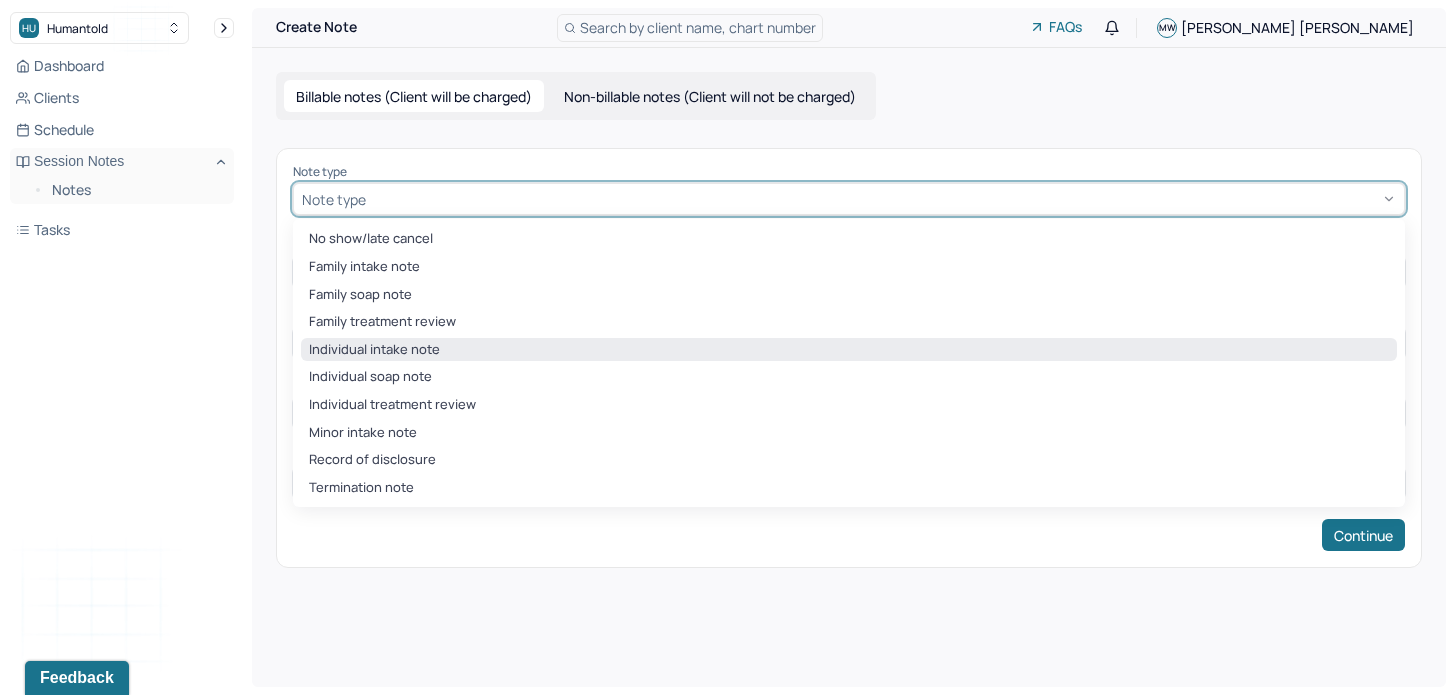 click on "Individual intake note" at bounding box center (849, 350) 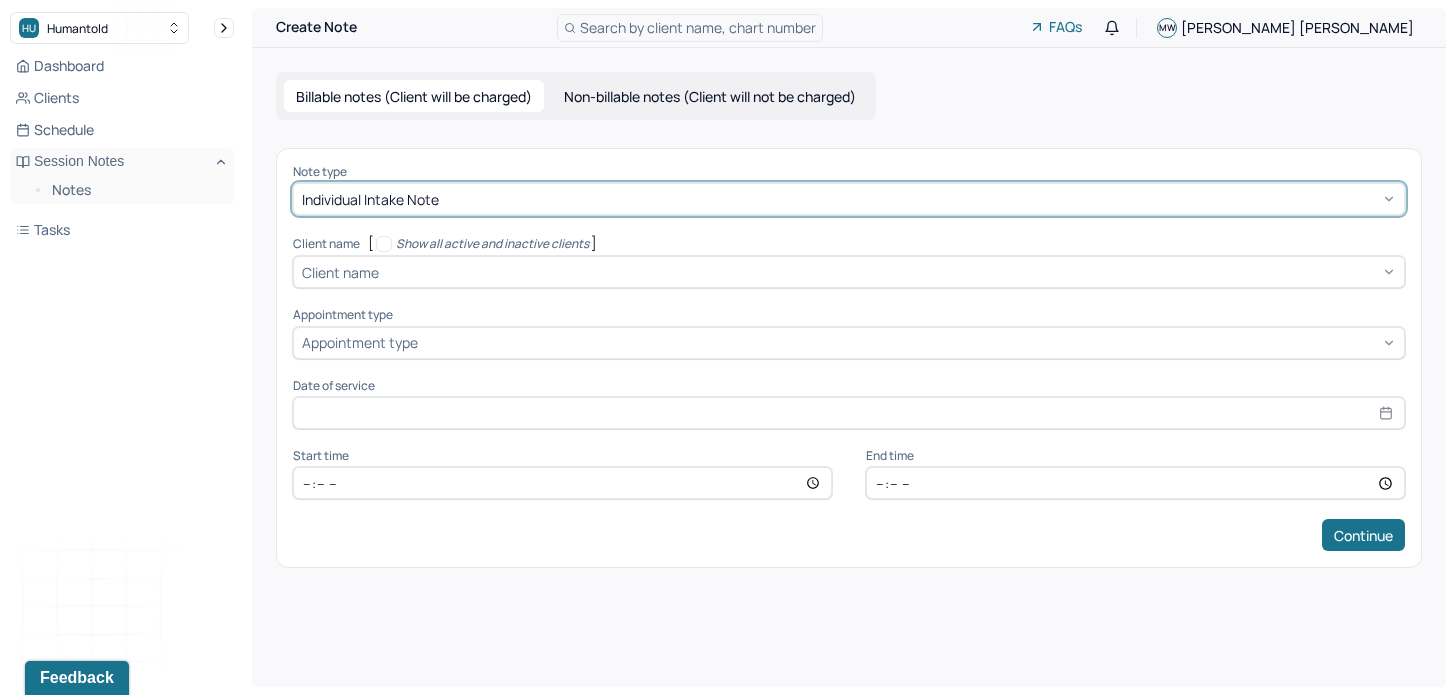 click on "Individual intake note" at bounding box center [370, 199] 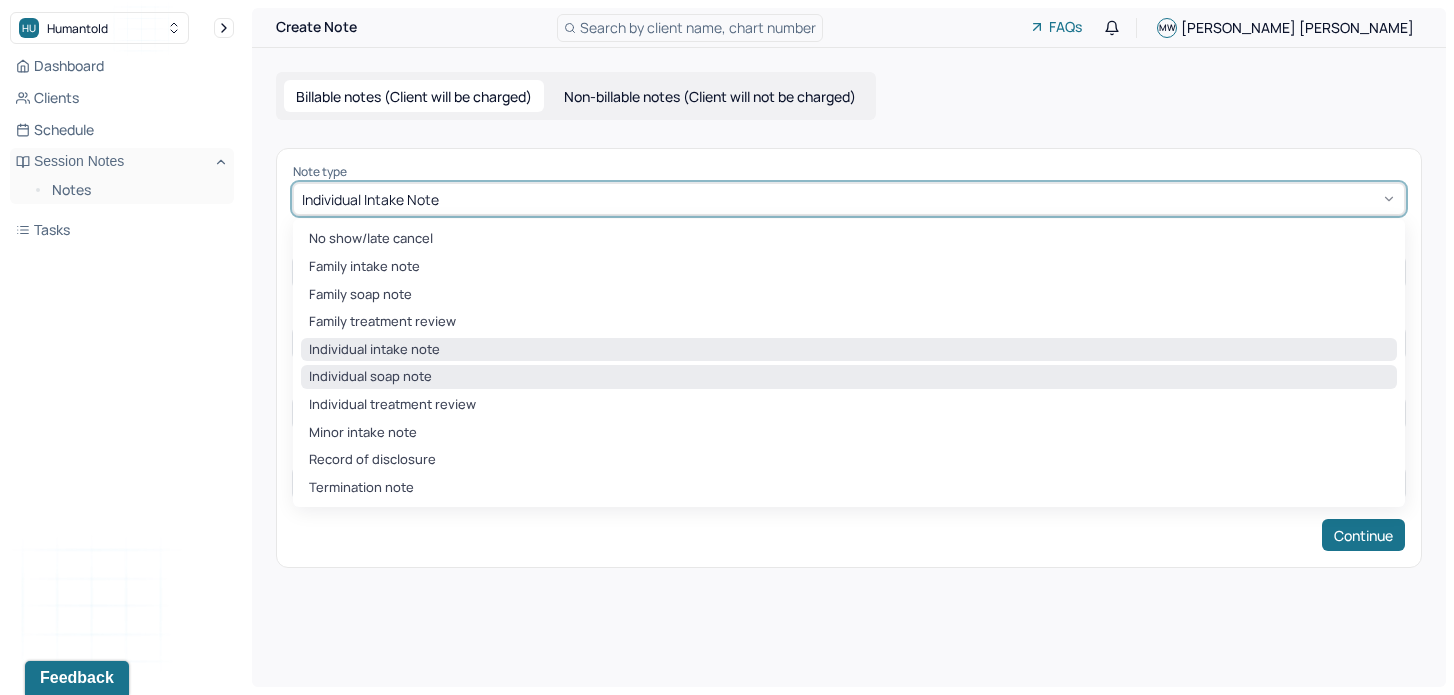 click on "Individual soap note" at bounding box center [849, 377] 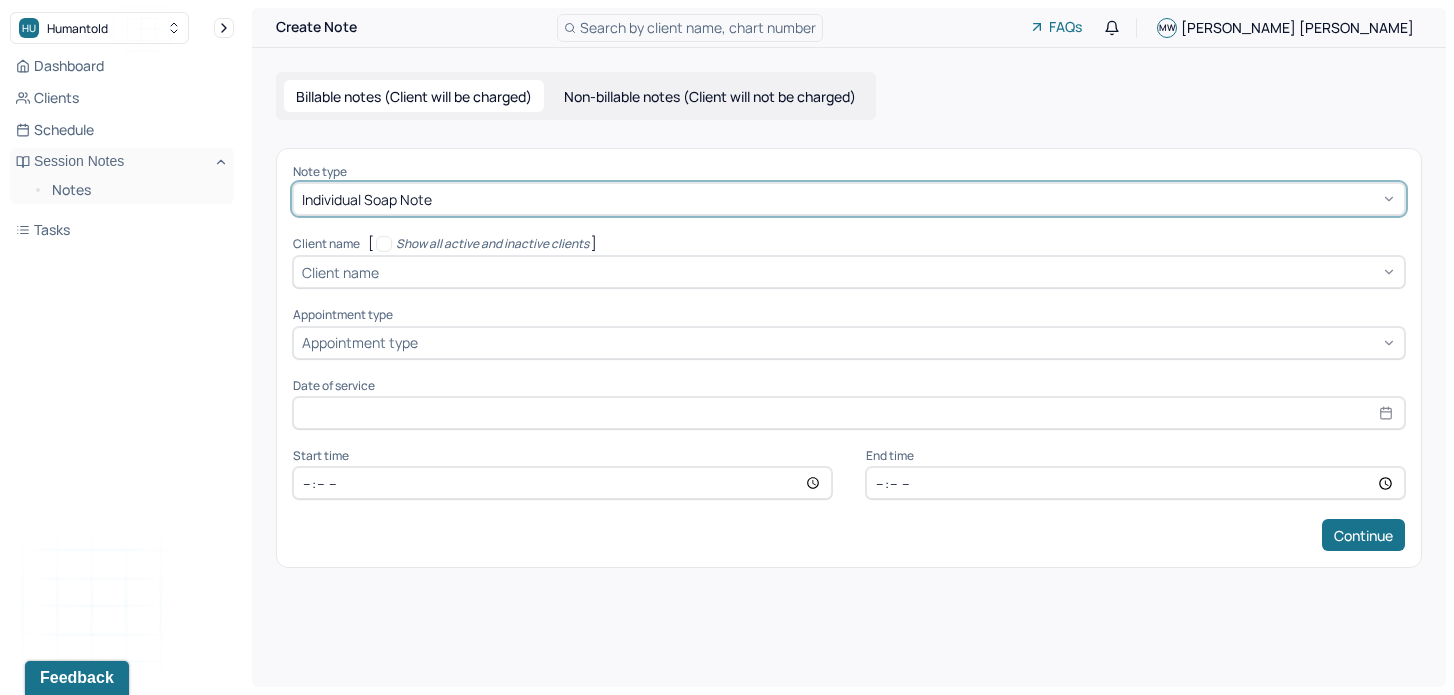 click on "Client name" at bounding box center [340, 272] 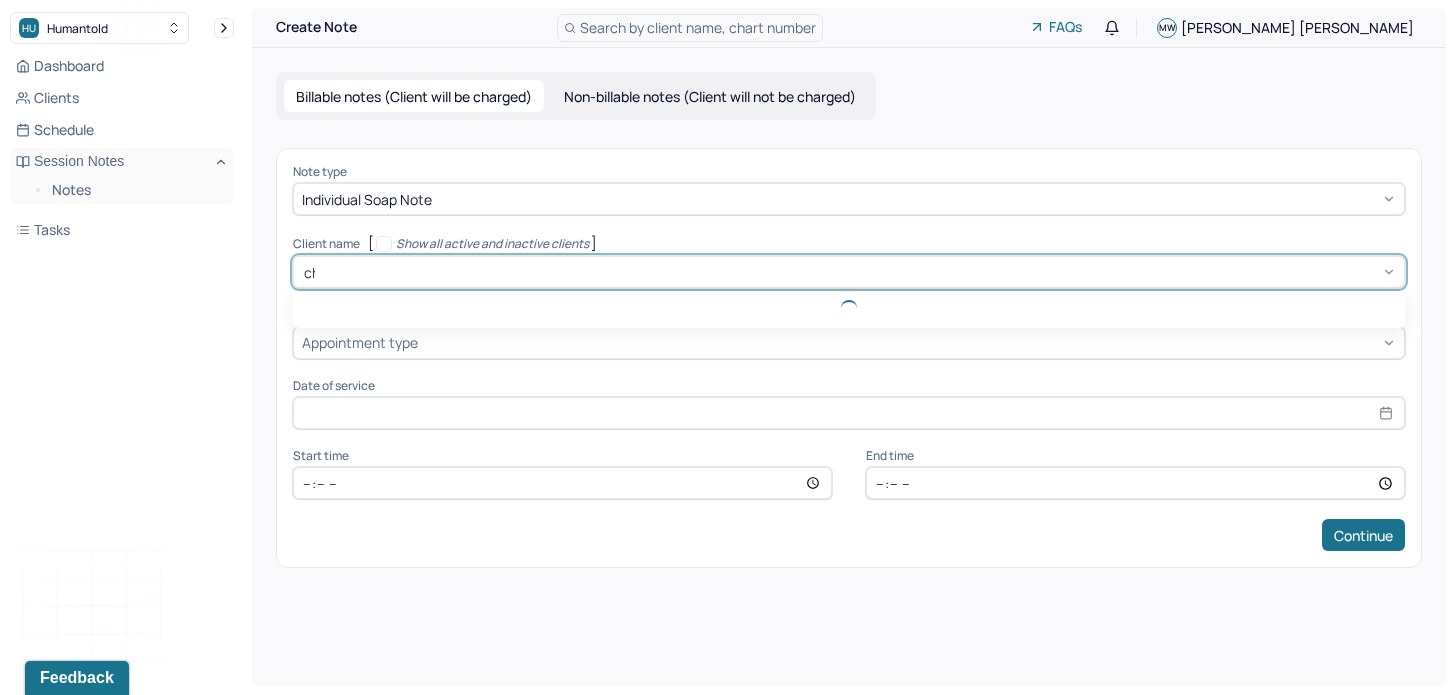 type on "chi" 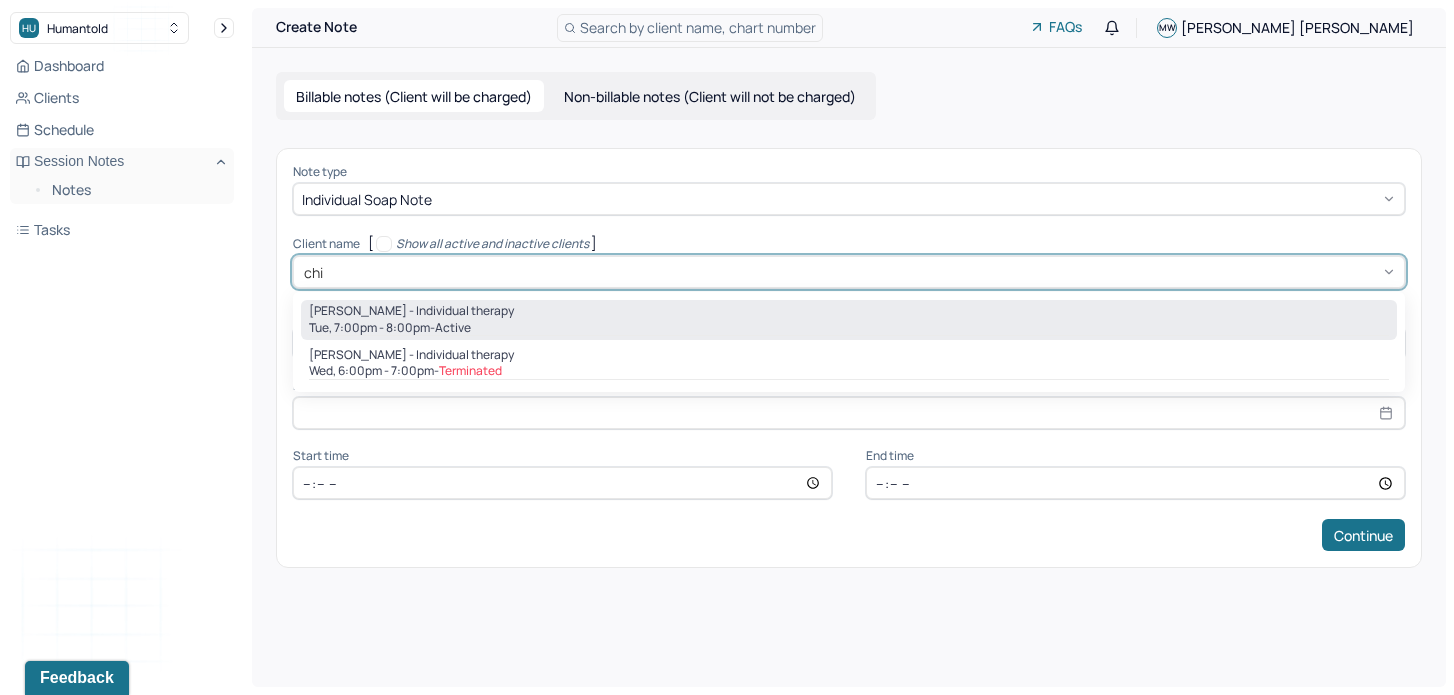 click on "[PERSON_NAME] - Individual therapy" at bounding box center [411, 311] 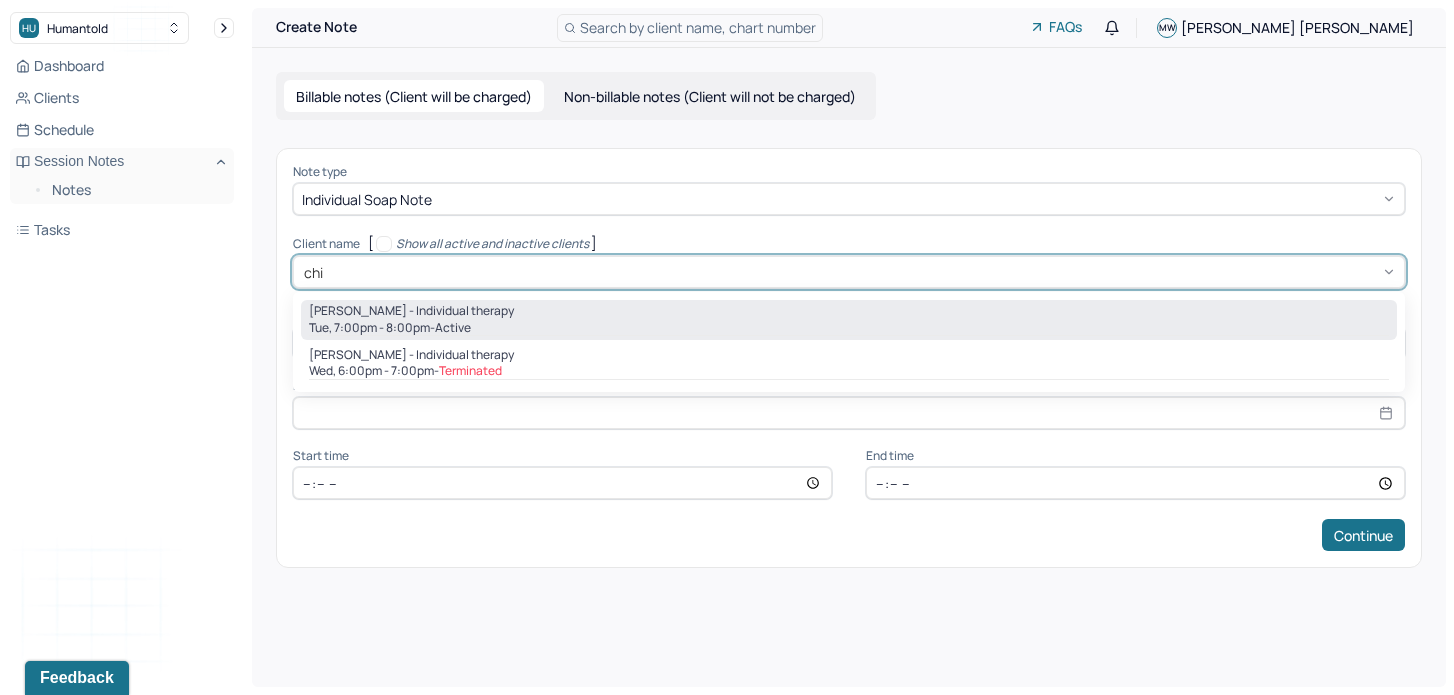 type 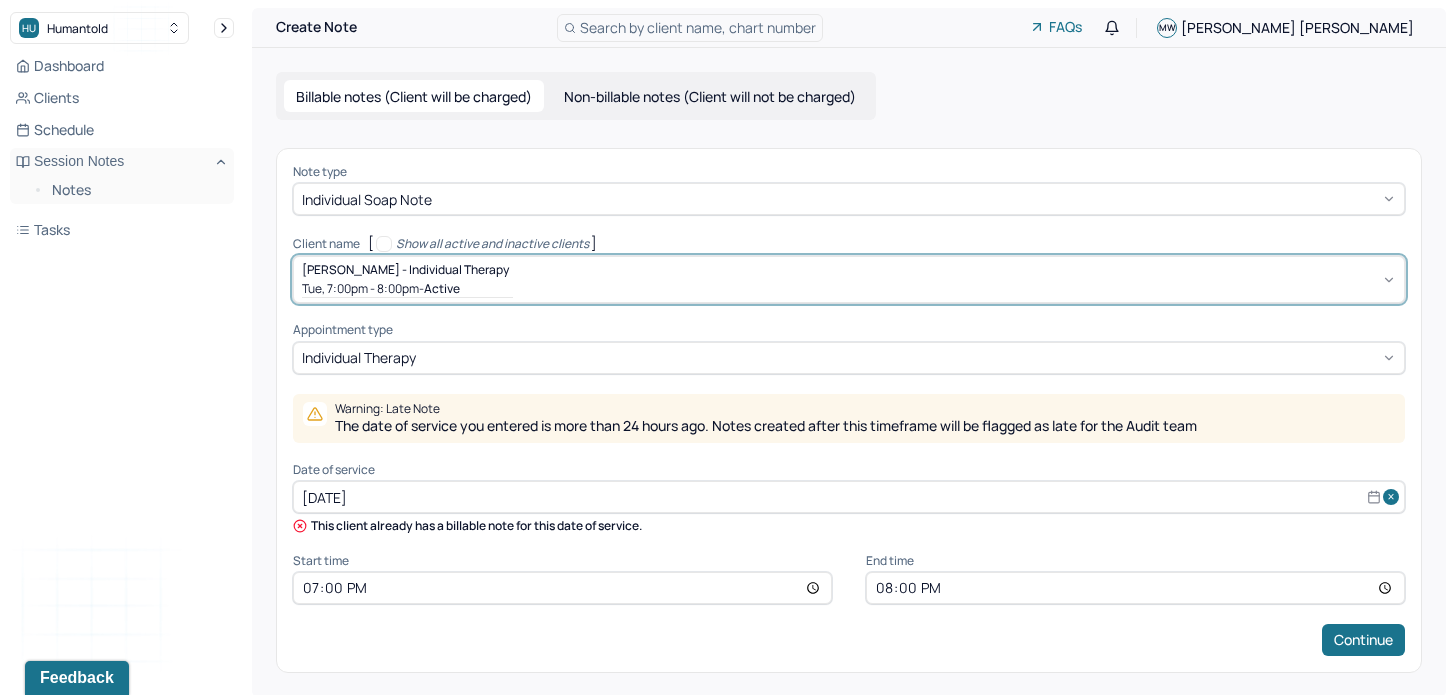scroll, scrollTop: 7, scrollLeft: 0, axis: vertical 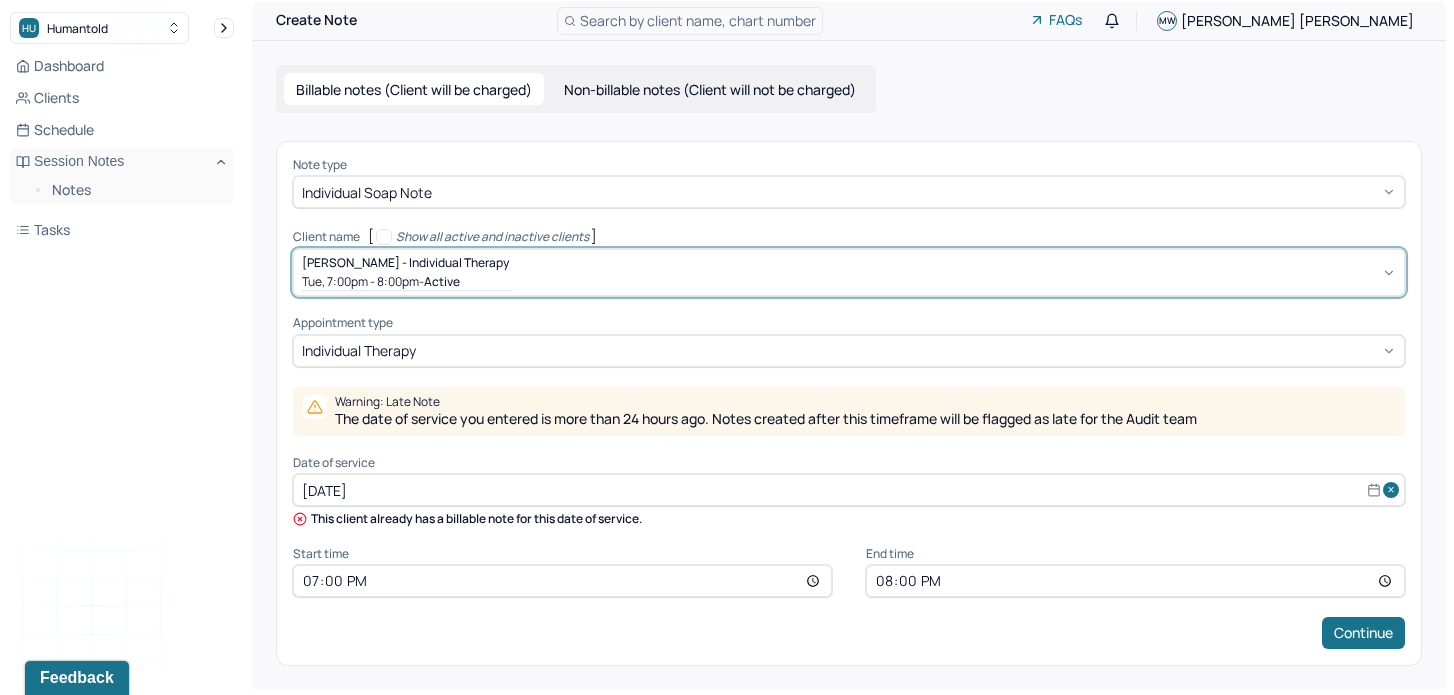 click on "[DATE]" at bounding box center [849, 490] 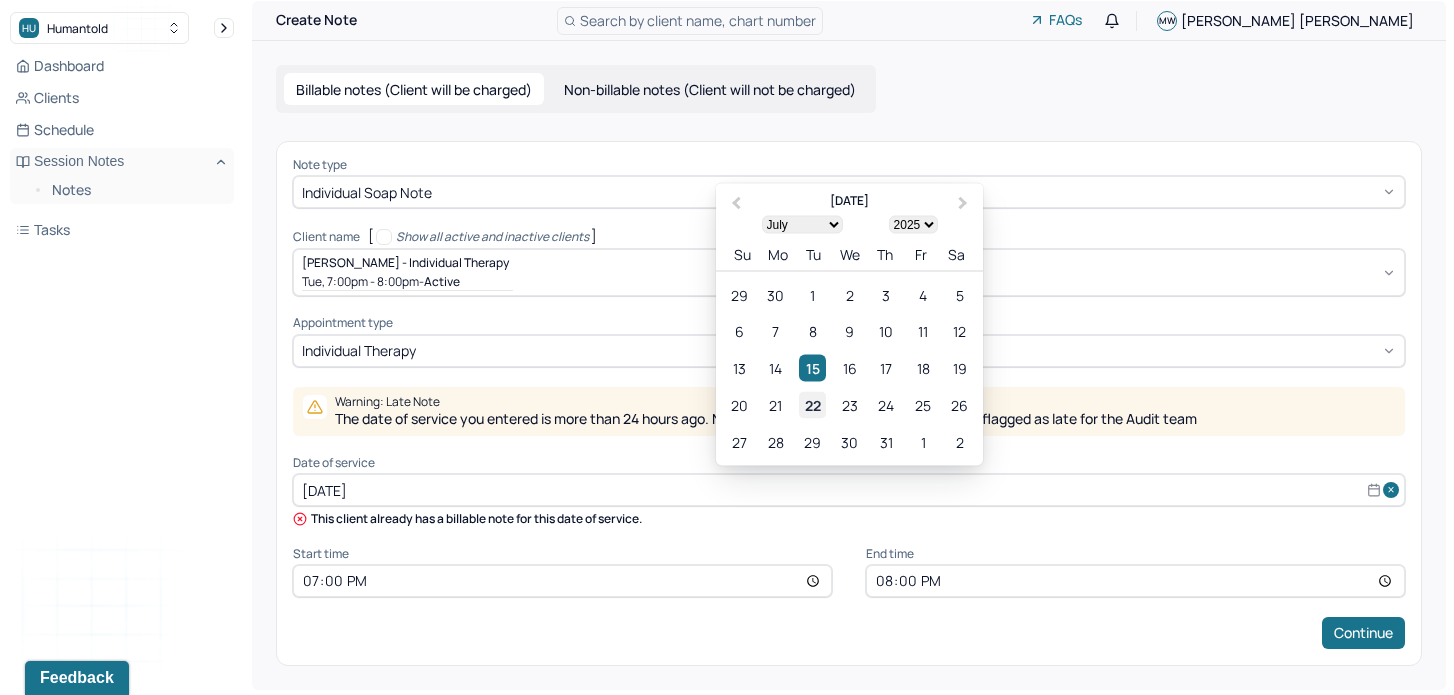 click on "22" at bounding box center (812, 405) 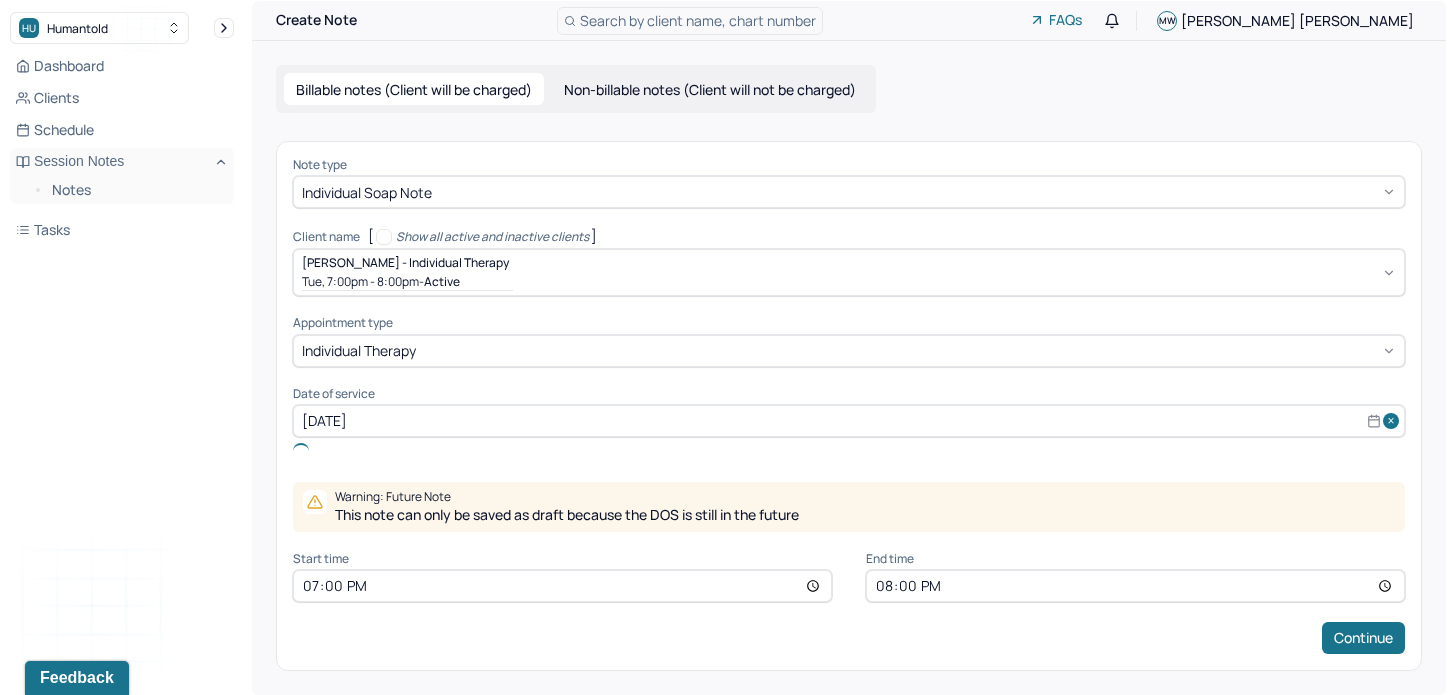 scroll, scrollTop: 0, scrollLeft: 0, axis: both 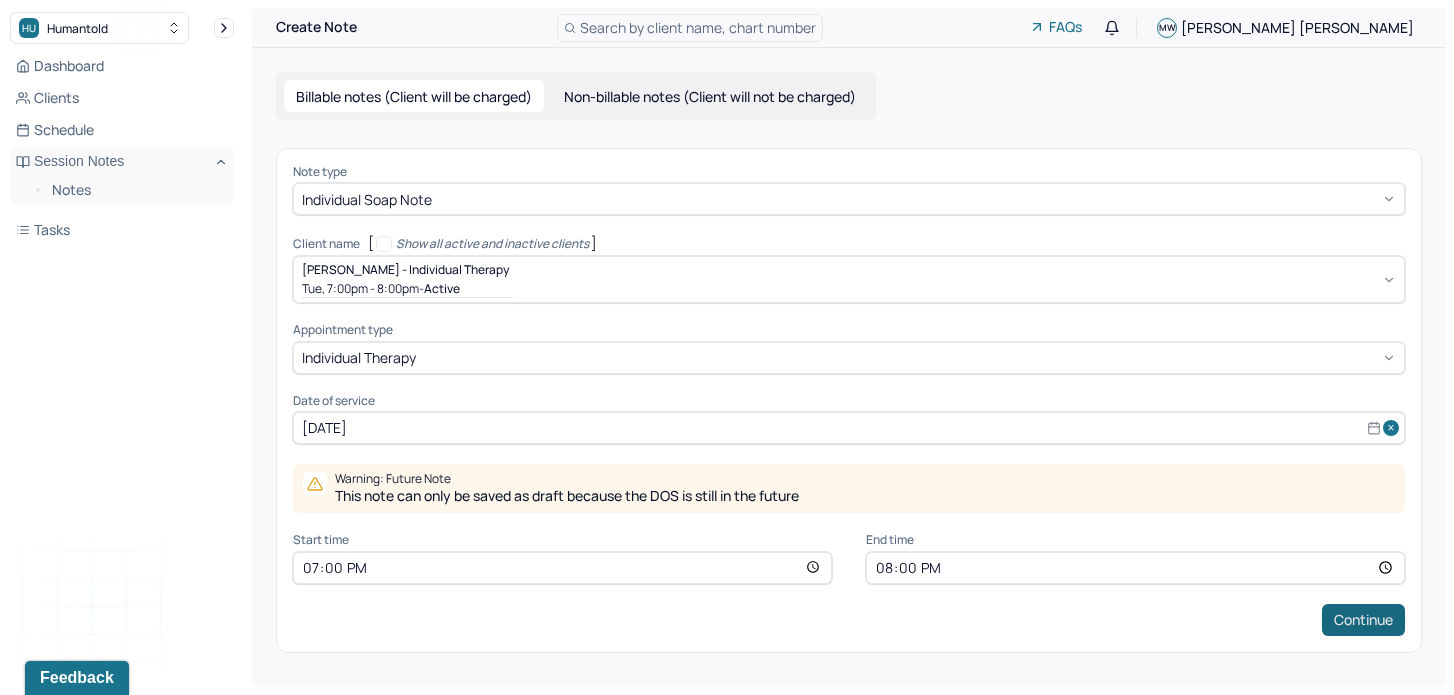 click on "Continue" at bounding box center [1363, 620] 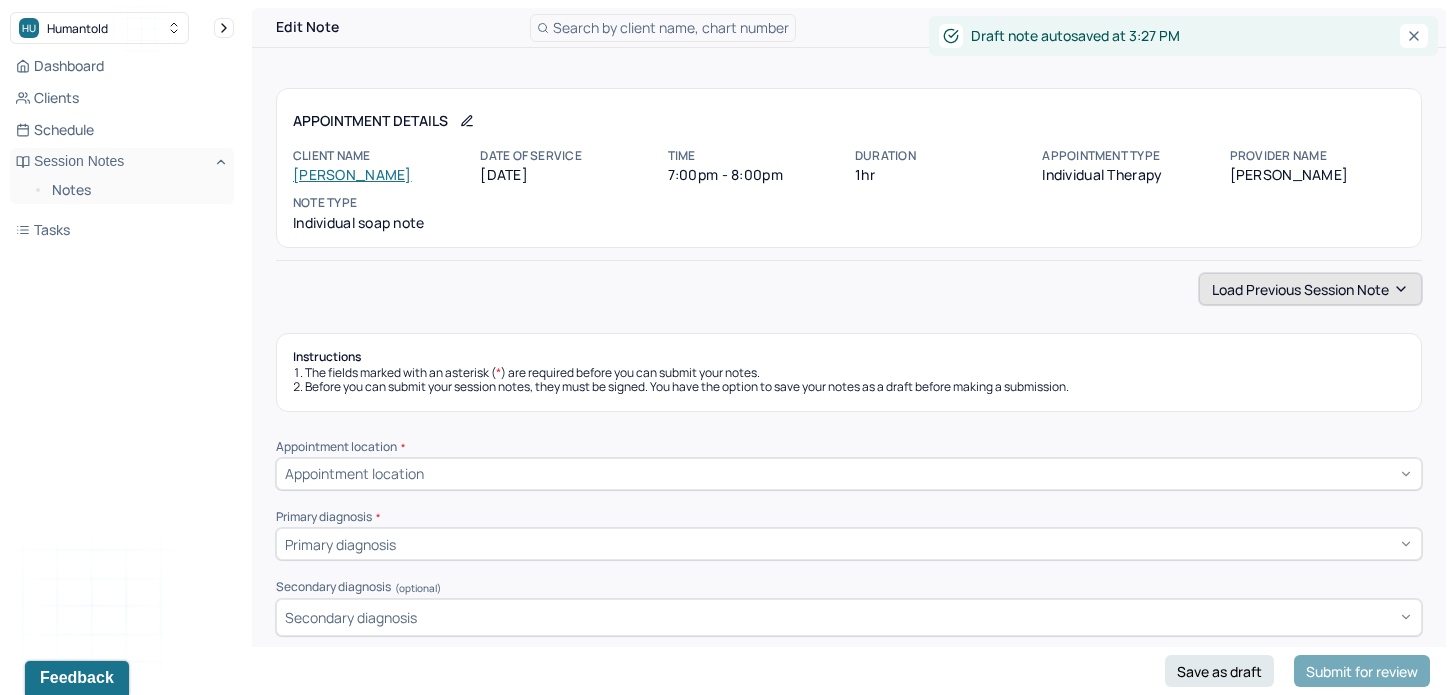 click on "Load previous session note" at bounding box center [1310, 289] 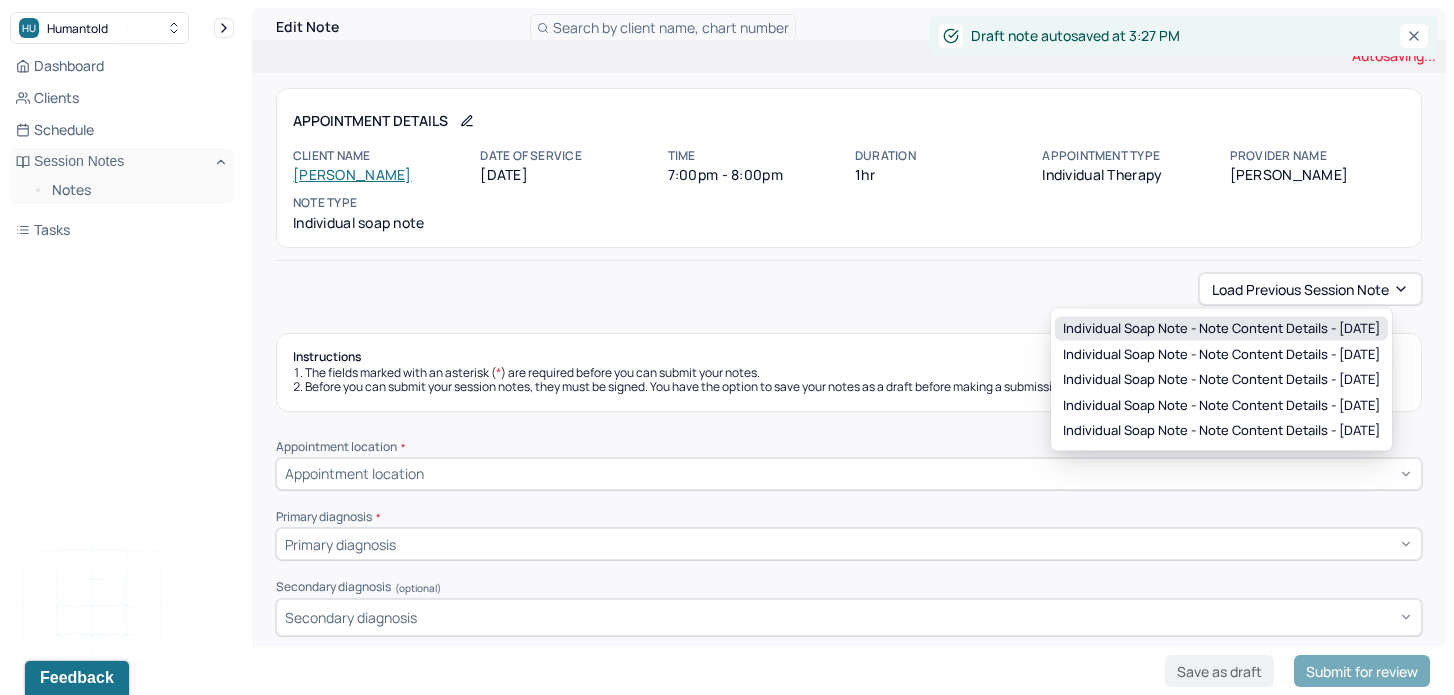 click on "Individual soap note   - Note content Details -   [DATE]" at bounding box center (1221, 329) 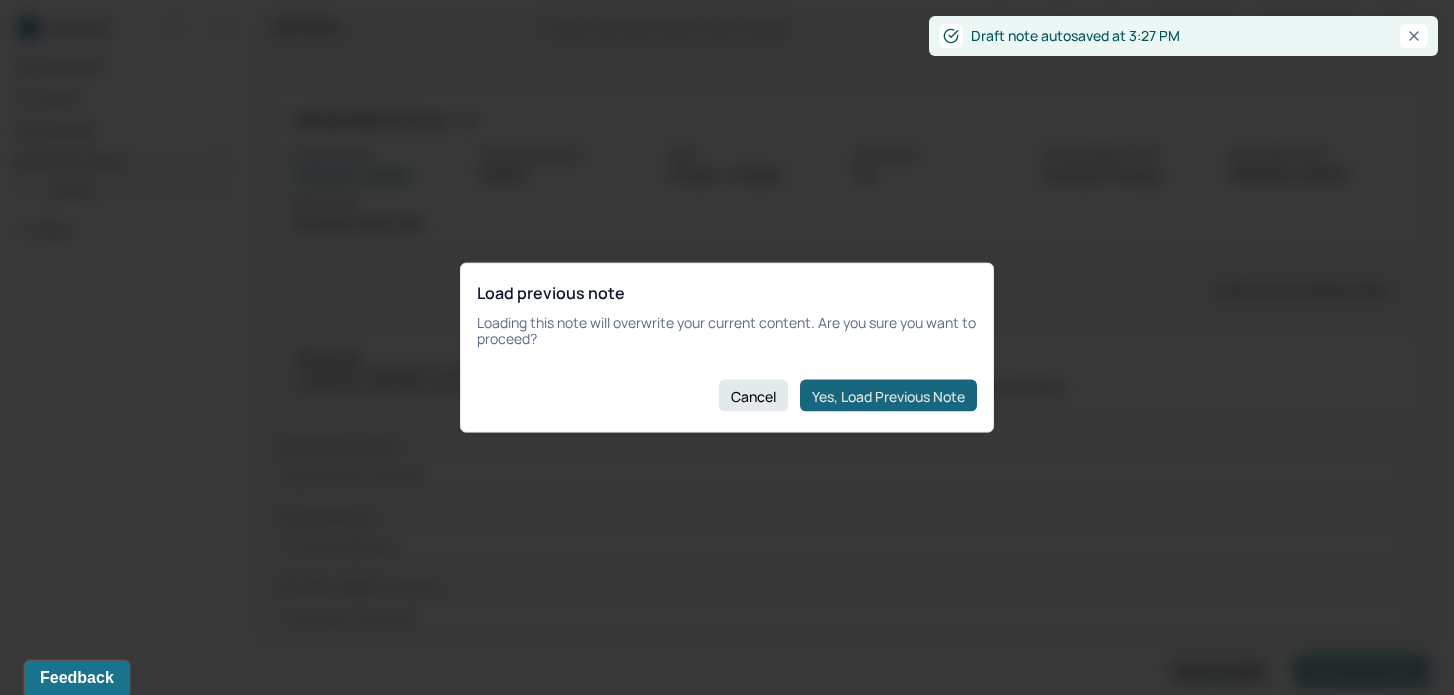 click on "Yes, Load Previous Note" at bounding box center [888, 396] 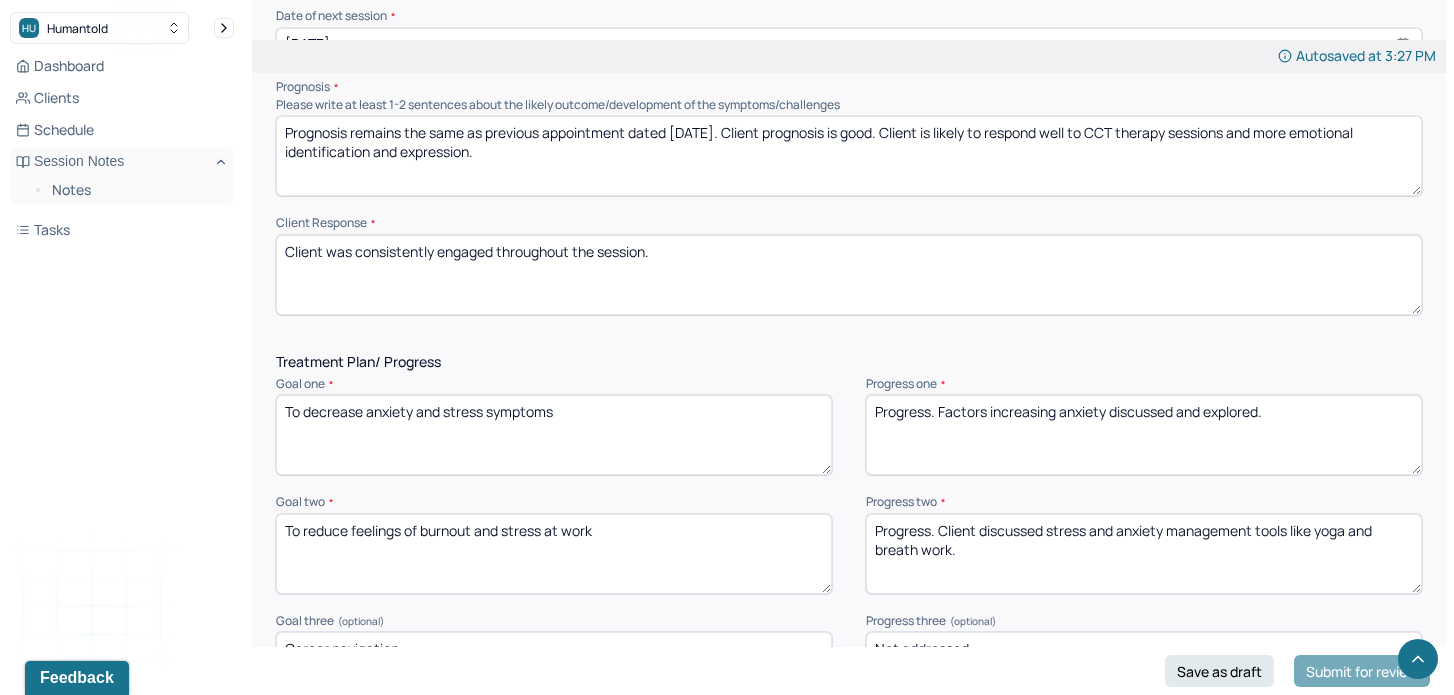 scroll, scrollTop: 1874, scrollLeft: 0, axis: vertical 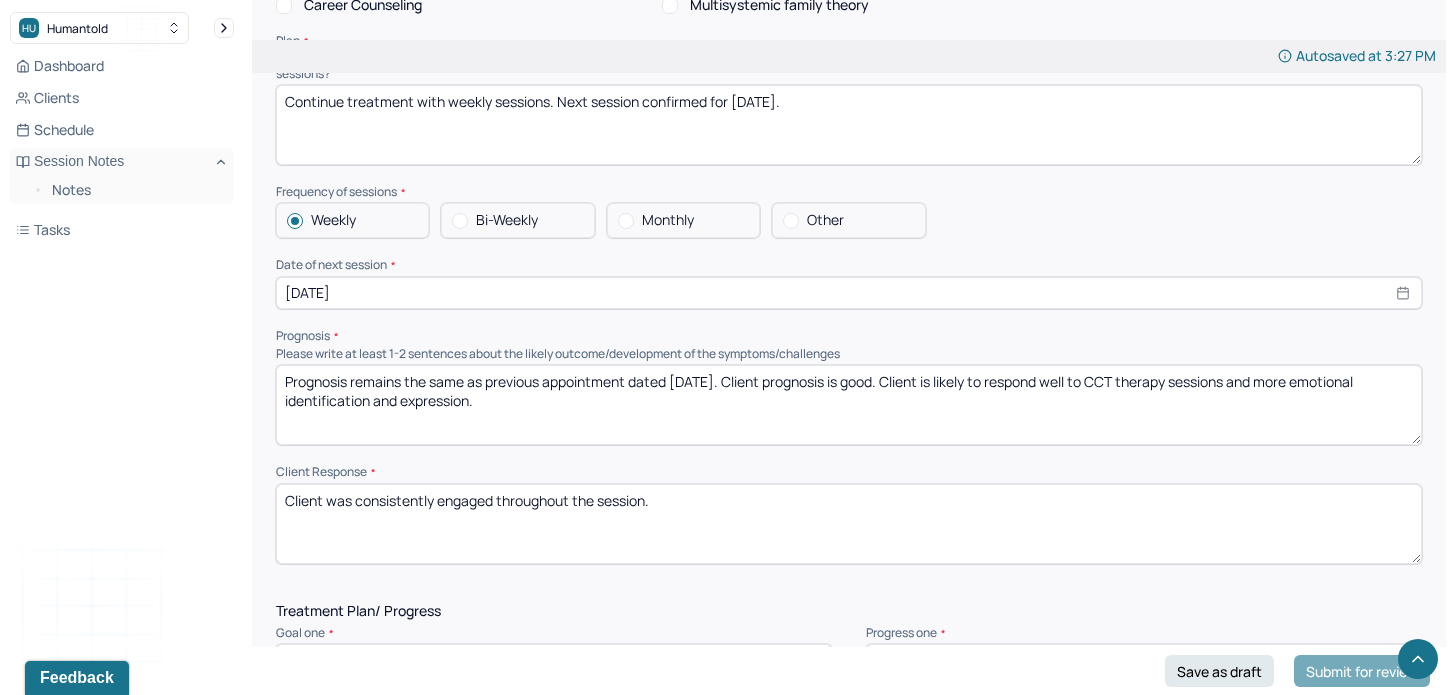 click on "Prognosis remains the same as previous appointment dated [DATE]. Client prognosis is good. Client is likely to respond well to CCT therapy sessions and more emotional identification and expression." at bounding box center (849, 405) 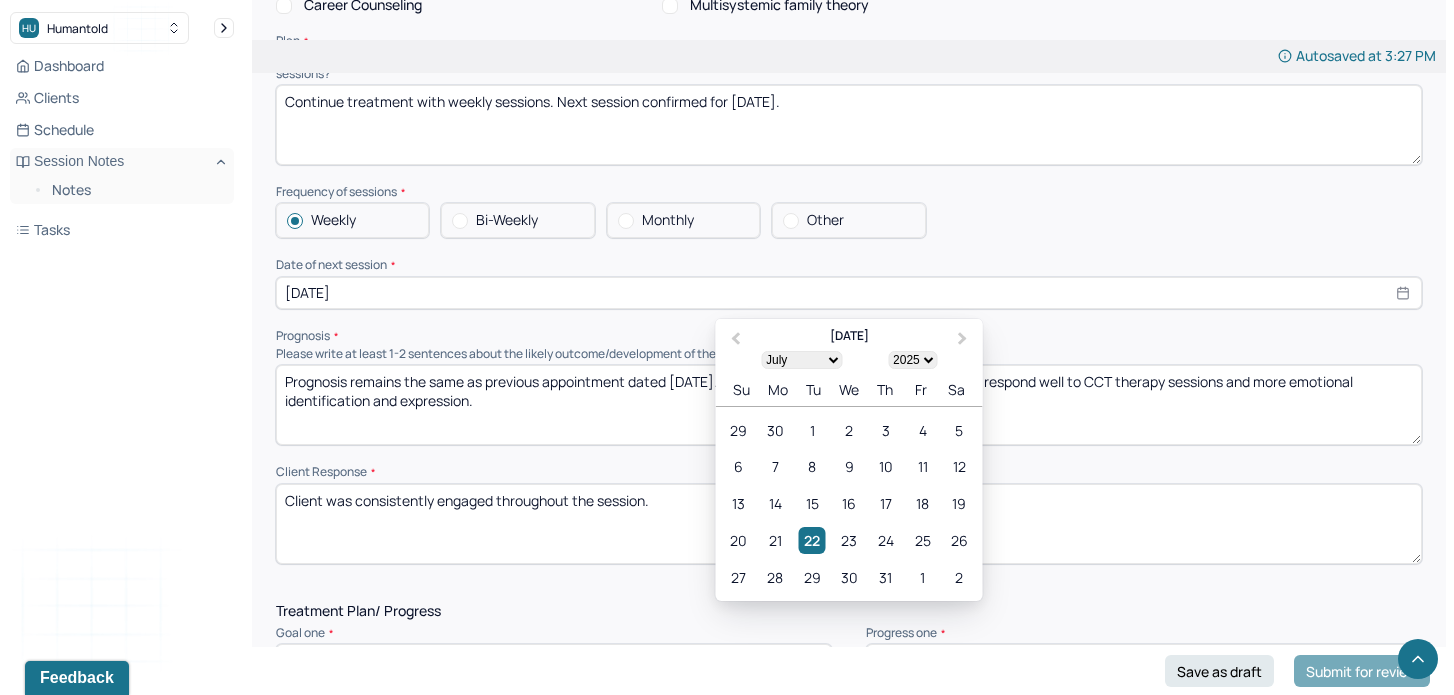 click on "[DATE]" at bounding box center (849, 293) 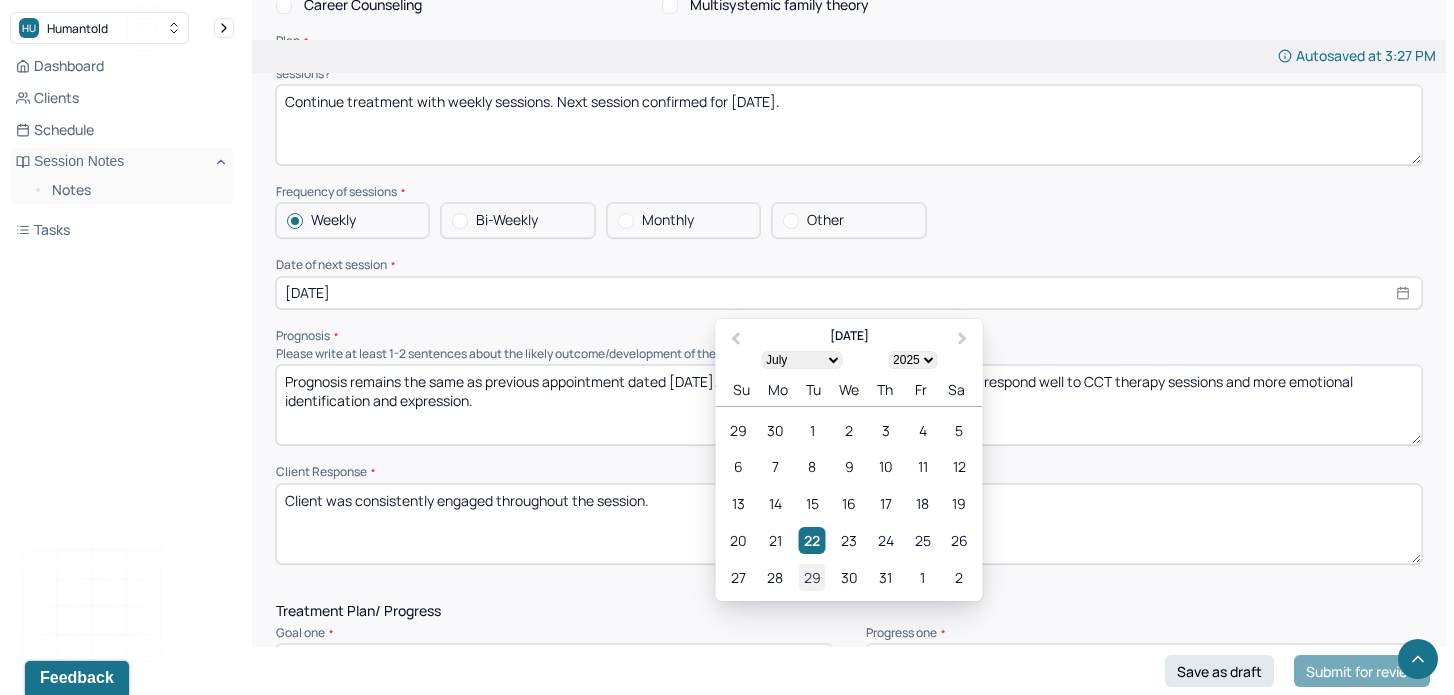 click on "29" at bounding box center [812, 577] 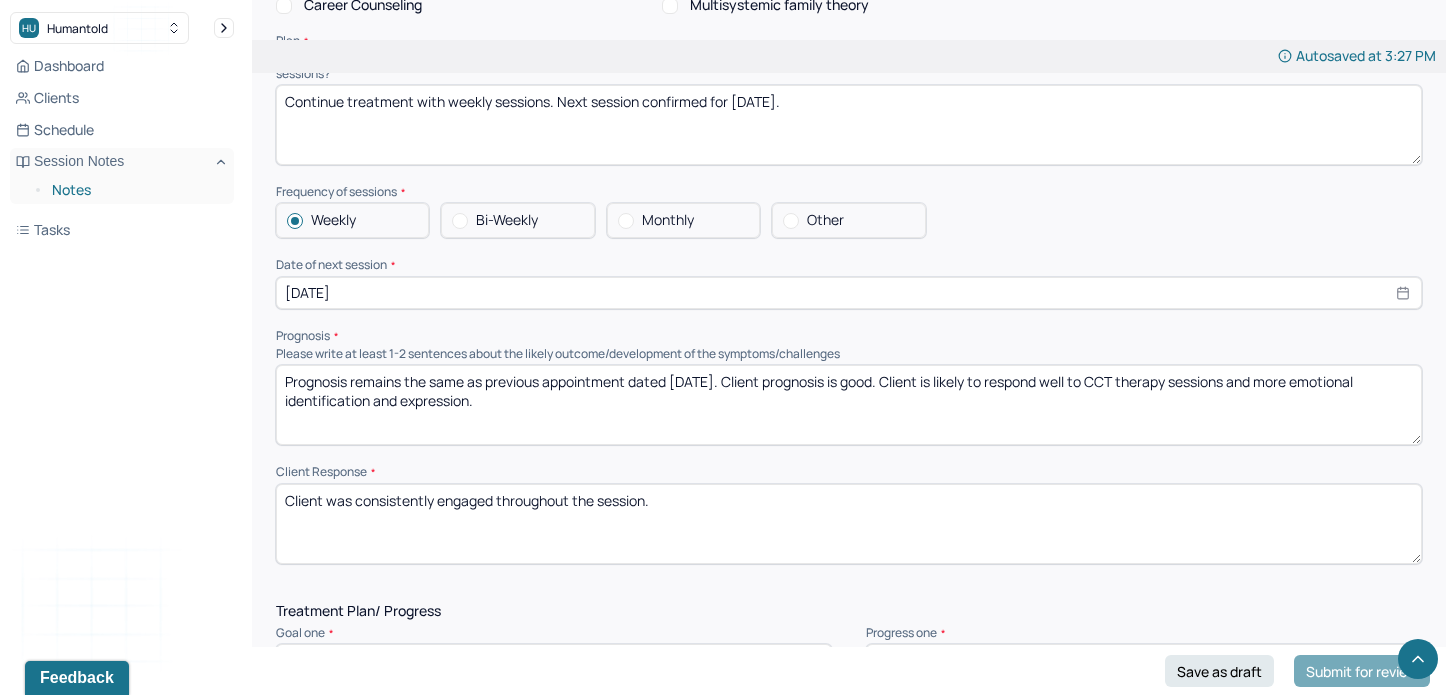 click on "Notes" at bounding box center [135, 190] 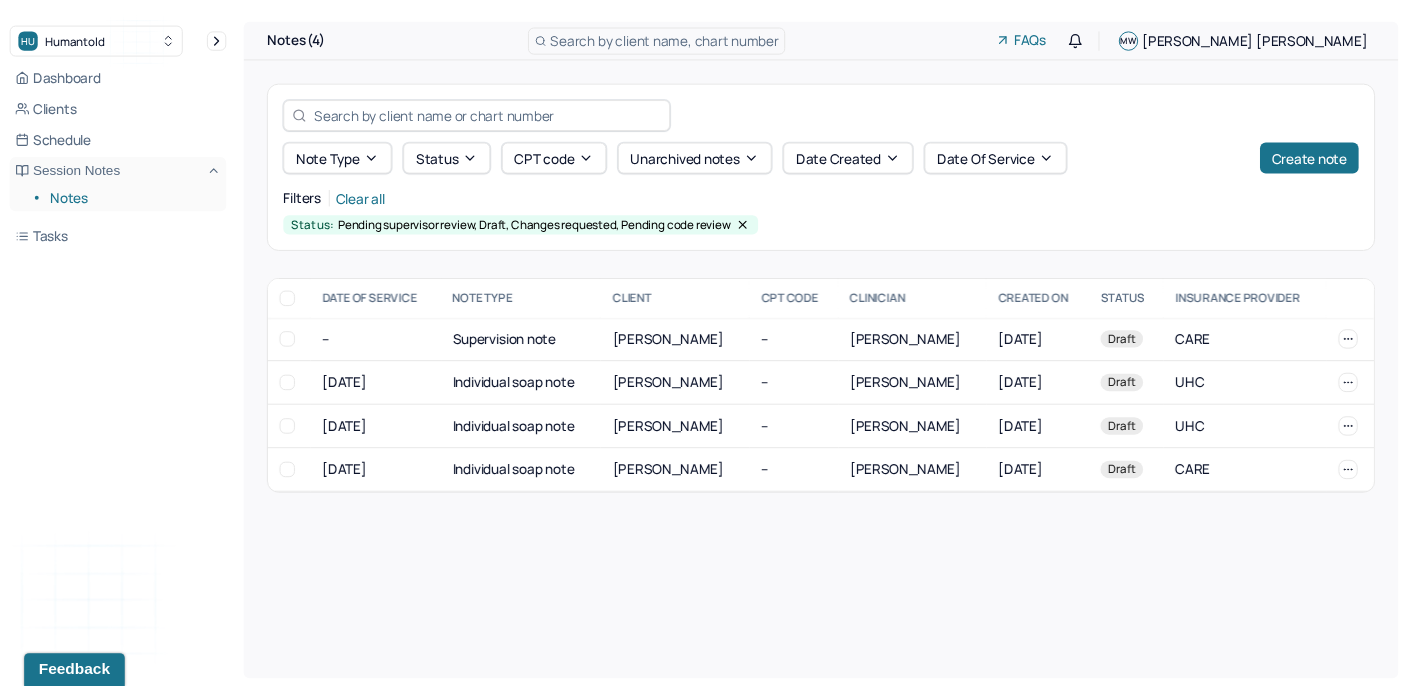 scroll, scrollTop: 0, scrollLeft: 0, axis: both 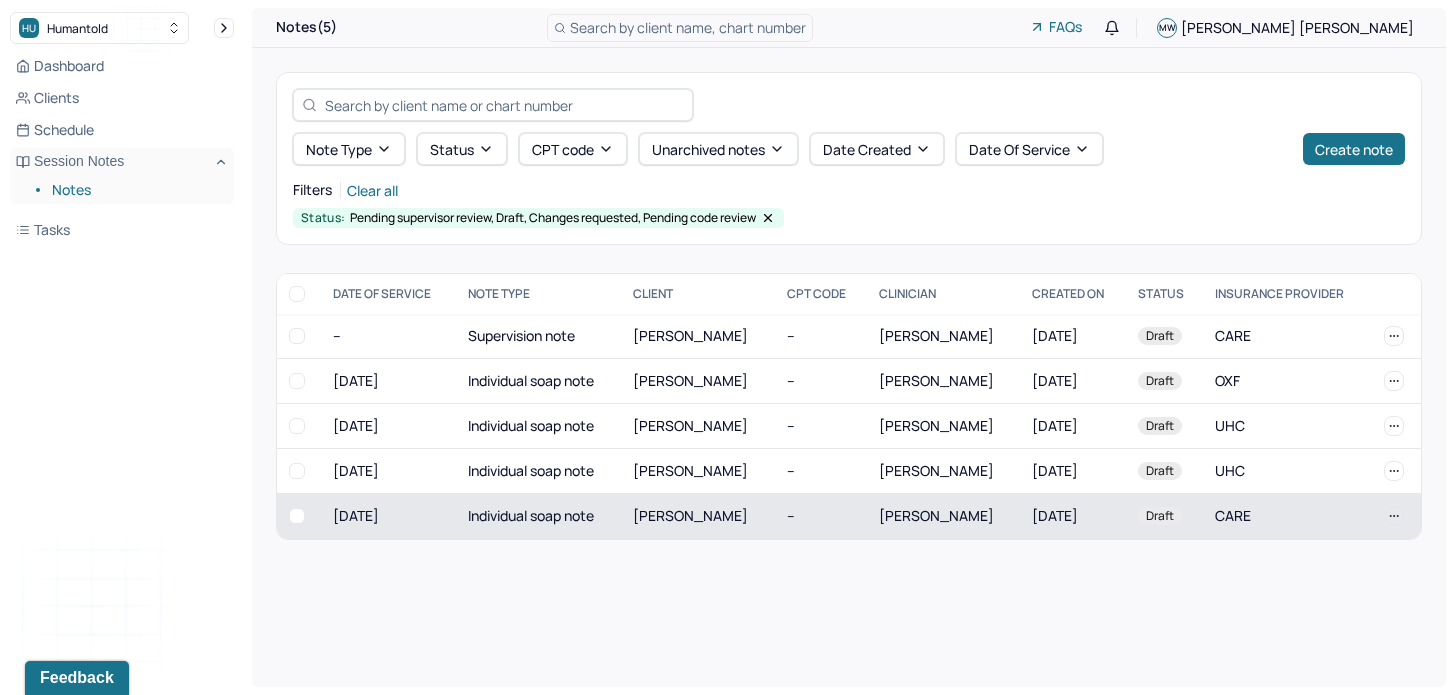 click on "Individual soap note" at bounding box center (539, 516) 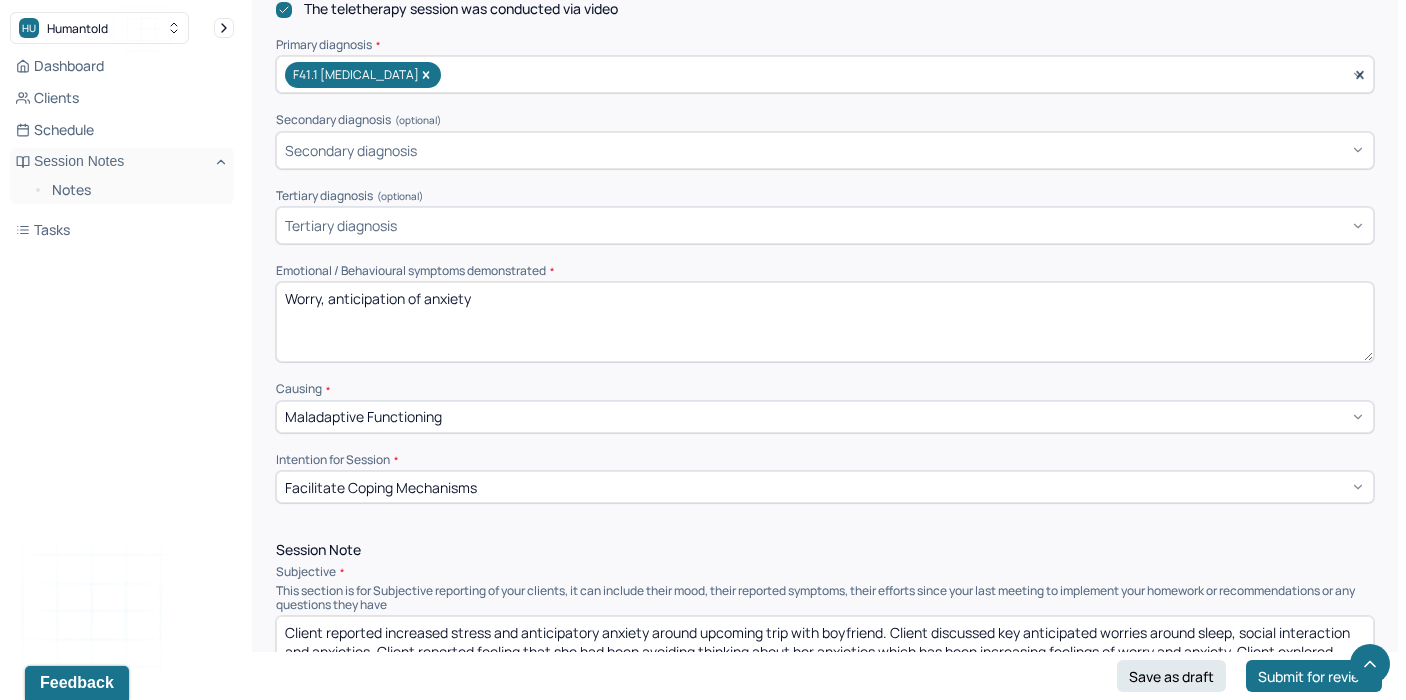 scroll, scrollTop: 678, scrollLeft: 0, axis: vertical 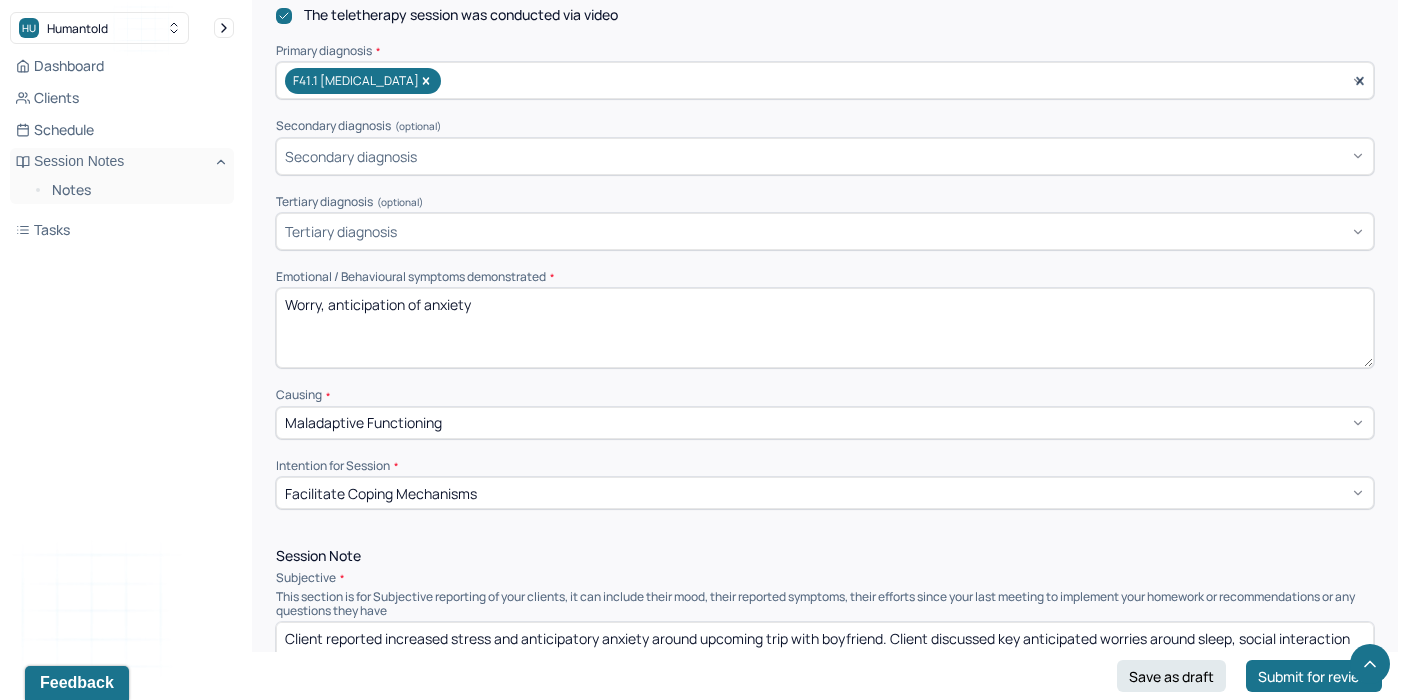 drag, startPoint x: 484, startPoint y: 300, endPoint x: 217, endPoint y: 299, distance: 267.00186 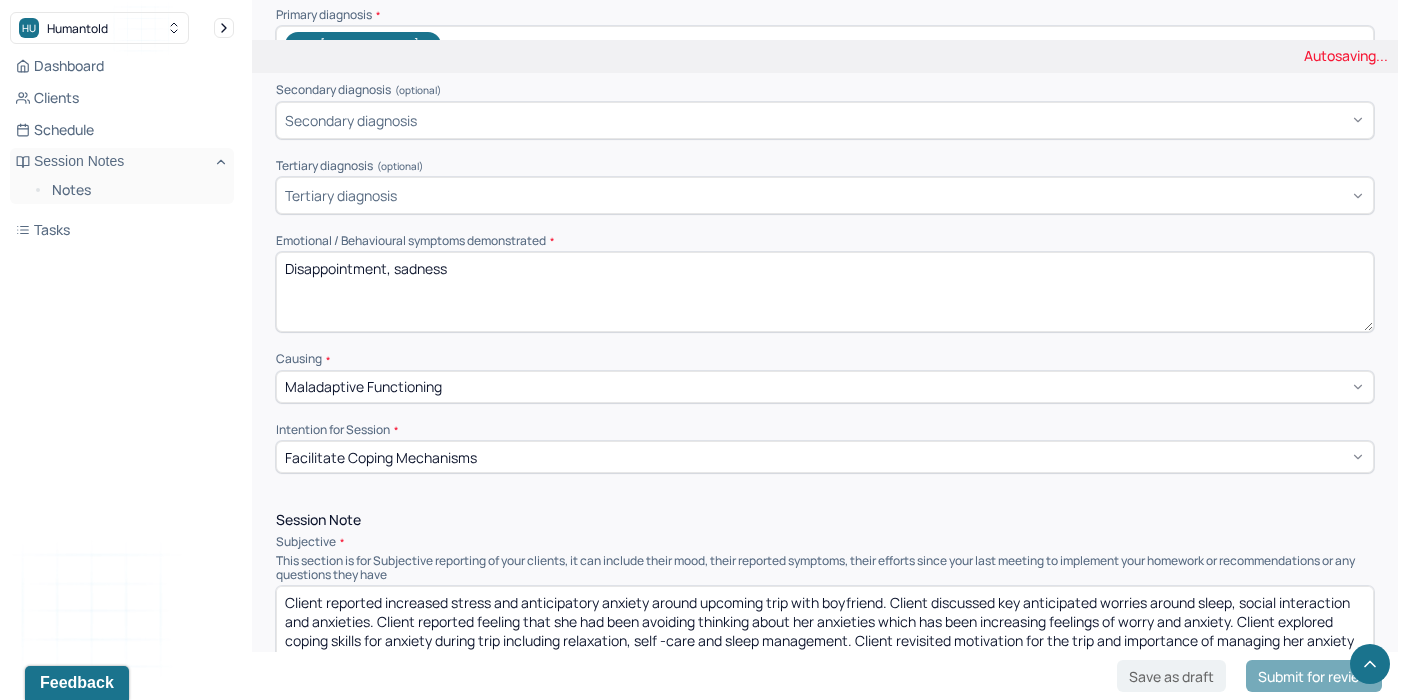 scroll, scrollTop: 715, scrollLeft: 0, axis: vertical 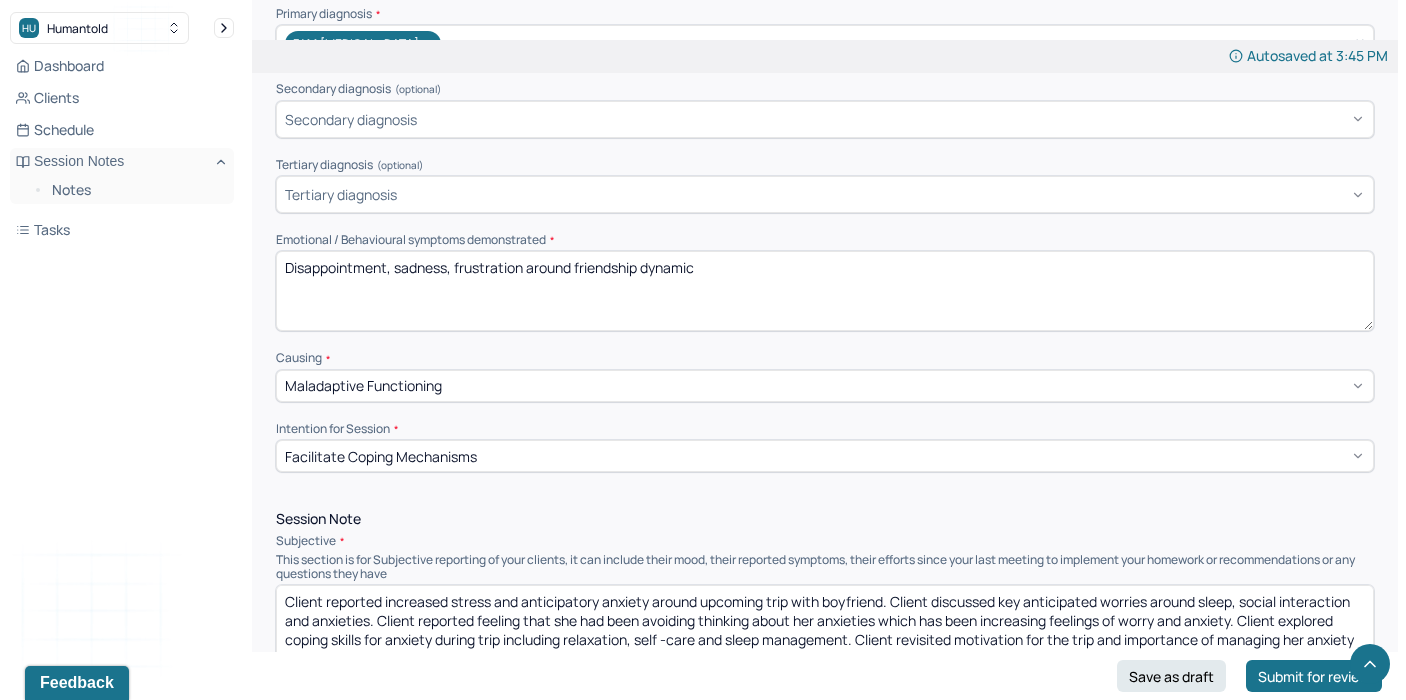 type on "Disappointment, sadness, frustration around friendship dynamic" 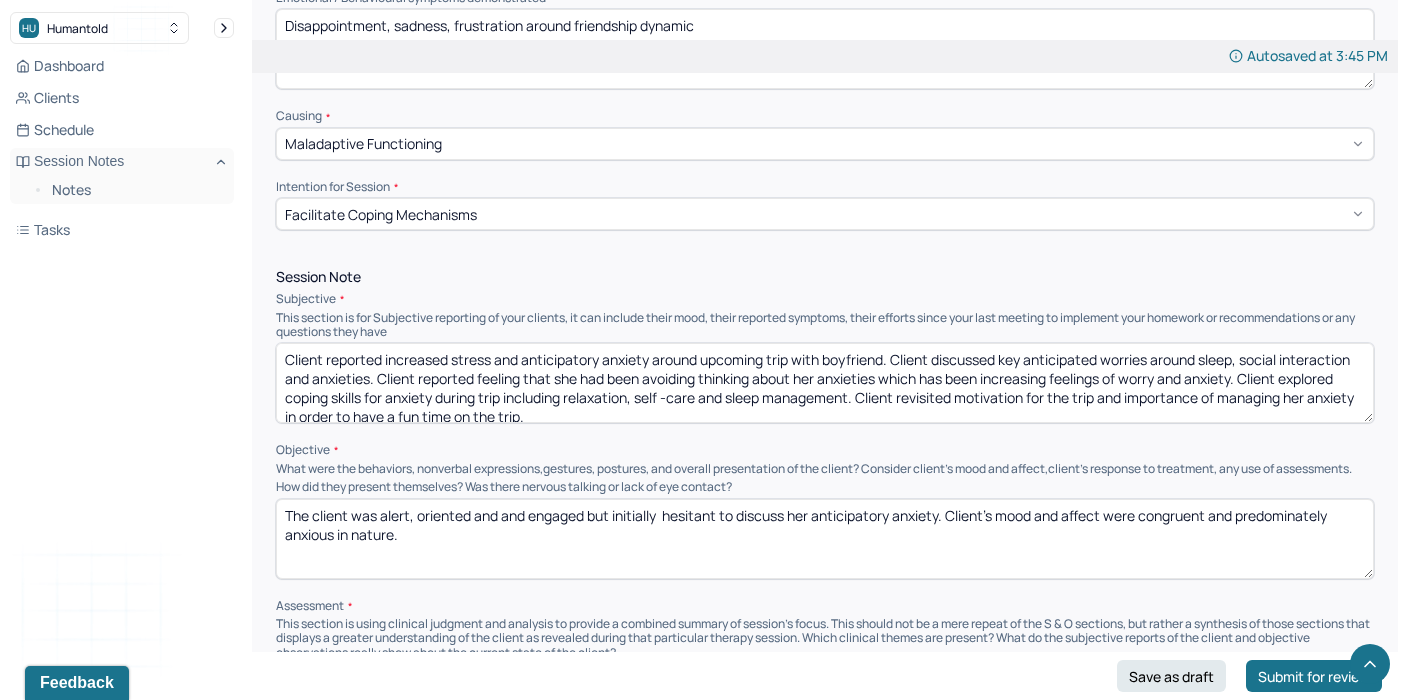 scroll, scrollTop: 968, scrollLeft: 0, axis: vertical 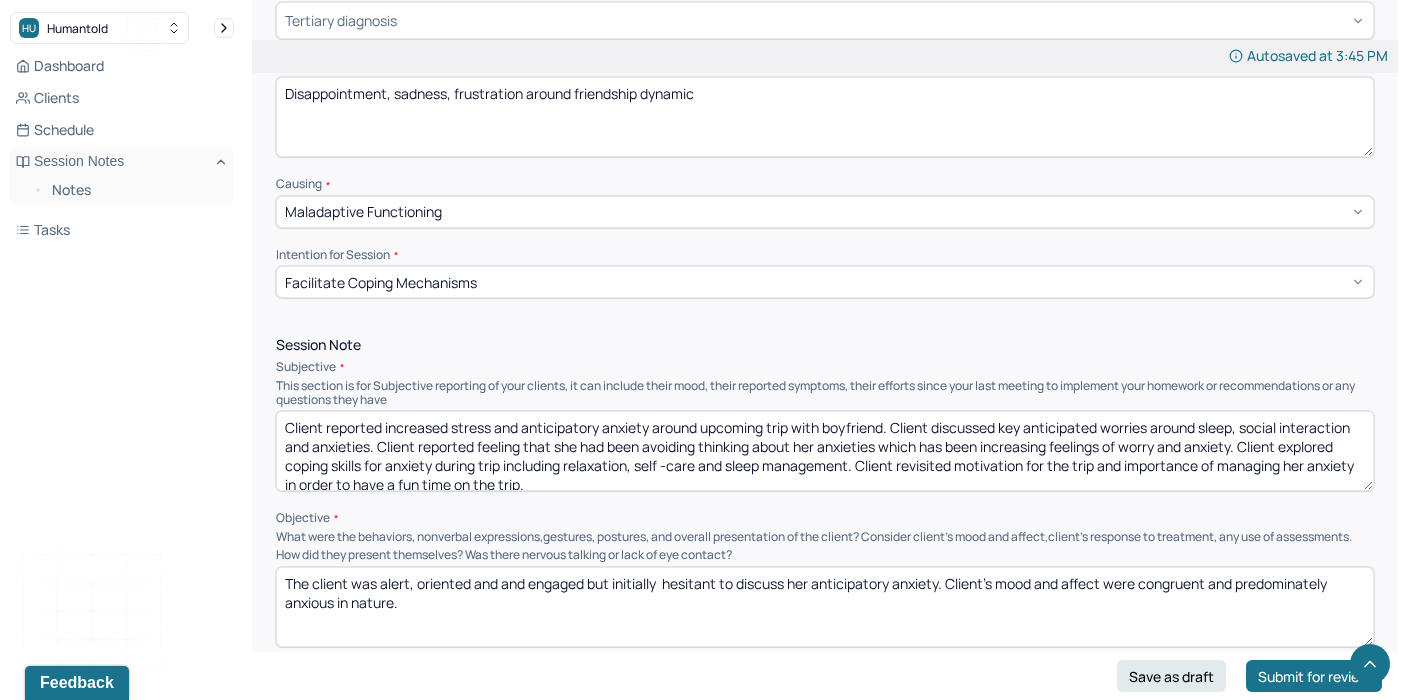 drag, startPoint x: 525, startPoint y: 476, endPoint x: 260, endPoint y: 399, distance: 275.96014 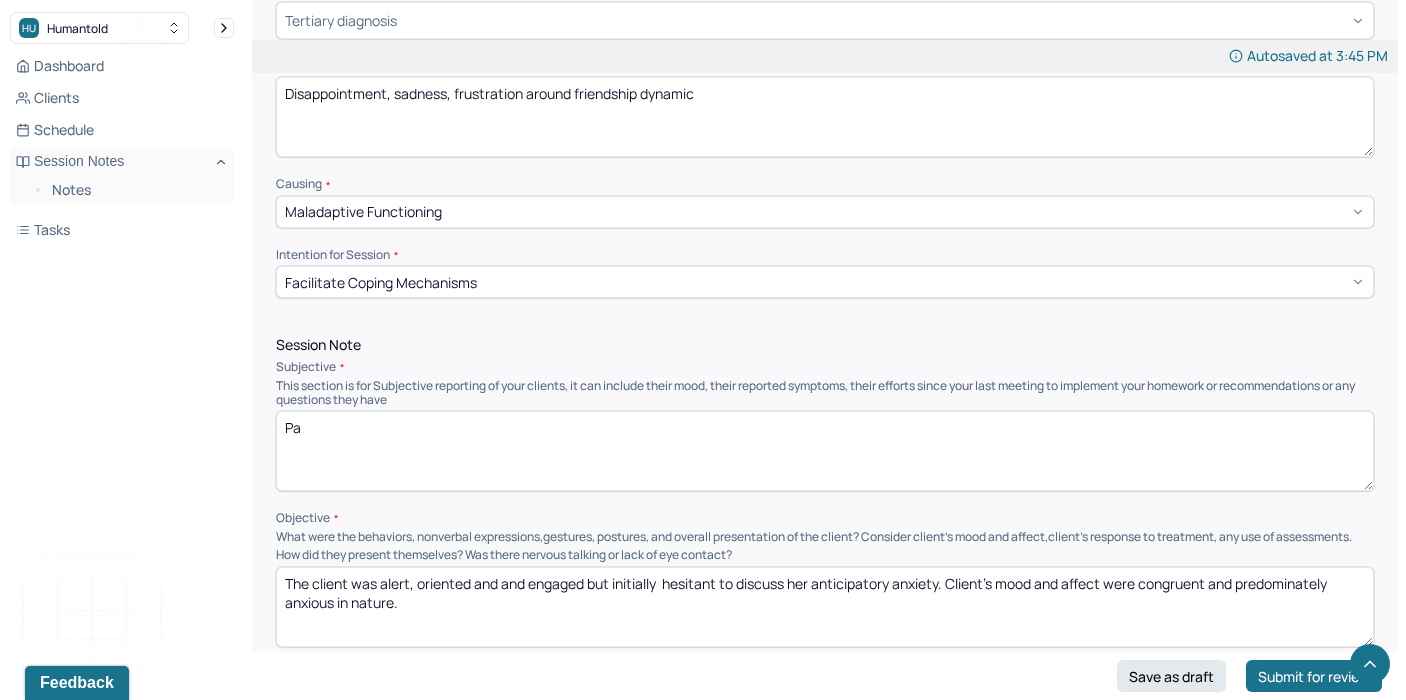 type on "P" 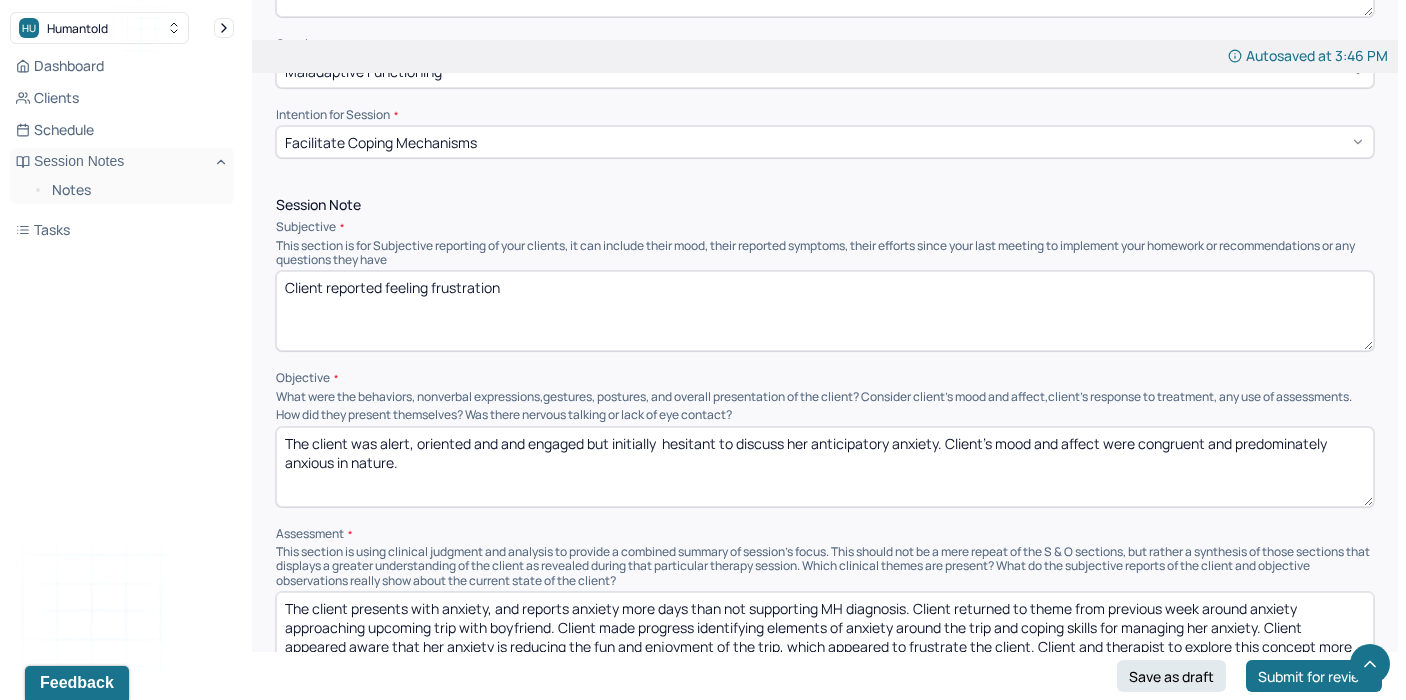 scroll, scrollTop: 1028, scrollLeft: 0, axis: vertical 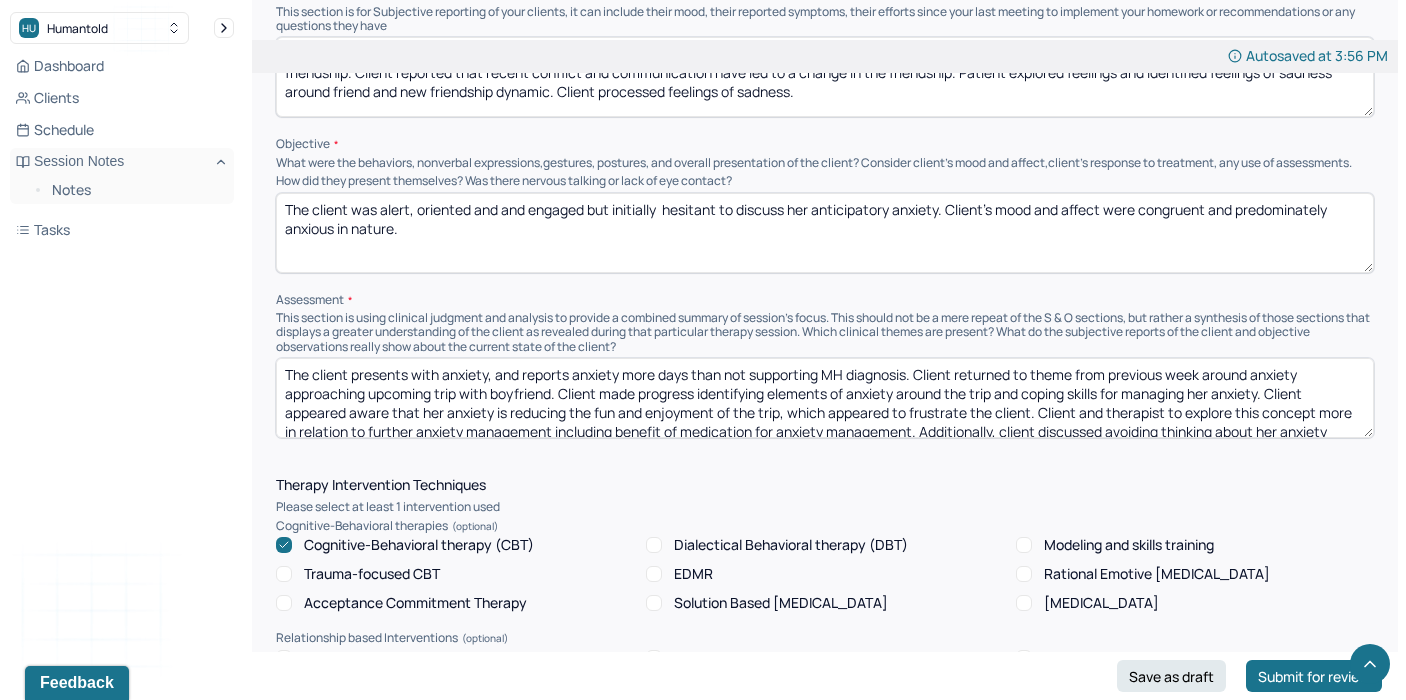 type on "Client reported feeling frustration and disappointment around friendship dynamic. Client explored factors contributing to the dynamic including past dynamics within friendship. Client reported that recent conflict and communication have led to a change in the friendship. Patient explored feelings and identified feelings of sadness around friend and new friendship dynamic. Client processed feelings of sadness." 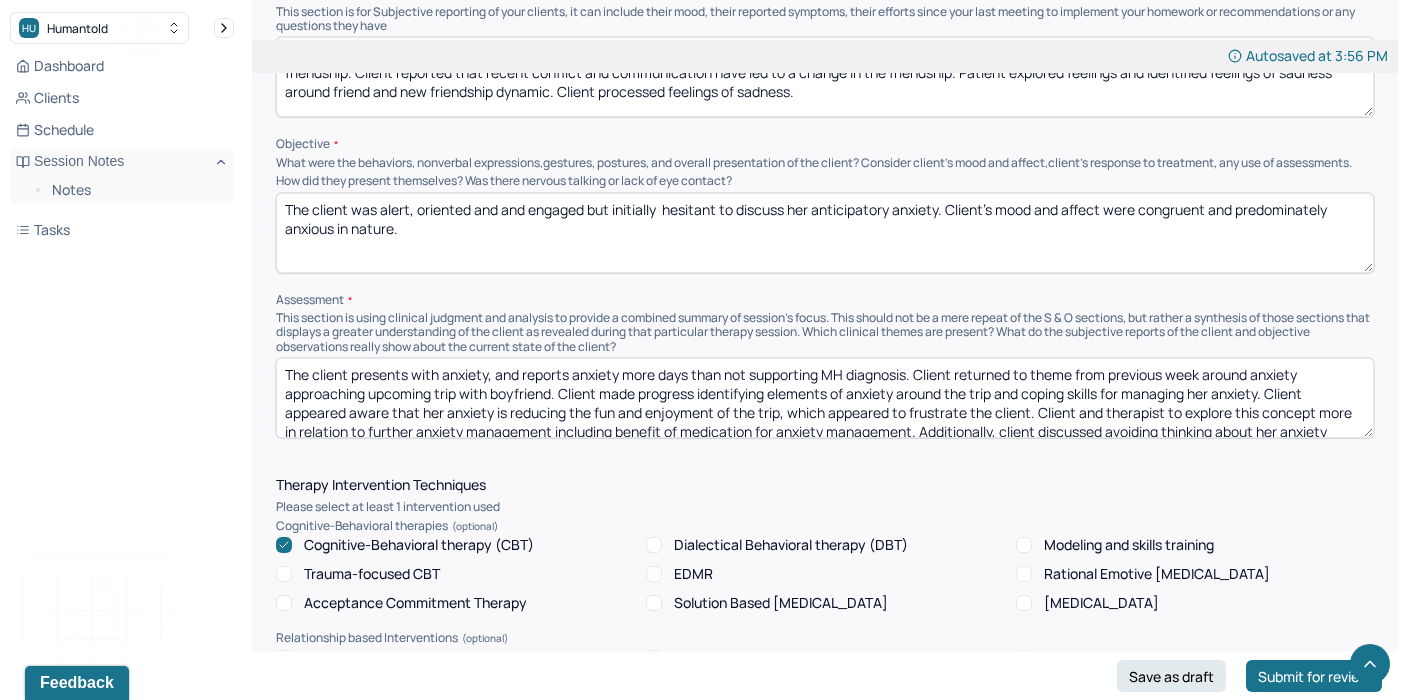 click on "The client was alert, oriented and and engaged but initially  hesitant to discuss her anticipatory anxiety. Client’s mood and affect were congruent and predominately anxious in nature." at bounding box center (825, 233) 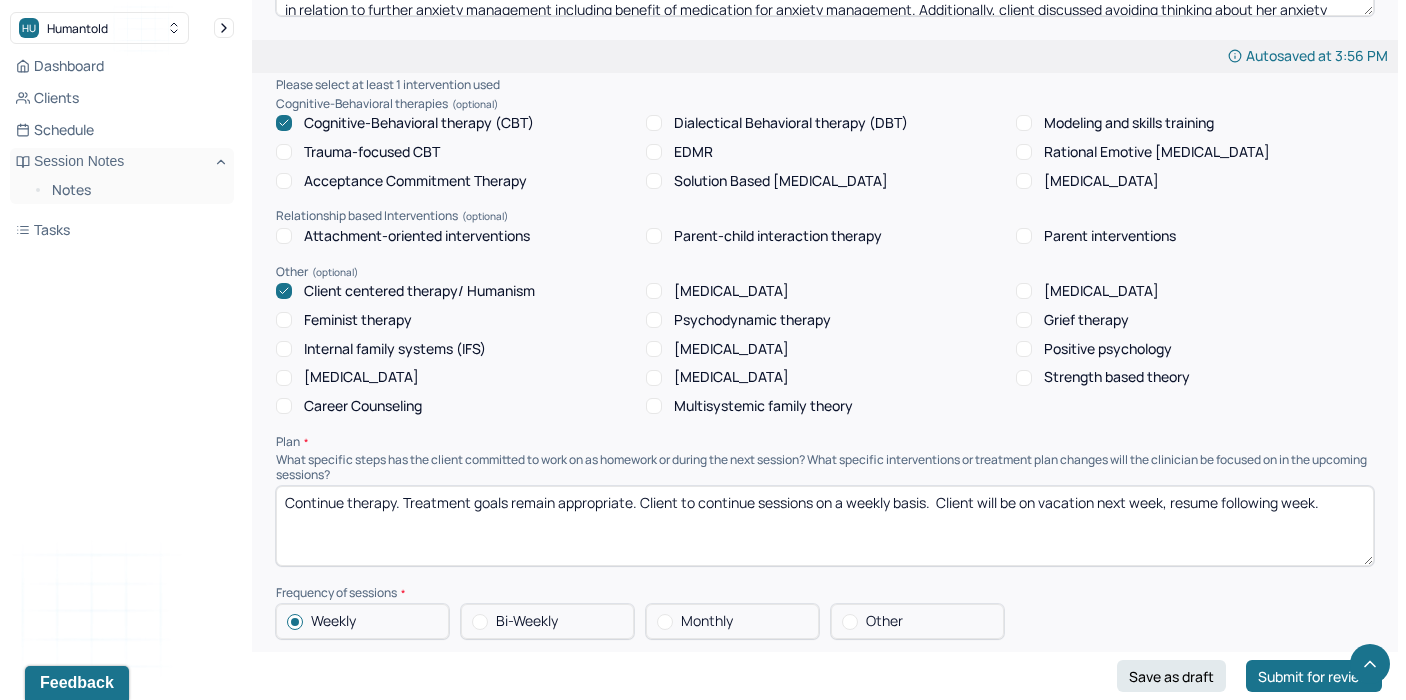 scroll, scrollTop: 1617, scrollLeft: 0, axis: vertical 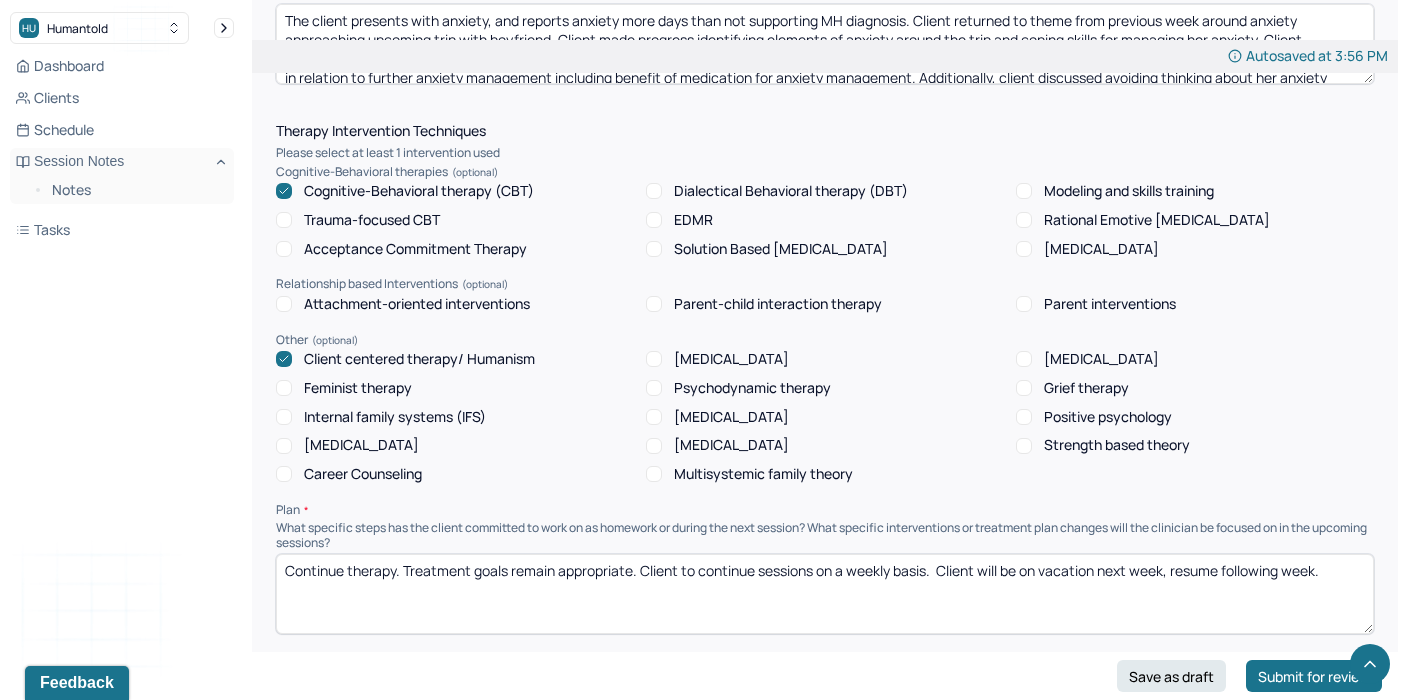 type on "Client presented as AOx3, well groomed, pleasant, and engaged in session. The client’s mood was anxious, affect congruent." 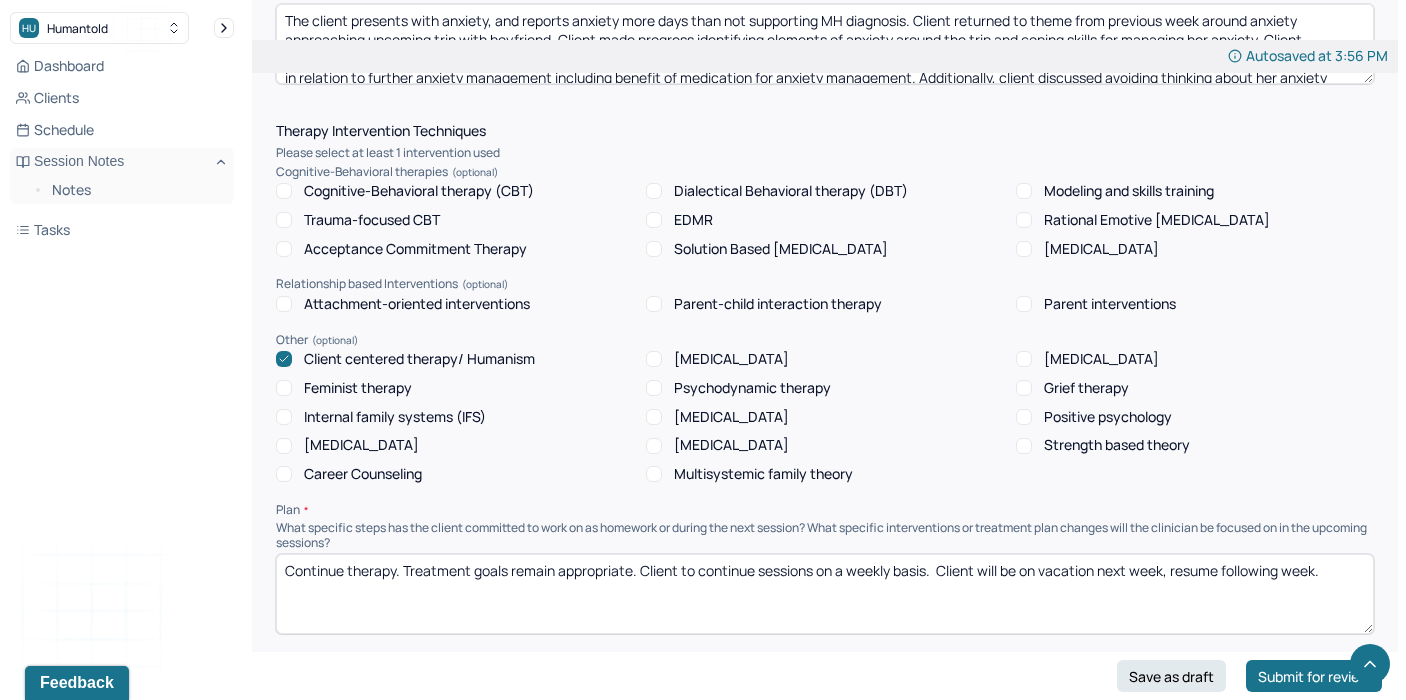 scroll, scrollTop: 1472, scrollLeft: 0, axis: vertical 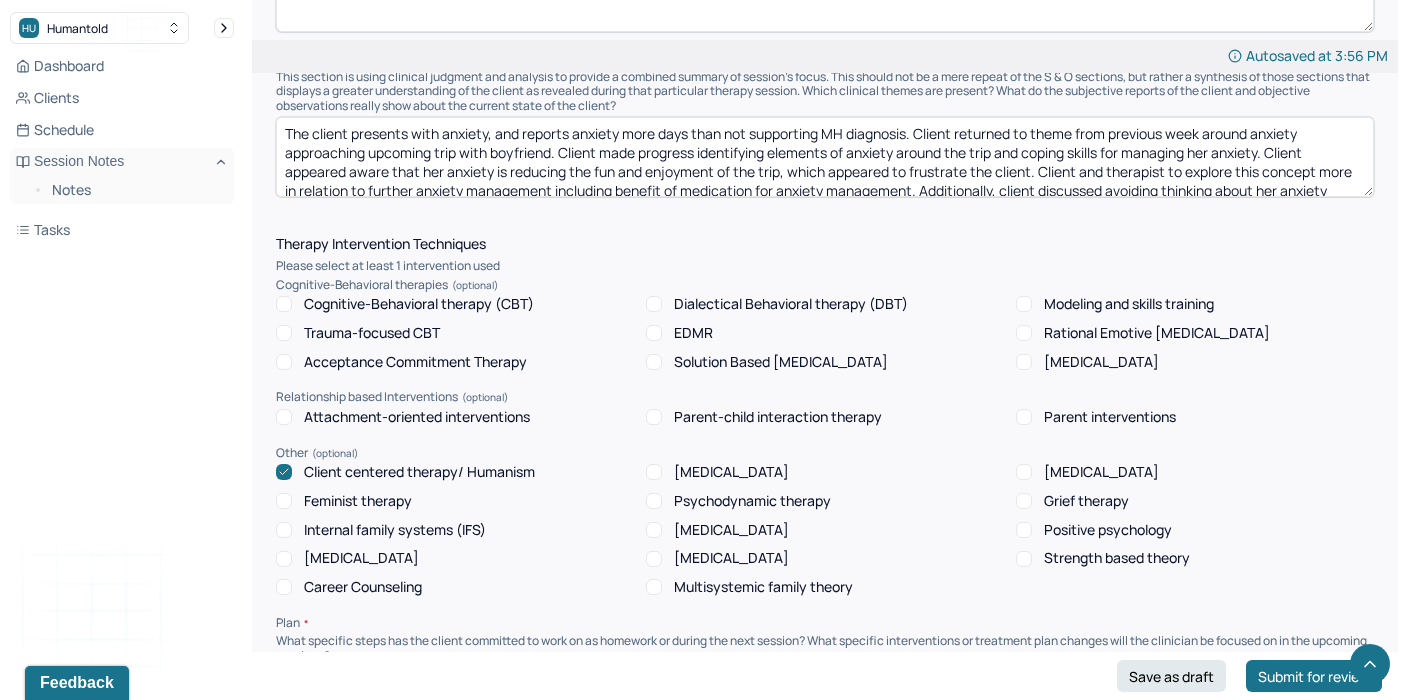 drag, startPoint x: 1083, startPoint y: 192, endPoint x: 917, endPoint y: 144, distance: 172.80046 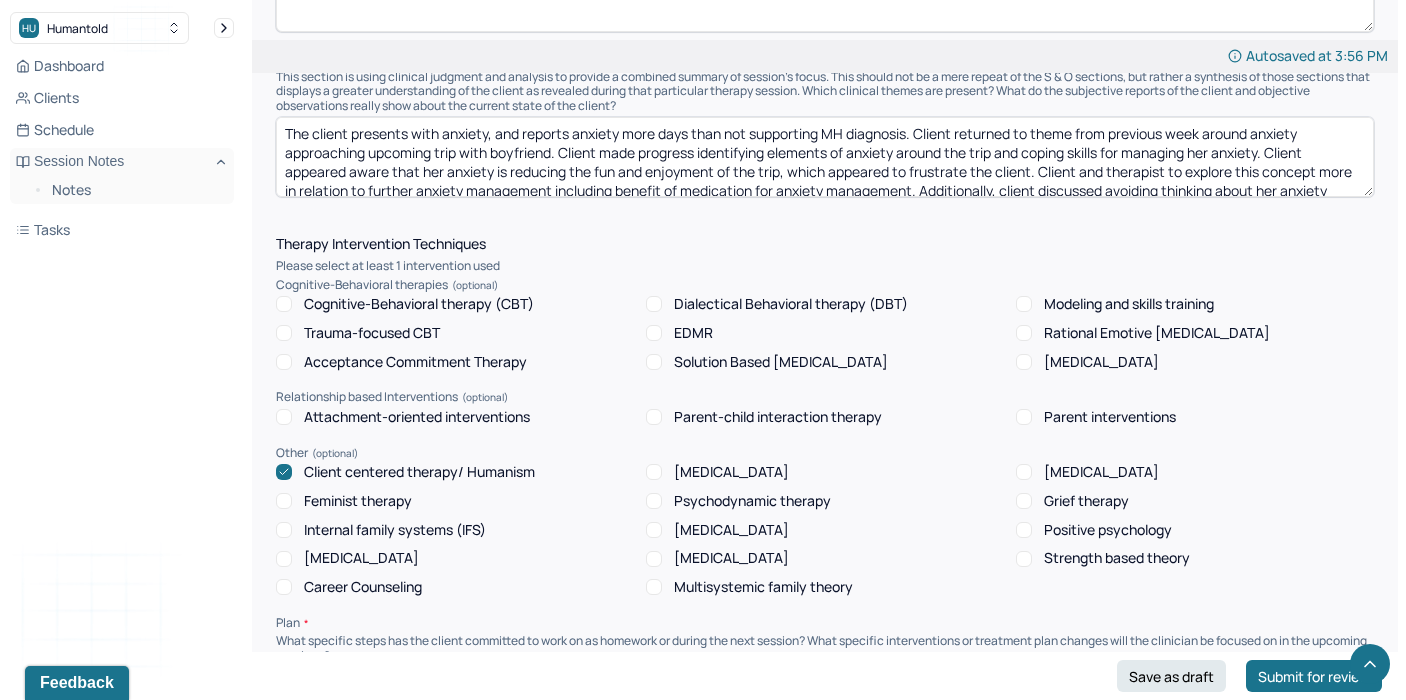 click on "The client presents with anxiety, and reports anxiety more days than not supporting MH diagnosis. Client returned to theme from previous week around anxiety approaching upcoming trip with boyfriend. Client made progress identifying elements of anxiety around the trip and coping skills for managing her anxiety. Client appeared aware that her anxiety is reducing the fun and enjoyment of the trip, which appeared to frustrate the client. Client and therapist to explore this concept more in relation to further anxiety management including benefit of medication for anxiety management. Additionally, client discussed avoiding thinking about her anxiety before the trip which appeared to increase anxiety. Therapist and client to discuss this dynamic further in future sessions." at bounding box center [825, 157] 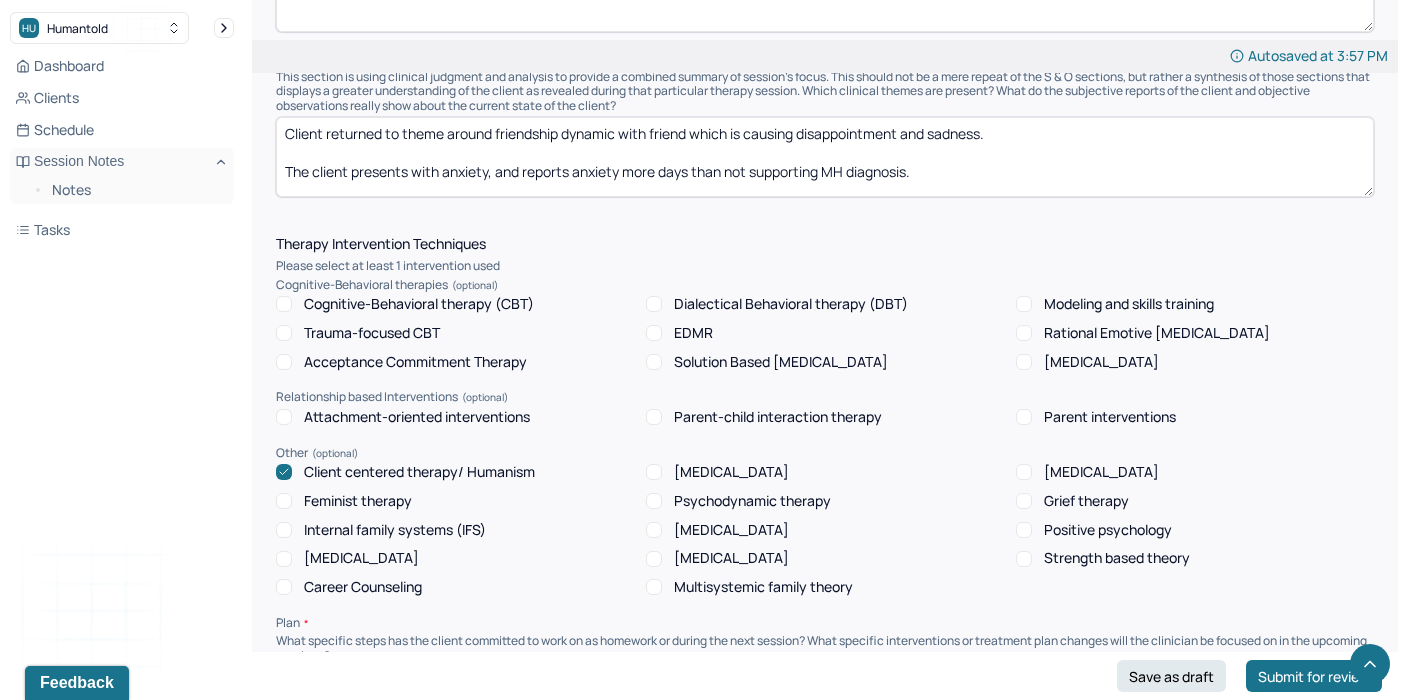 click on "Client returned to theme around friendship dynamic with friend which is causing disappointment and sadness. The client presents with anxiety, and reports anxiety more days than not supporting MH diagnosis." at bounding box center (825, 157) 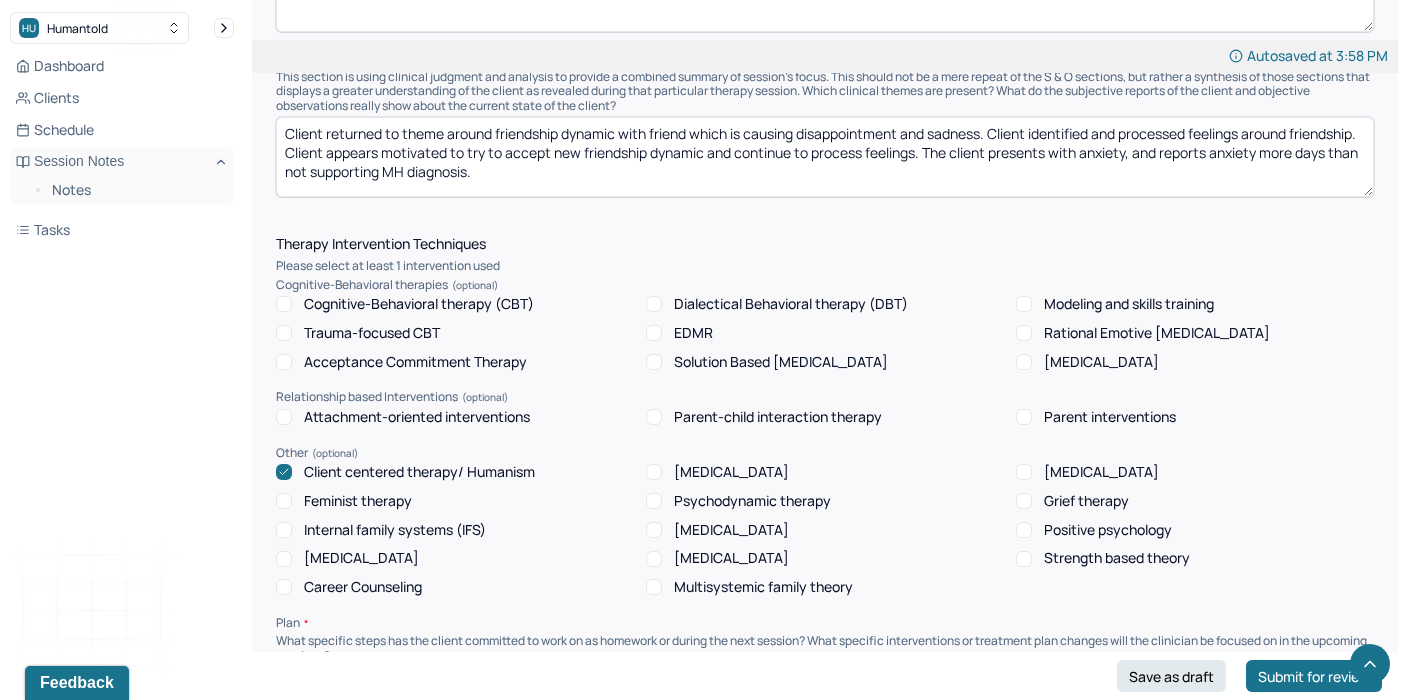 click on "Client returned to theme around friendship dynamic with friend which is causing disappointment and sadness. Client identified and processed feelings around friendship. Client appears motivated to try to accept new friendship dynamic and continue to process feelings. The client presents with anxiety, and reports anxiety more days than not supporting MH diagnosis." at bounding box center [825, 157] 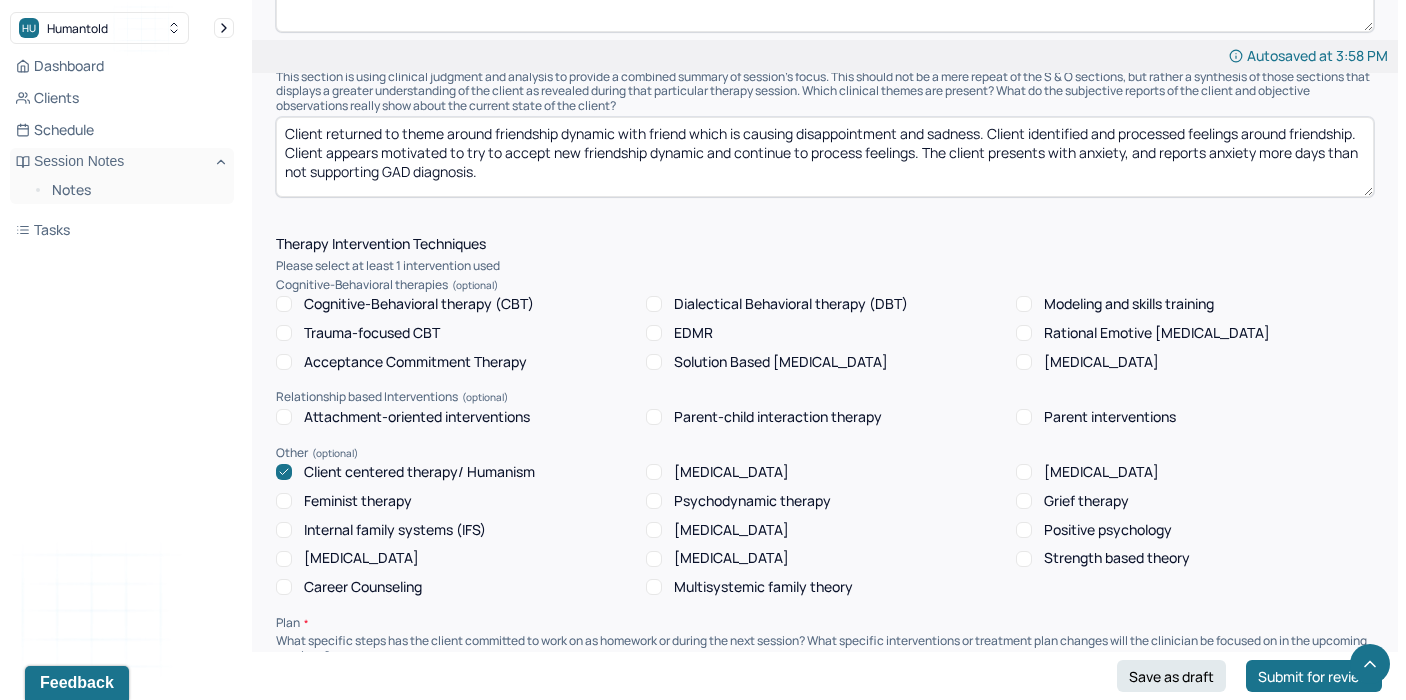 click on "Client returned to theme around friendship dynamic with friend which is causing disappointment and sadness. Client identified and processed feelings around friendship. Client appears motivated to try to accept new friendship dynamic and continue to process feelings. The client presents with anxiety, and reports anxiety more days than not supporting MH diagnosis." at bounding box center (825, 157) 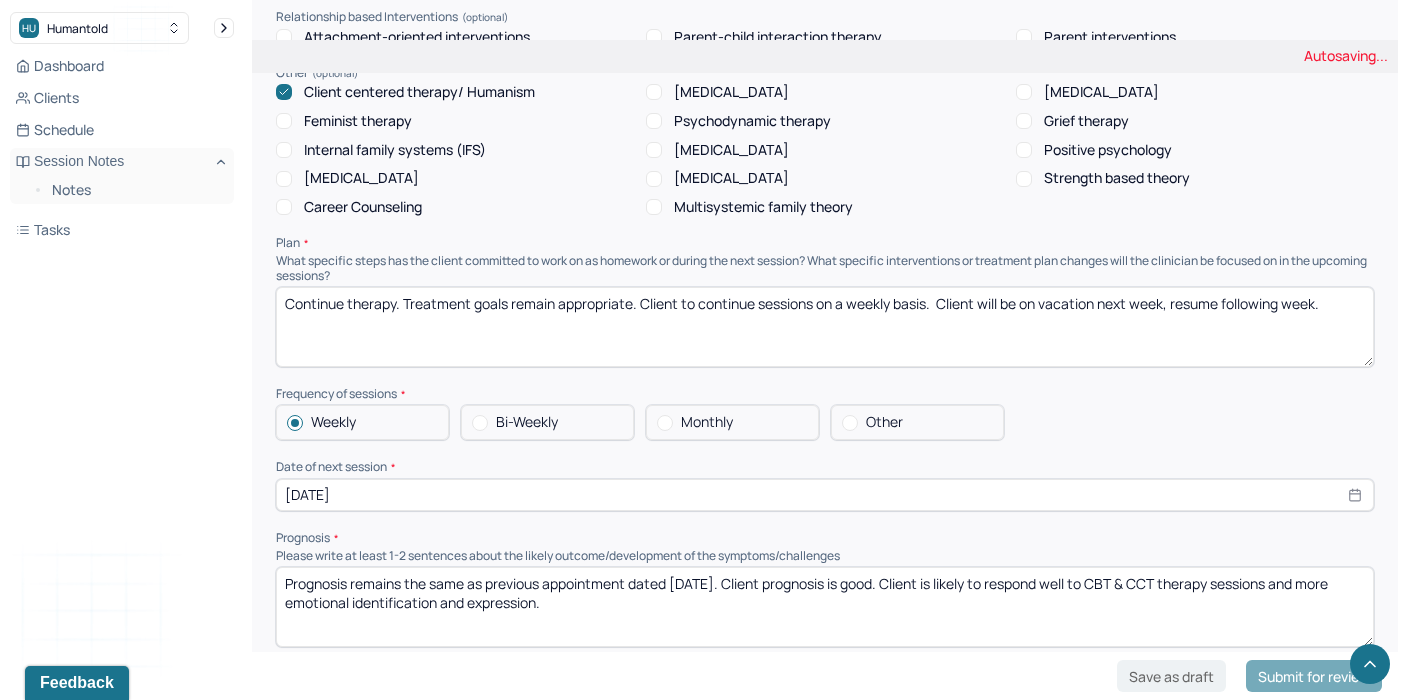 scroll, scrollTop: 1894, scrollLeft: 0, axis: vertical 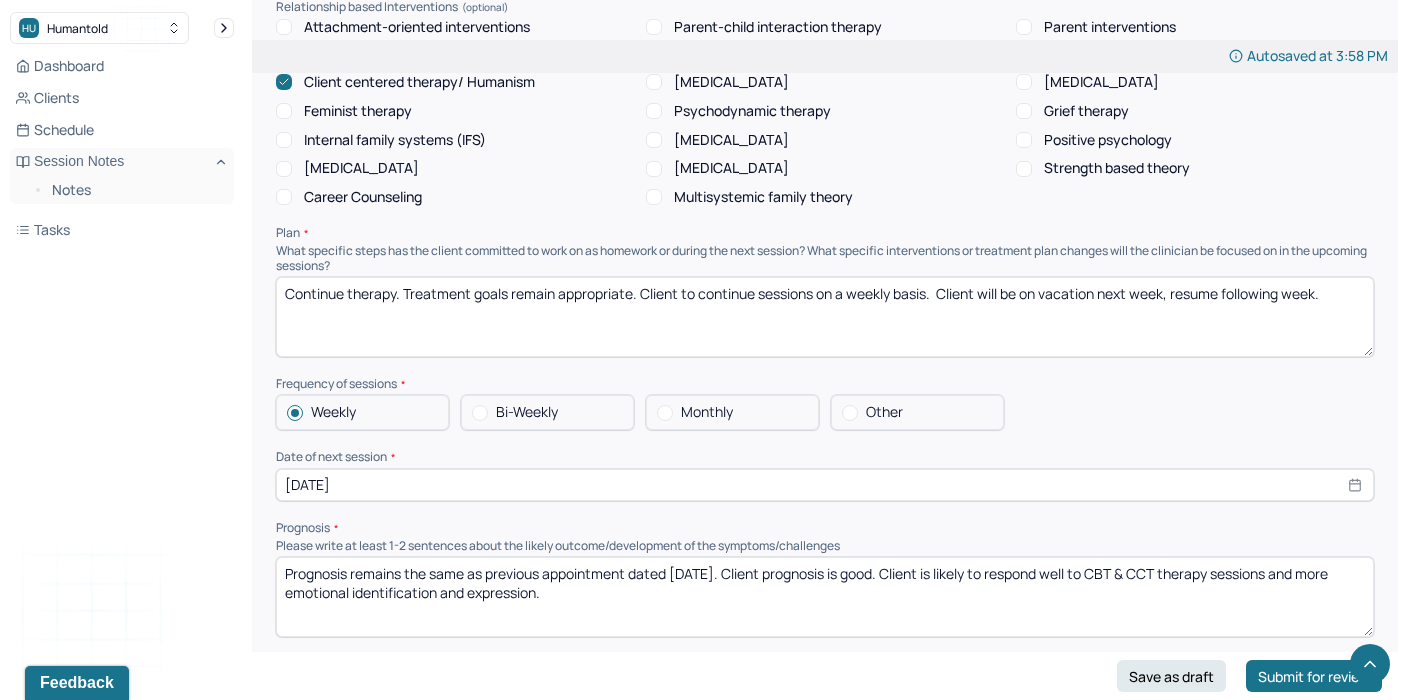type on "Client returned to theme around friendship dynamic with friend which is causing disappointment and sadness. Client identified and processed feelings around friendship. Client appears motivated to try to accept new friendship dynamic and continue to process feelings. The client presents with anxiety, and reports anxiety more days than not supporting GAD diagnosis. Client will benefit from continued procesing." 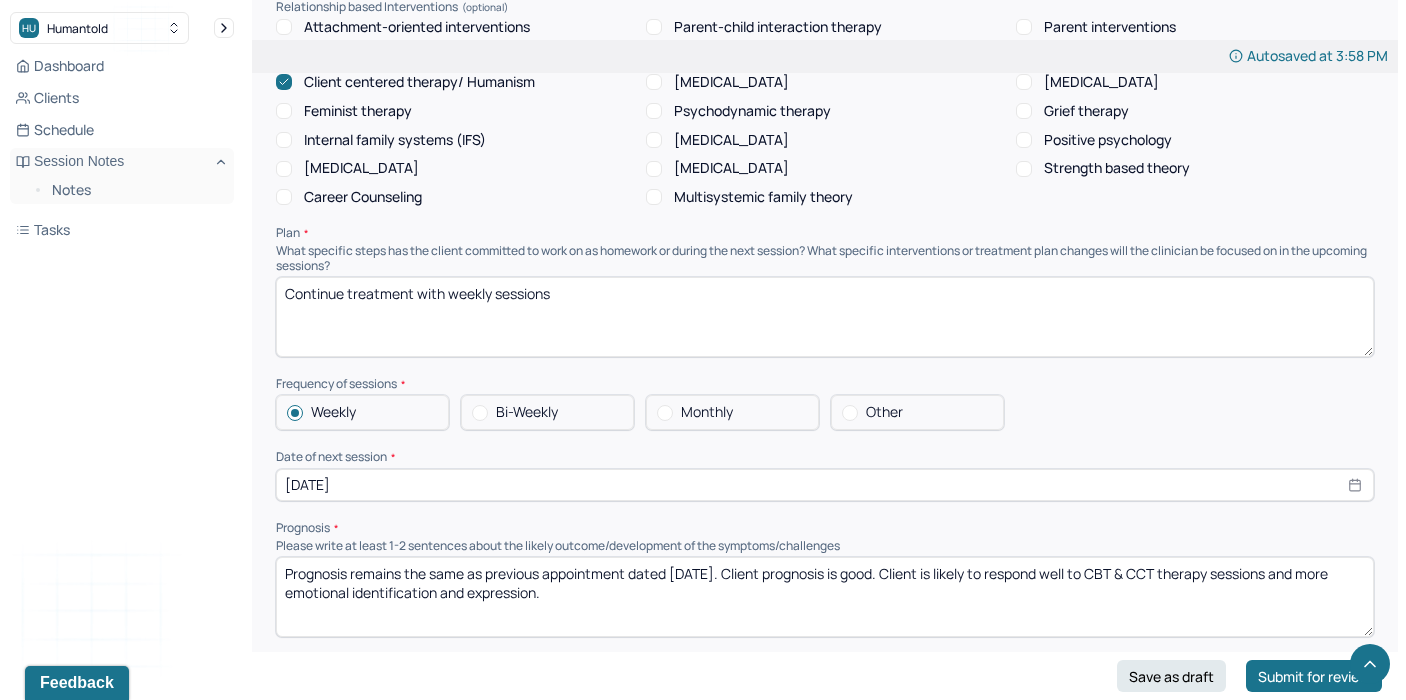 click on "ontinue treatment with weekly sessions" at bounding box center (825, 317) 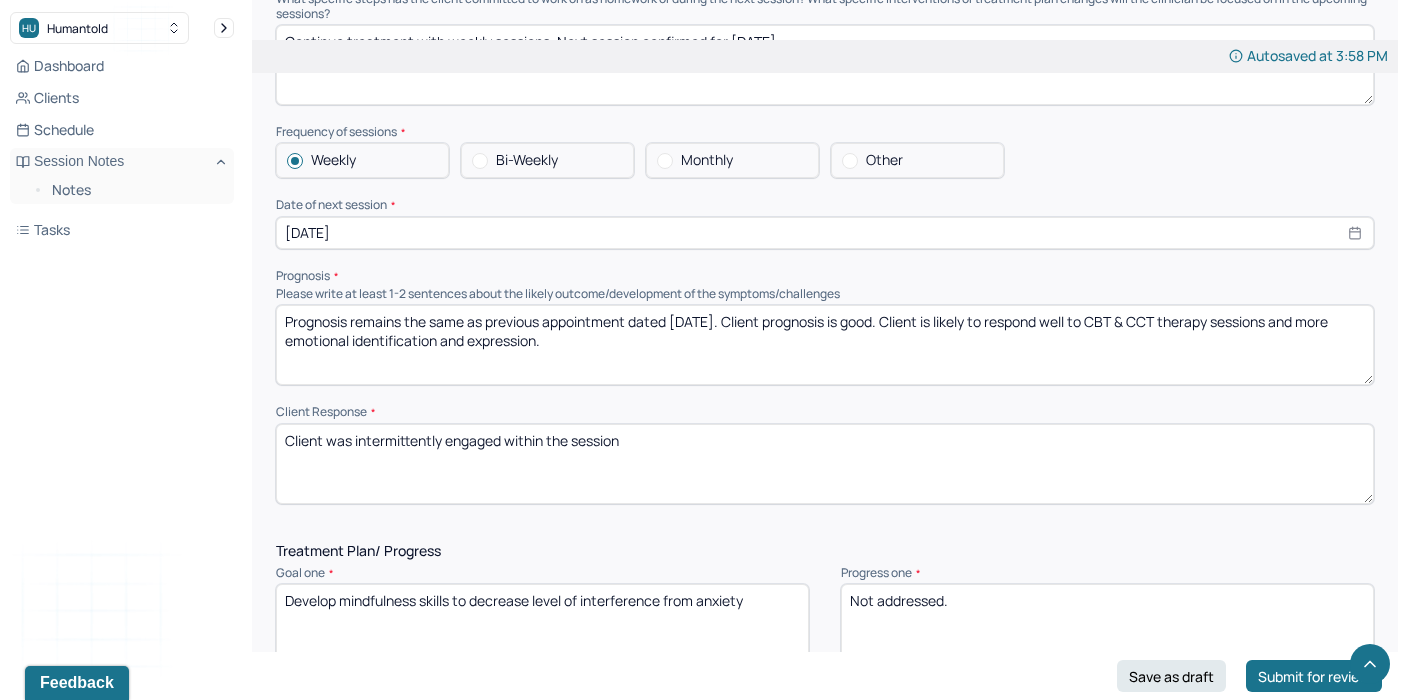 scroll, scrollTop: 2149, scrollLeft: 0, axis: vertical 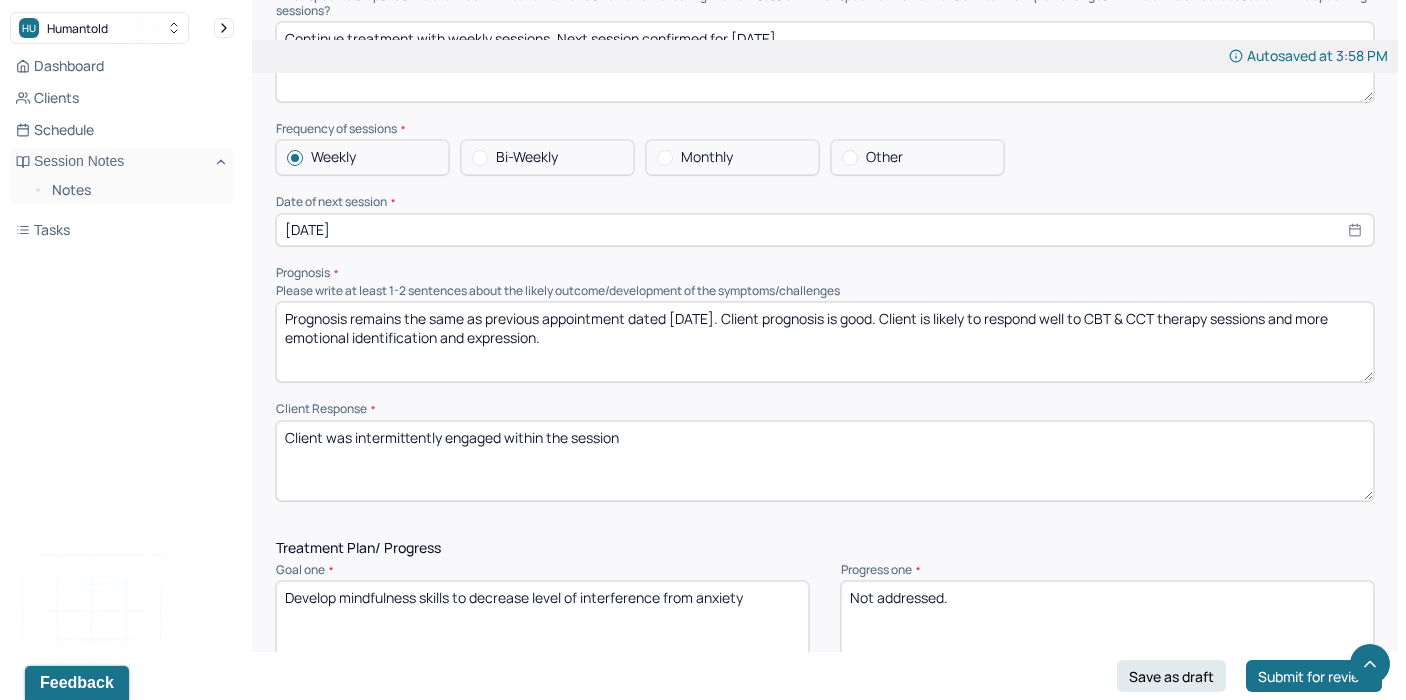 type on "Continue treatment with weekly sessions. Next session confirmed for [DATE]." 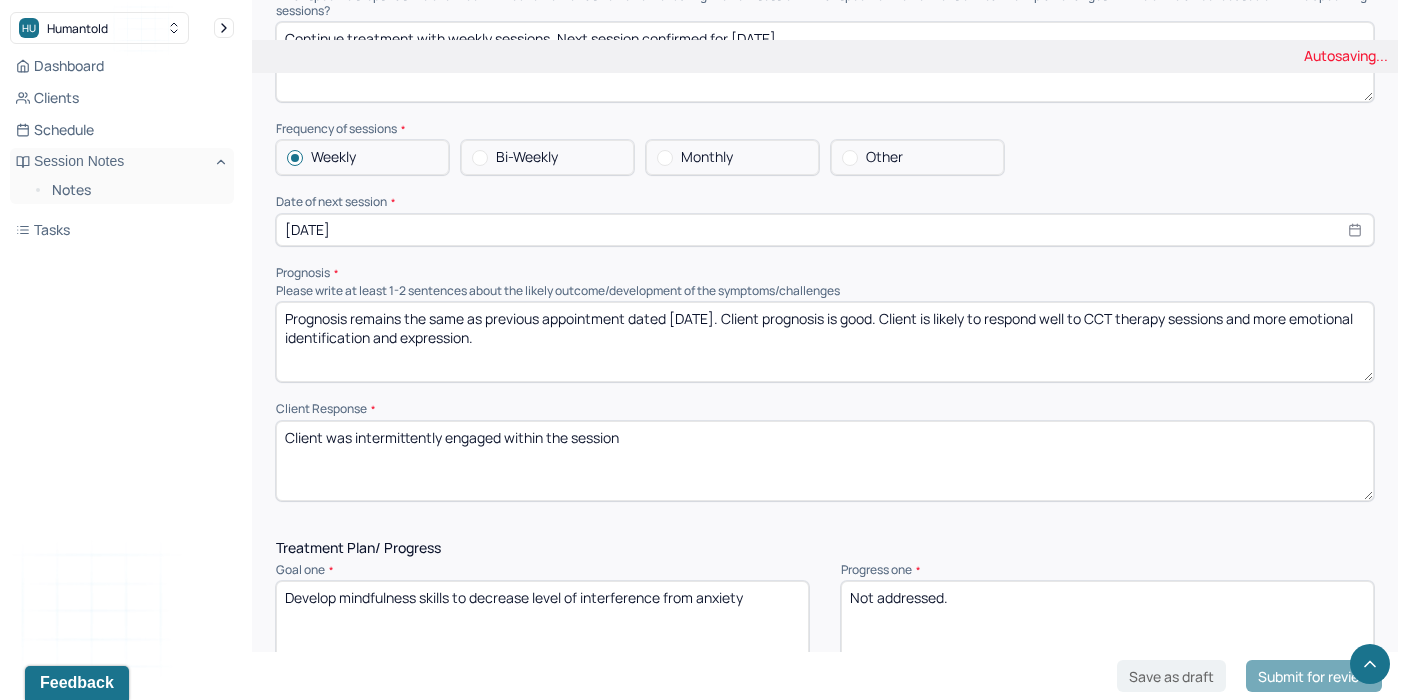 type on "Prognosis remains the same as previous appointment dated [DATE]. Client prognosis is good. Client is likely to respond well to CCT therapy sessions and more emotional identification and expression." 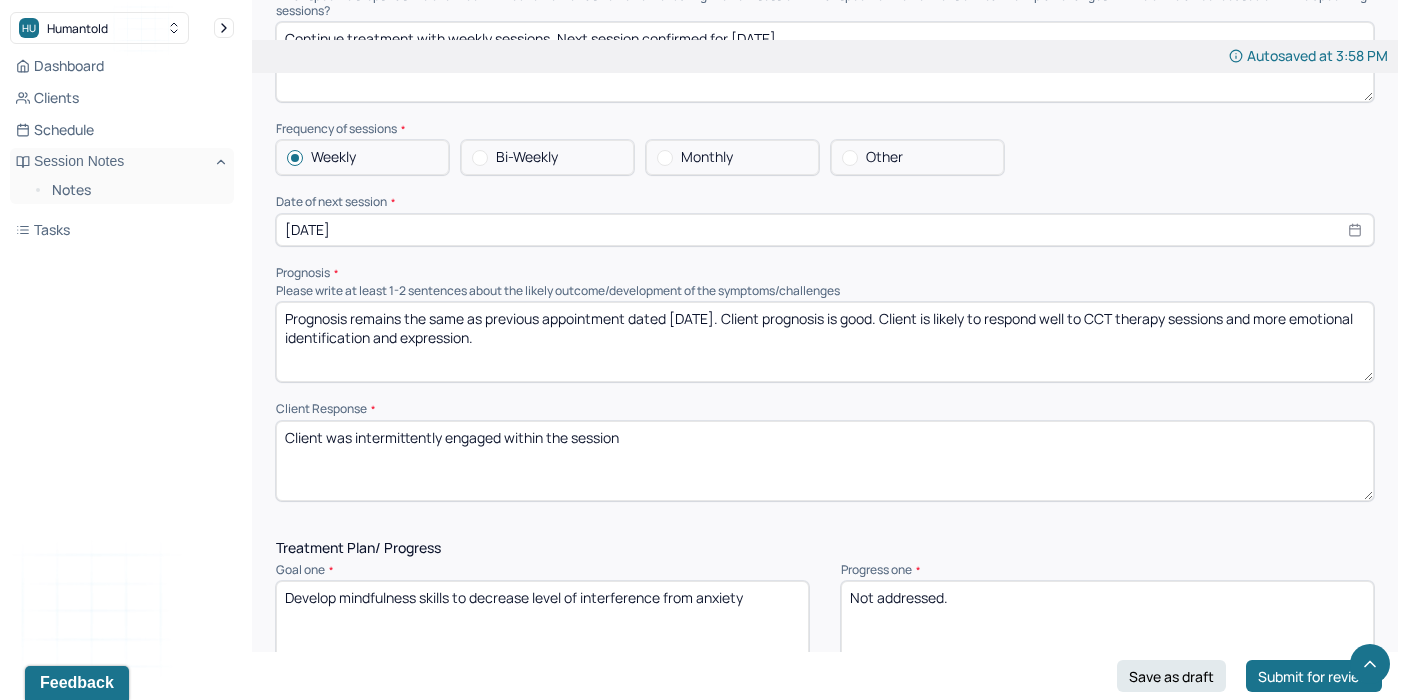 click on "Client was intermittently engaged within the session" at bounding box center (825, 461) 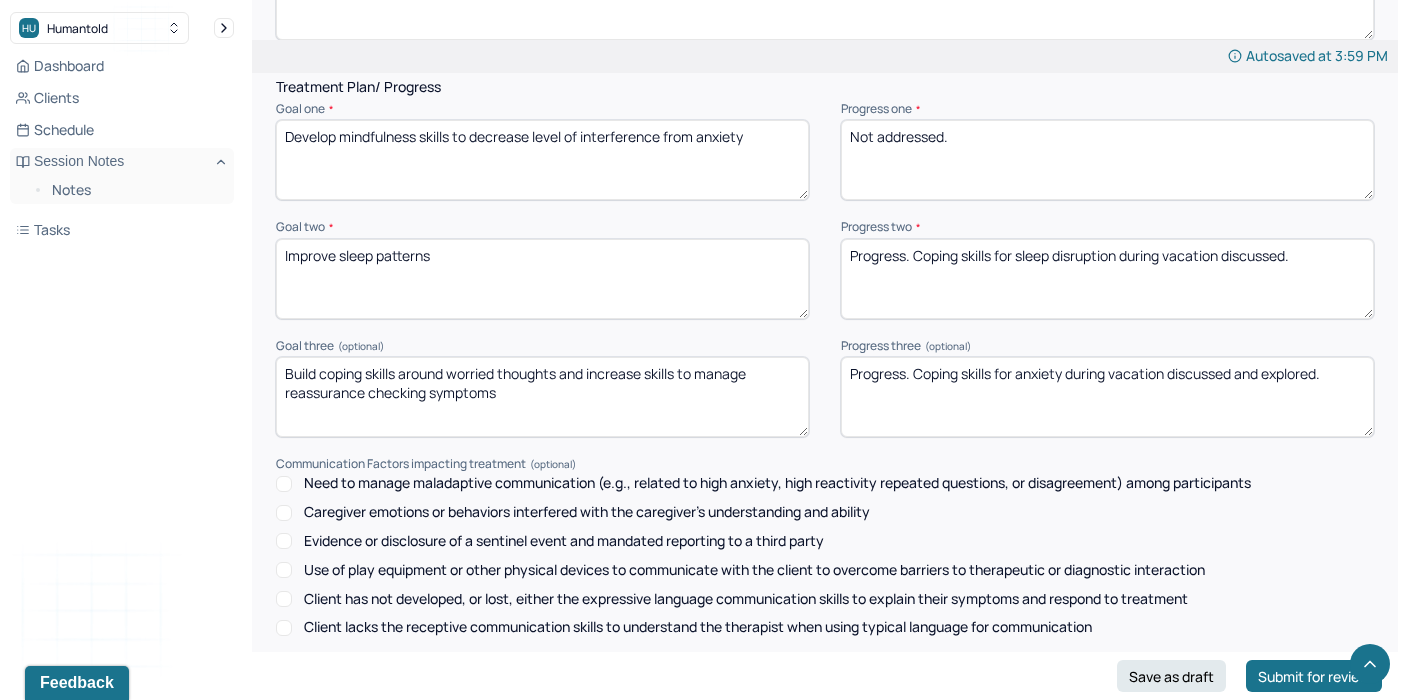 scroll, scrollTop: 2571, scrollLeft: 0, axis: vertical 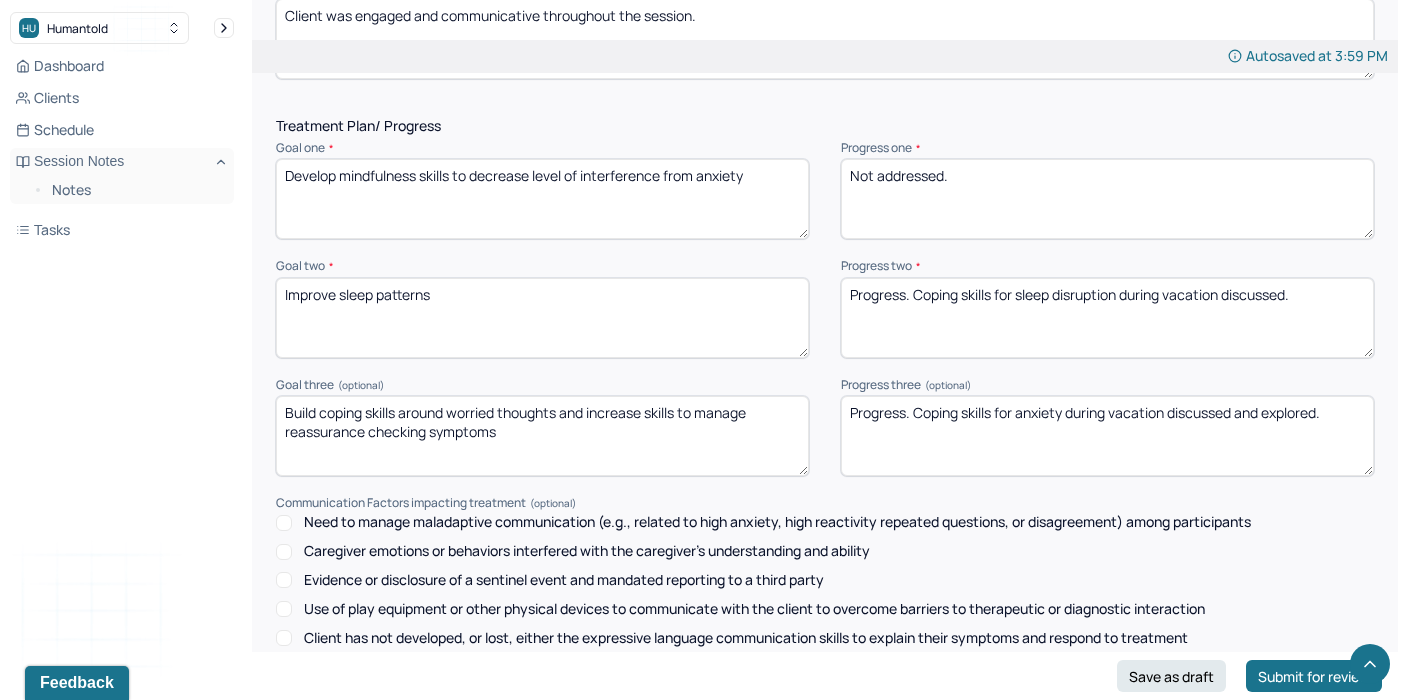 type on "Client was engaged and communicative throughout the session." 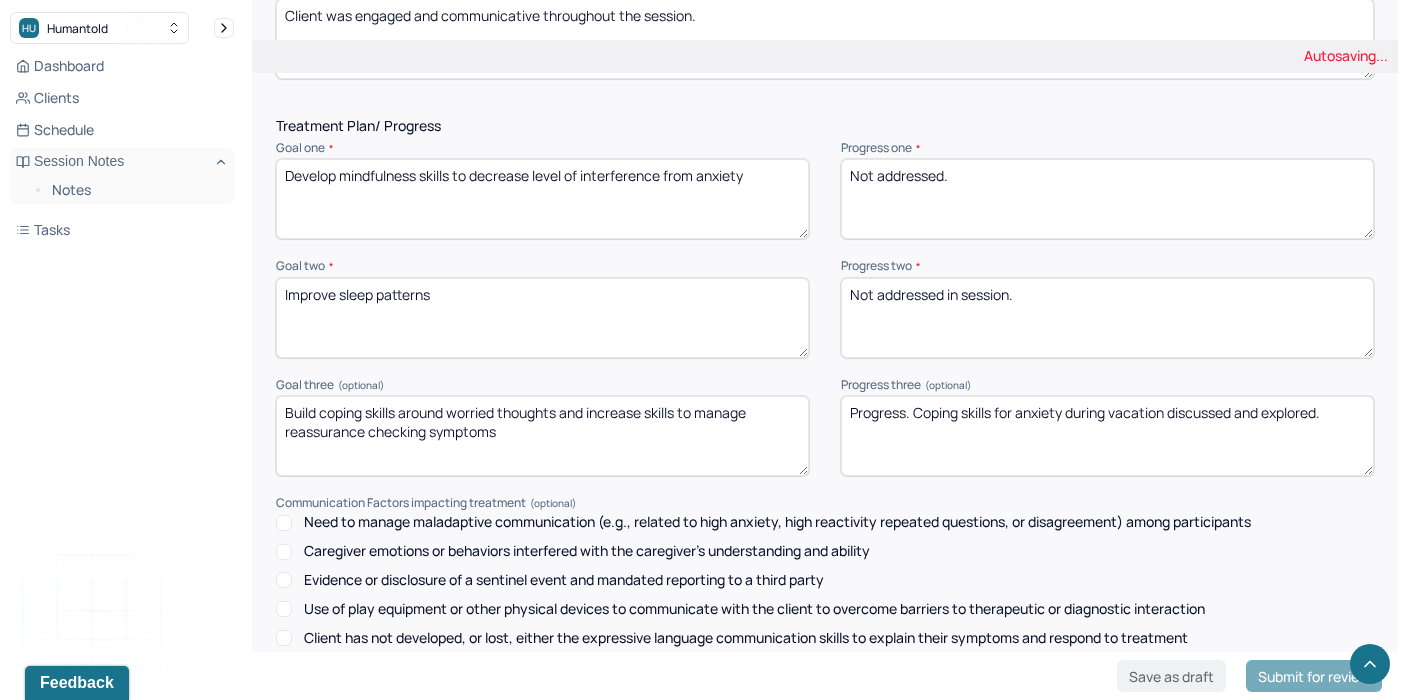 click on "Progress. Coping skills for sleep disruption during vacation discussed." at bounding box center [1107, 318] 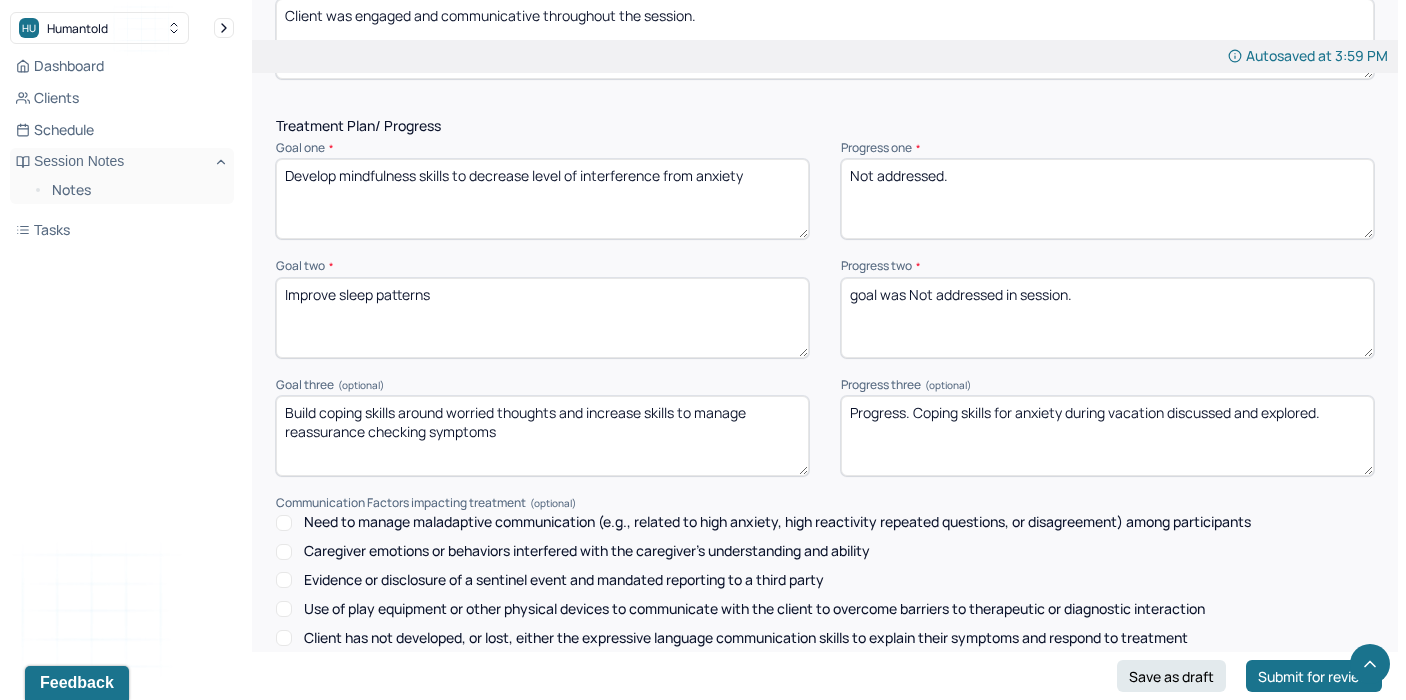 type on "goal was Not addressed in session." 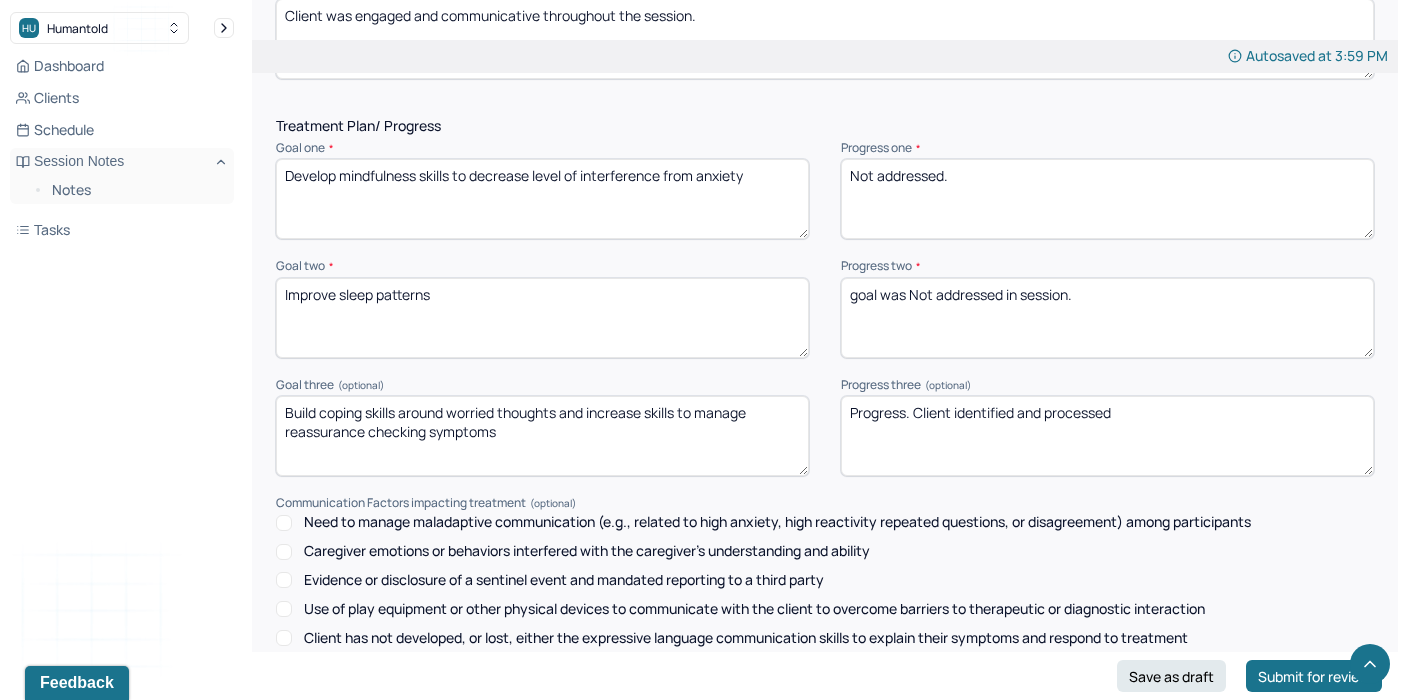 drag, startPoint x: 1139, startPoint y: 425, endPoint x: 954, endPoint y: 421, distance: 185.04324 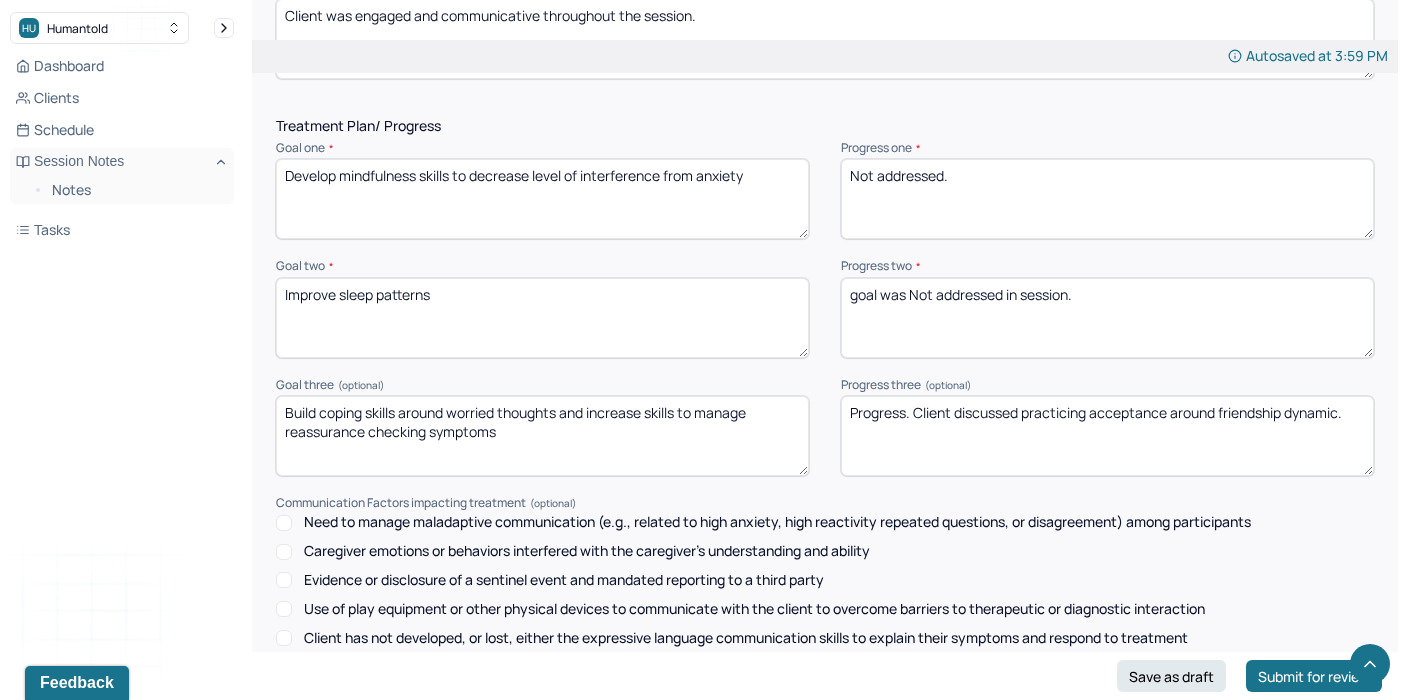 drag, startPoint x: 915, startPoint y: 419, endPoint x: 1112, endPoint y: 456, distance: 200.4445 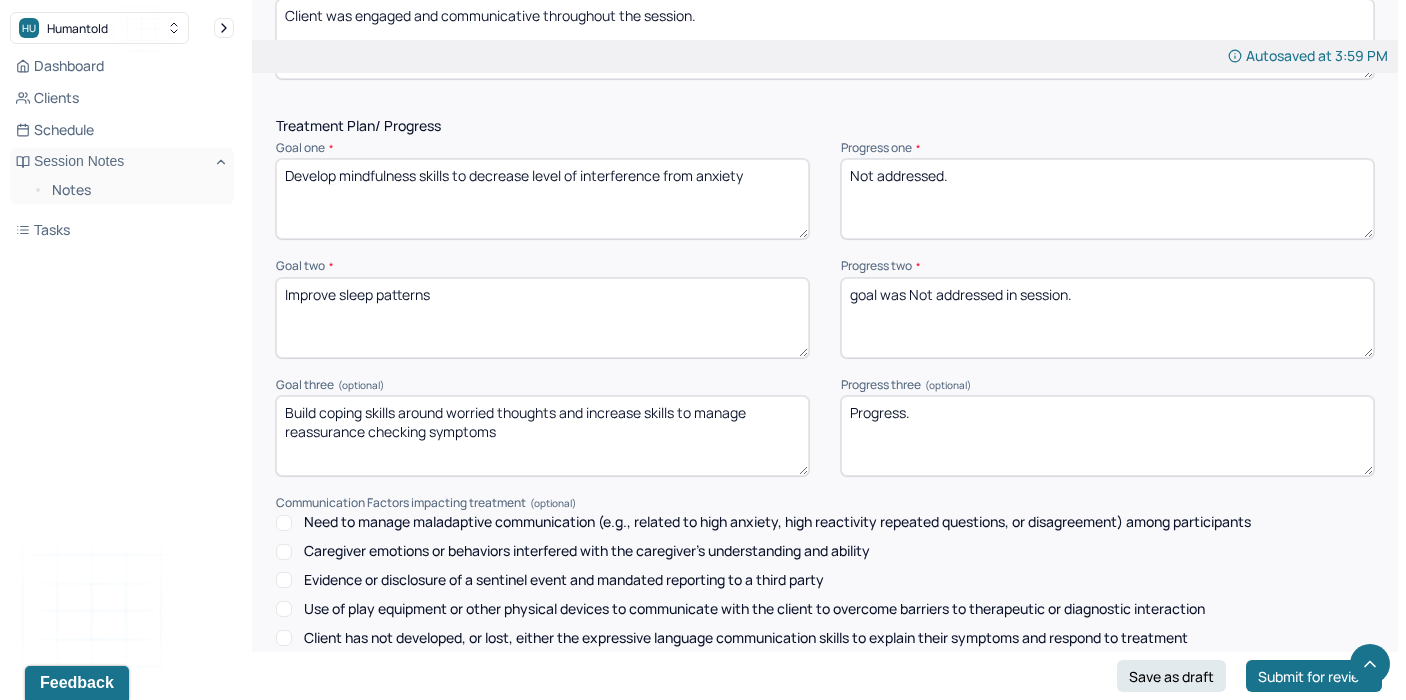 type on "Progress." 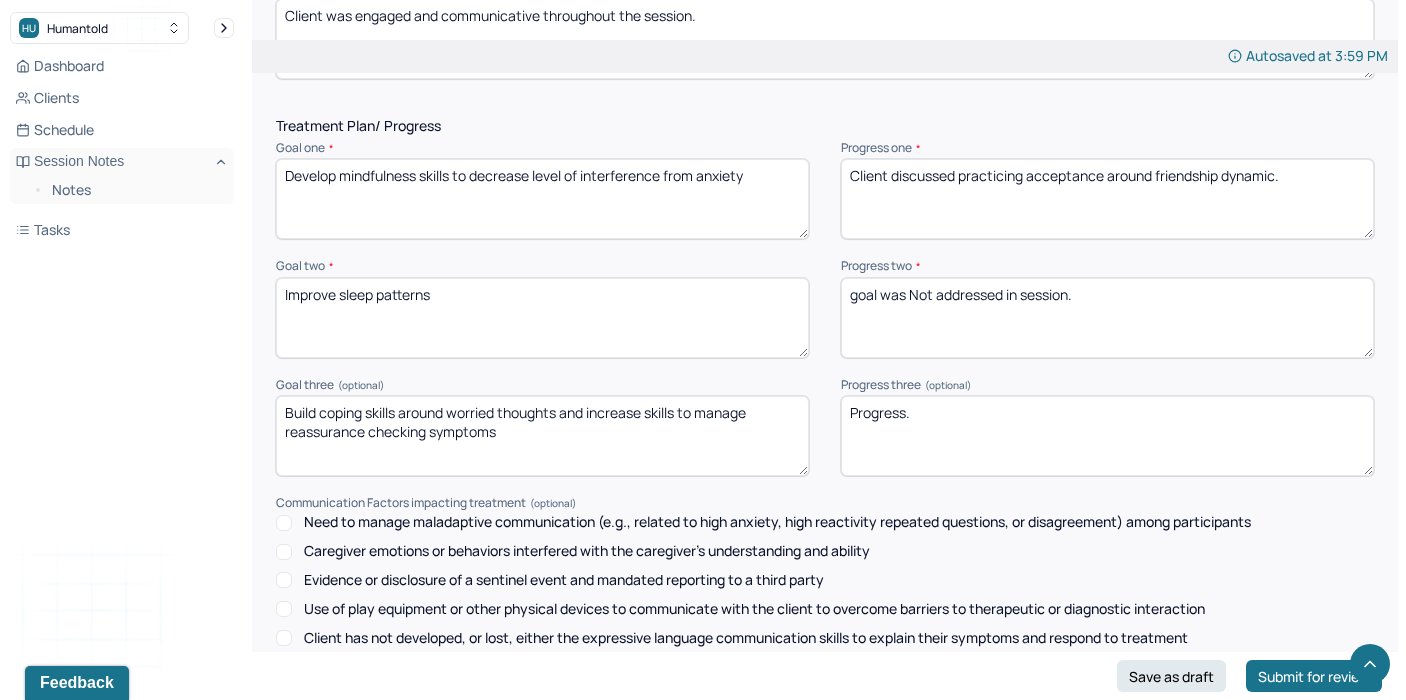 click on "Not addressed." at bounding box center (1107, 199) 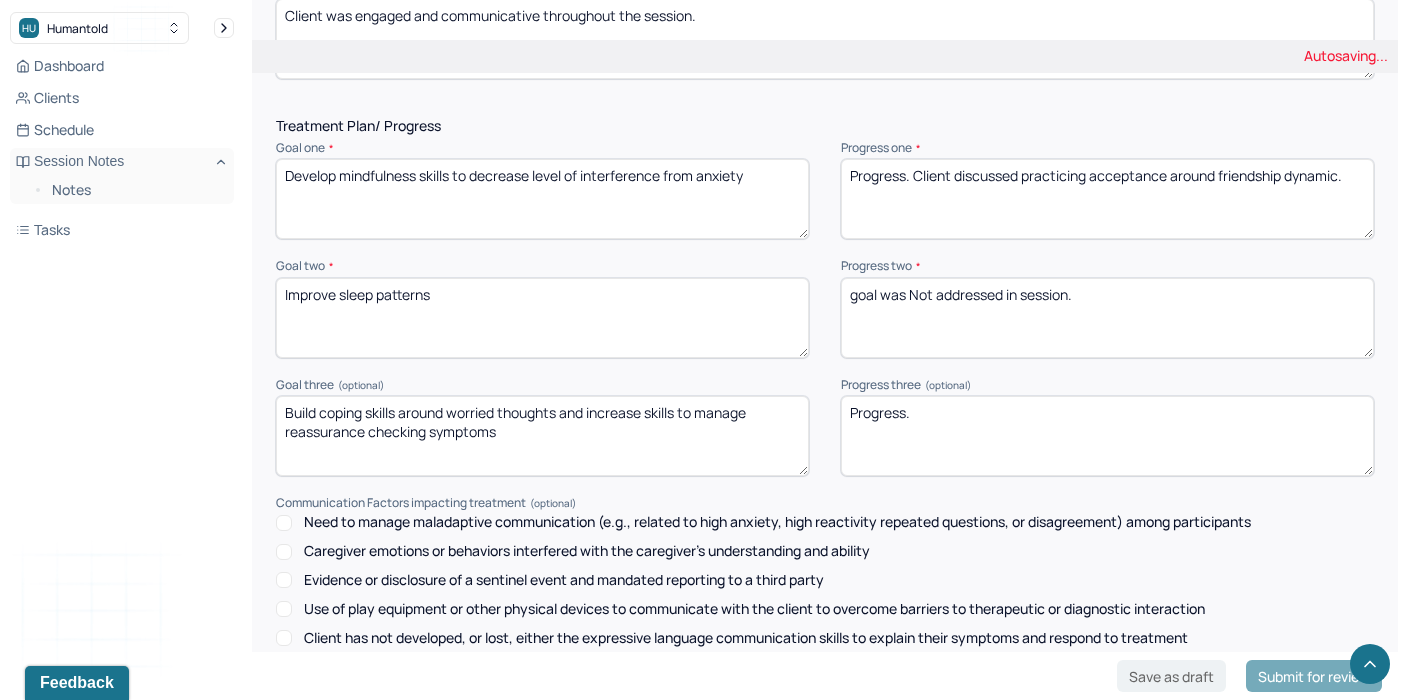 type on "Progress. Client discussed practicing acceptance around friendship dynamic." 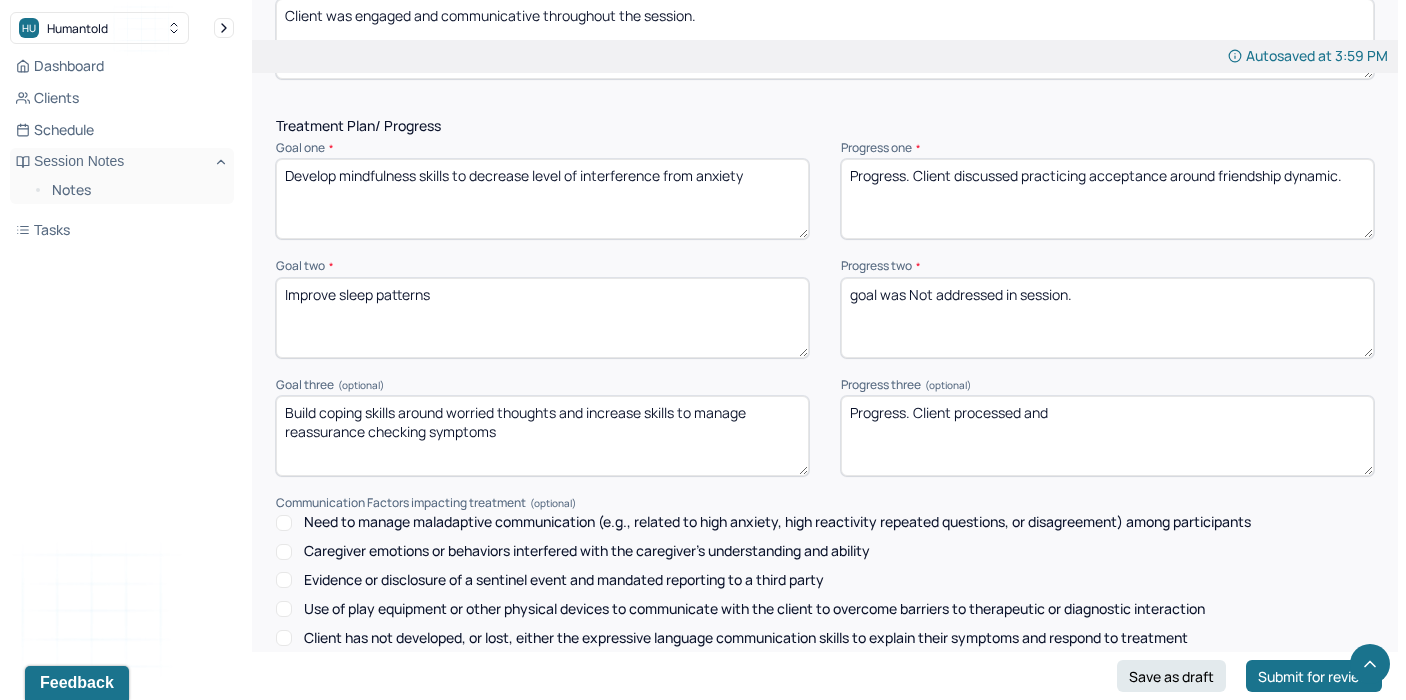 click on "Progress. Client processed and" at bounding box center [1107, 436] 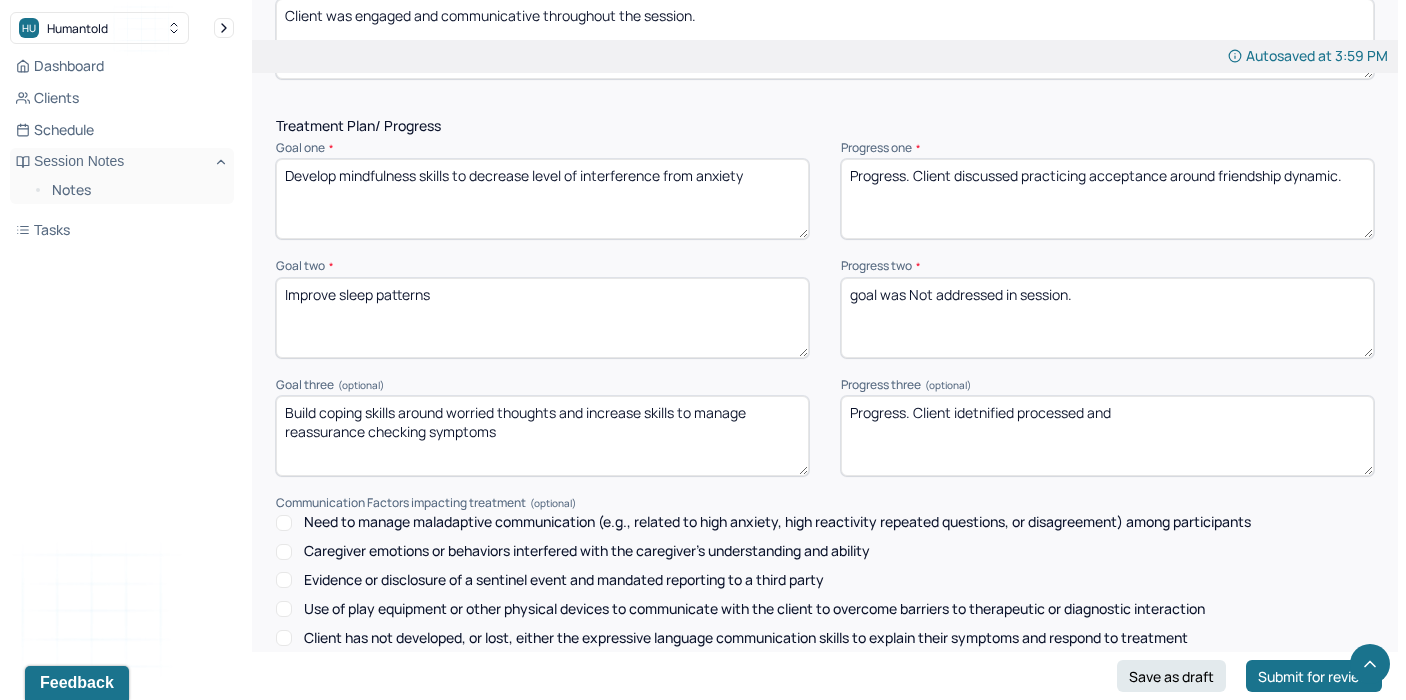 click on "Progress. Client processed and" at bounding box center [1107, 436] 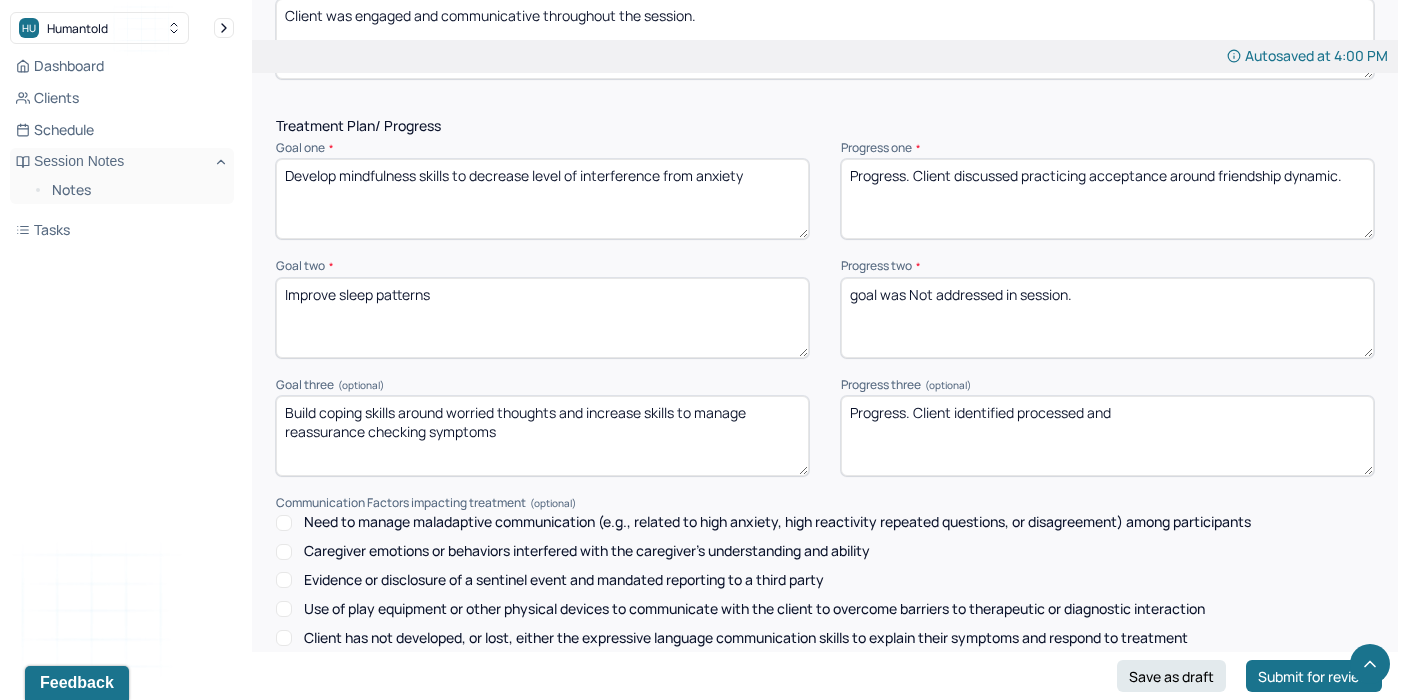 click on "Progress. Client idetnified processed and" at bounding box center (1107, 436) 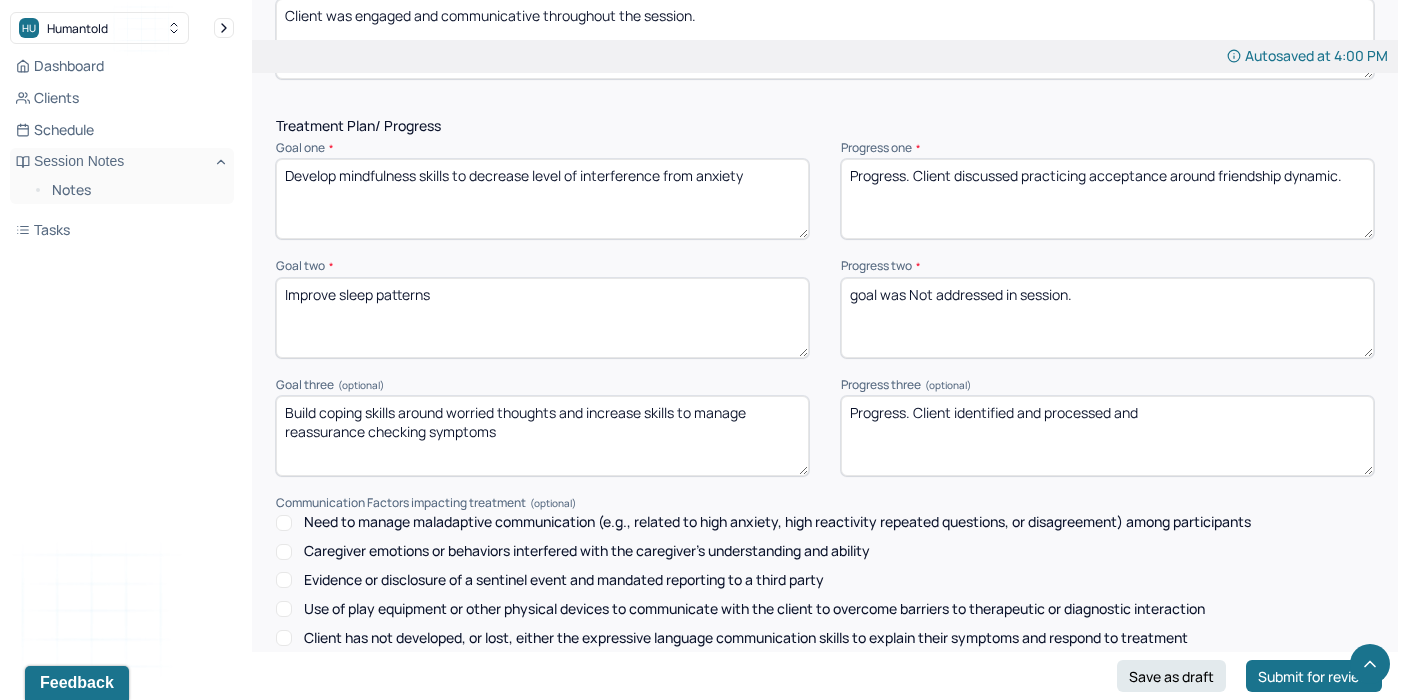 click on "Progress. Client identified processed and" at bounding box center [1107, 436] 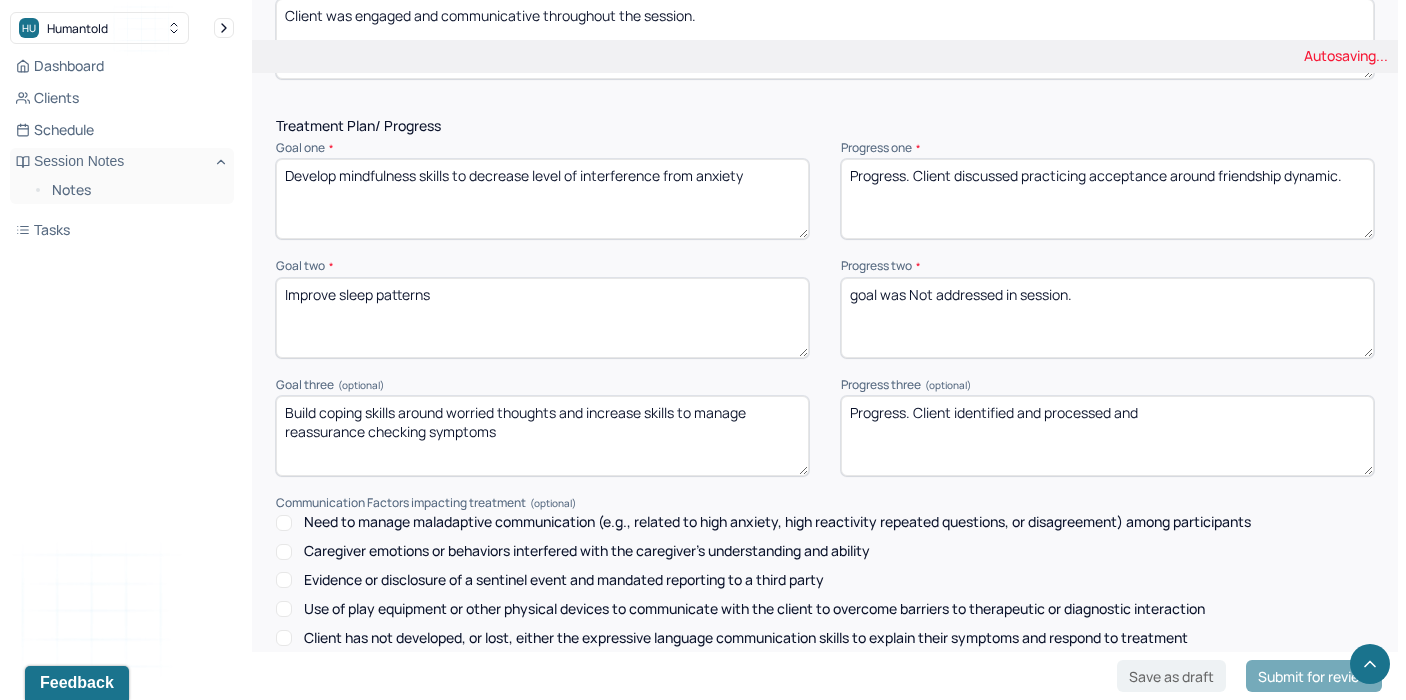click on "Progress. Client identified processed and" at bounding box center [1107, 436] 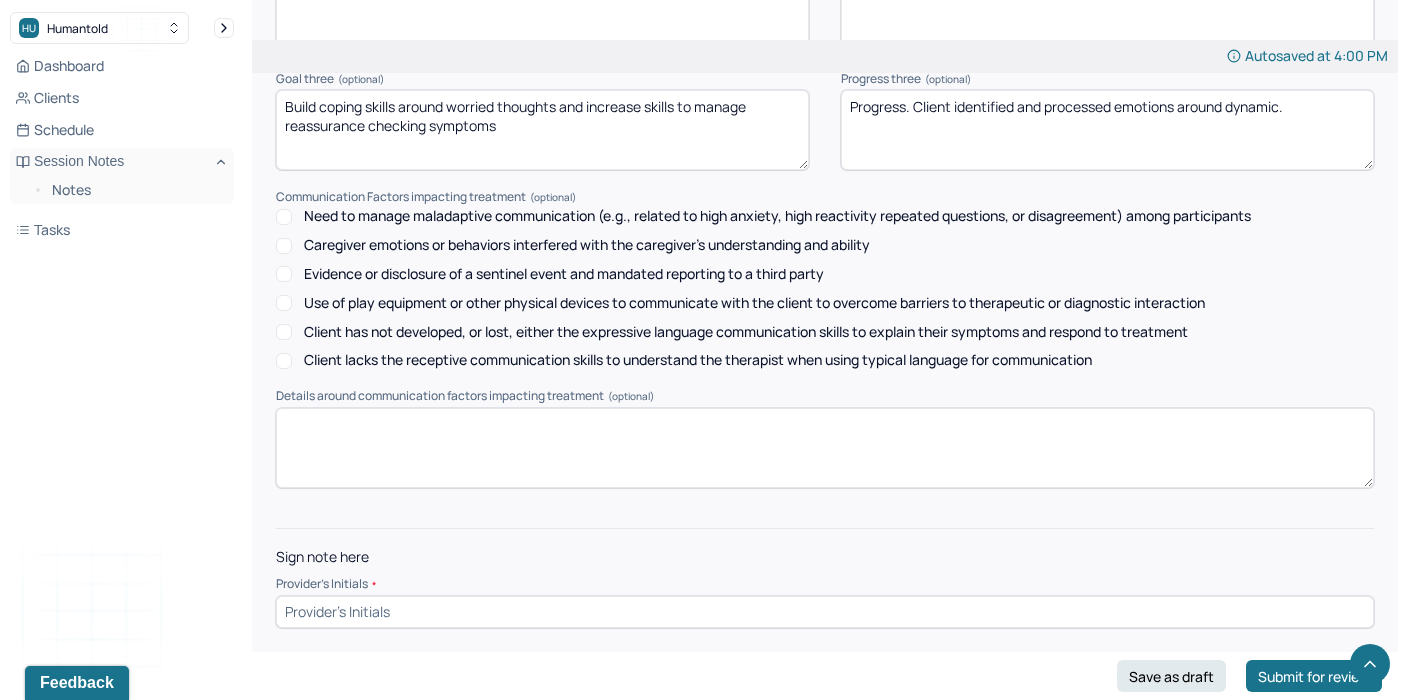 scroll, scrollTop: 2887, scrollLeft: 0, axis: vertical 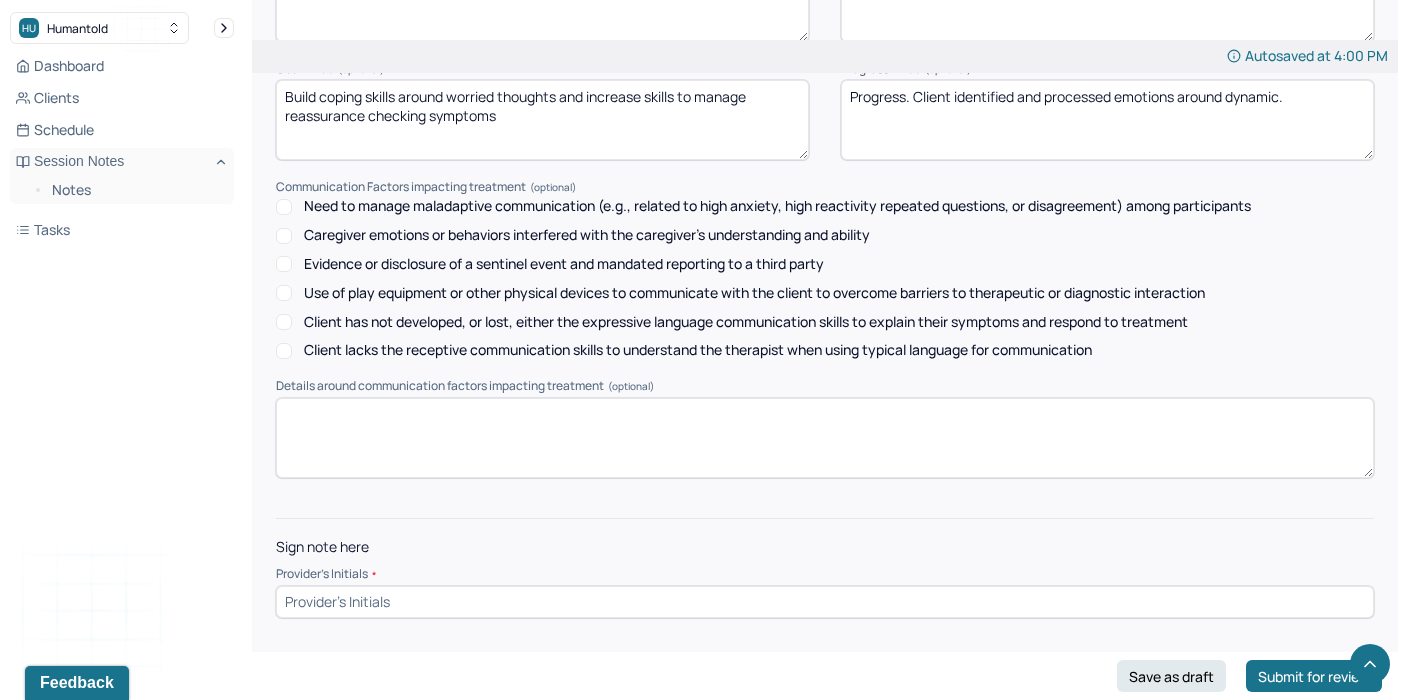 type on "Progress. Client identified and processed emotions around dynamic." 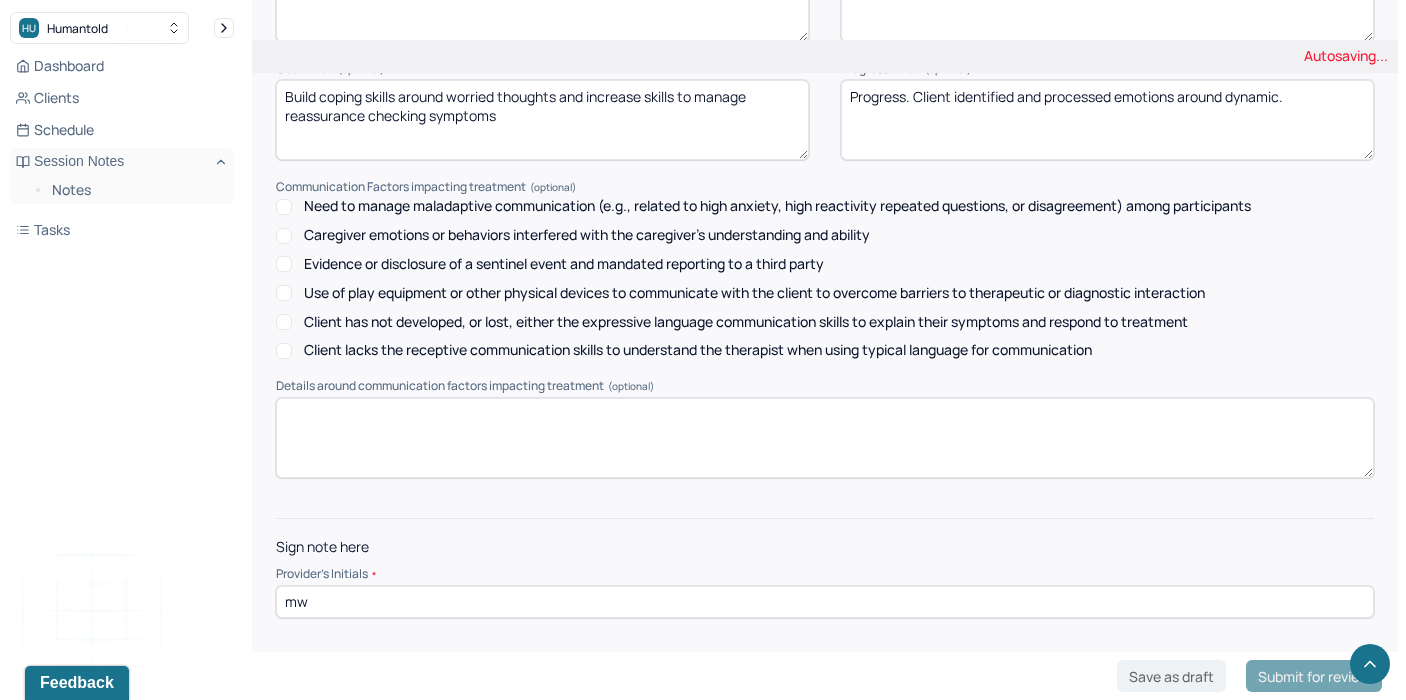type on "mw" 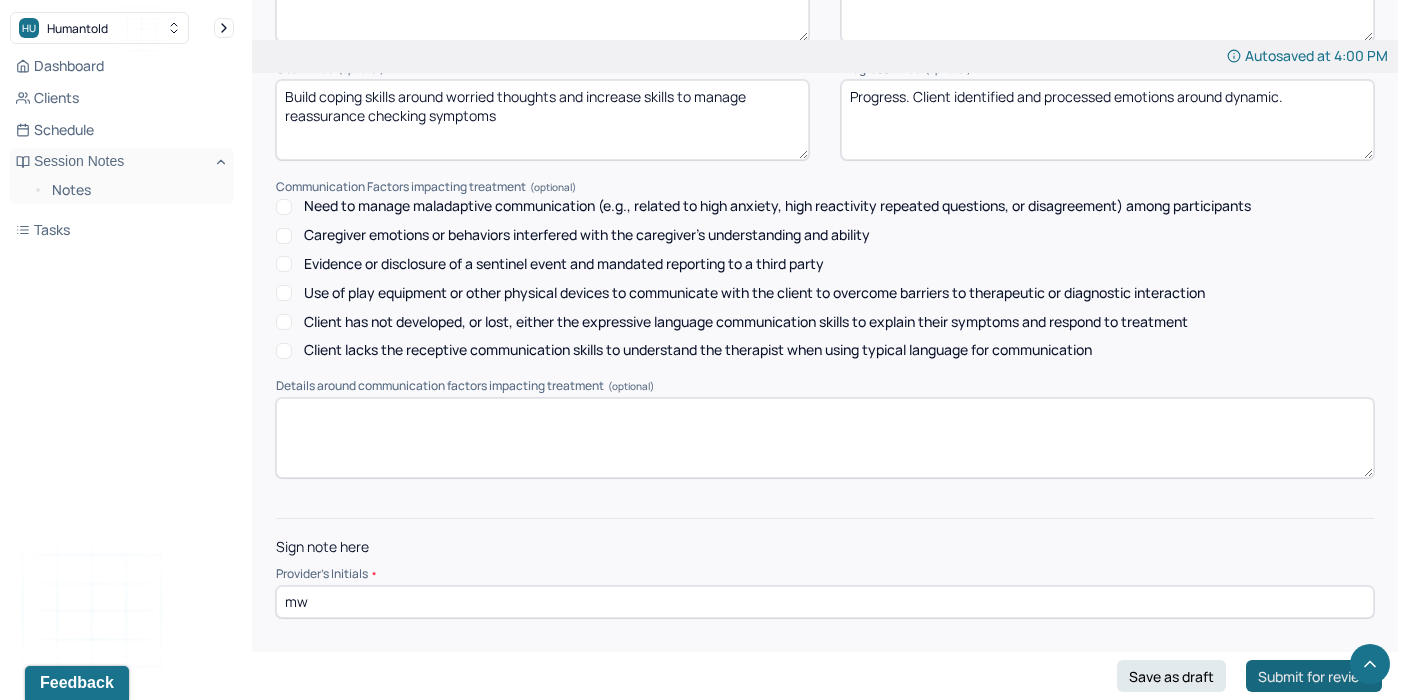 click on "Submit for review" at bounding box center [1314, 676] 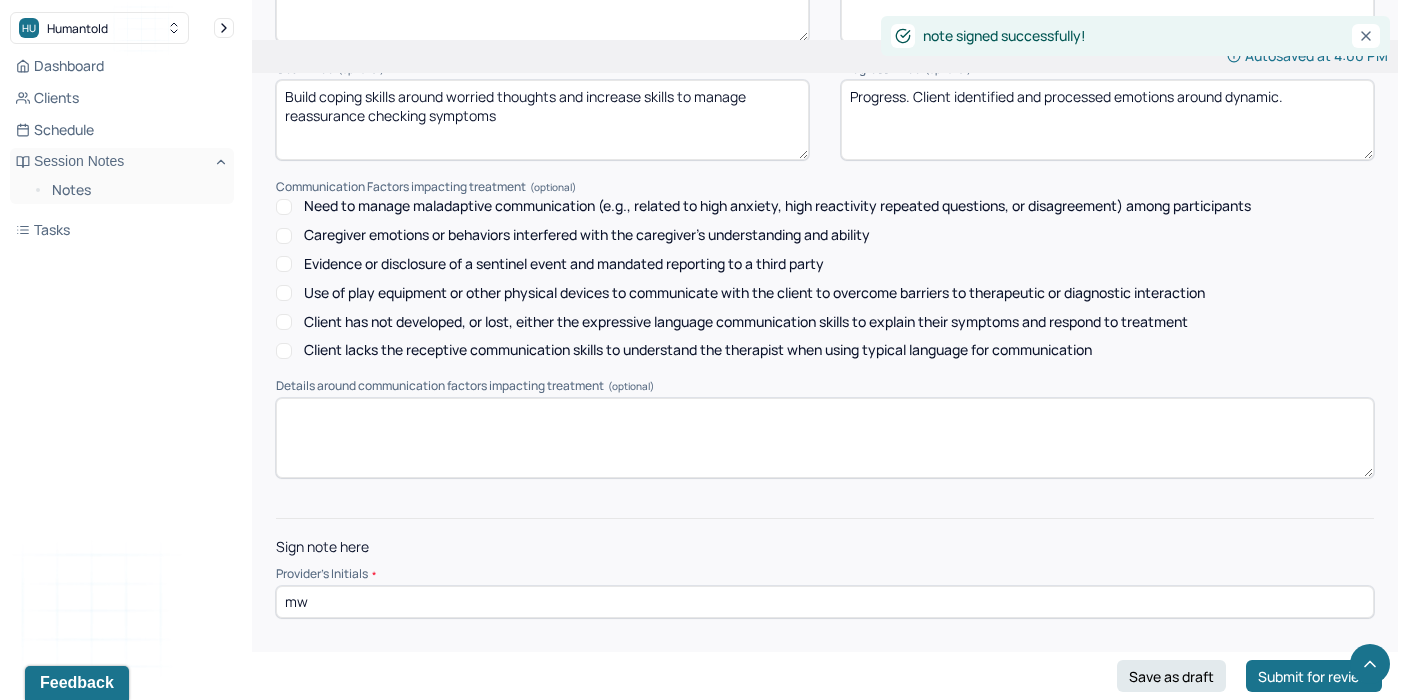 scroll, scrollTop: 0, scrollLeft: 0, axis: both 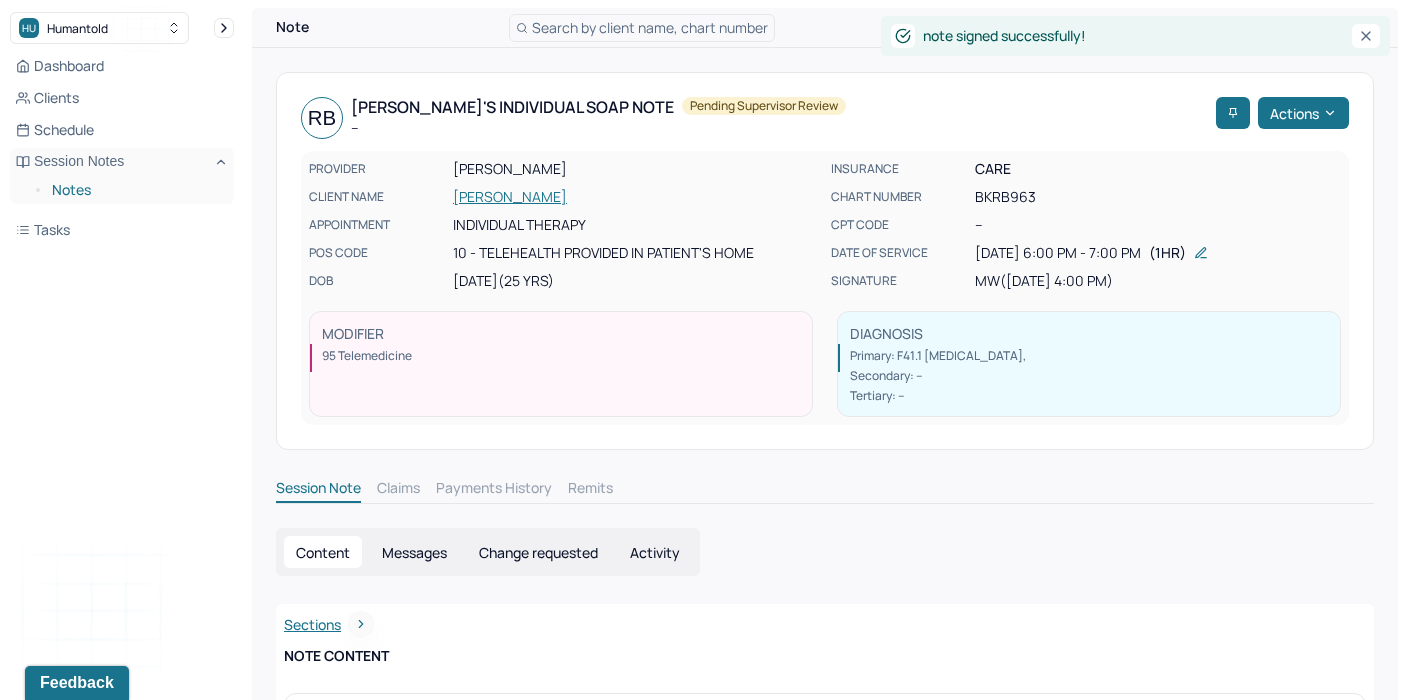 click on "Notes" at bounding box center [135, 190] 